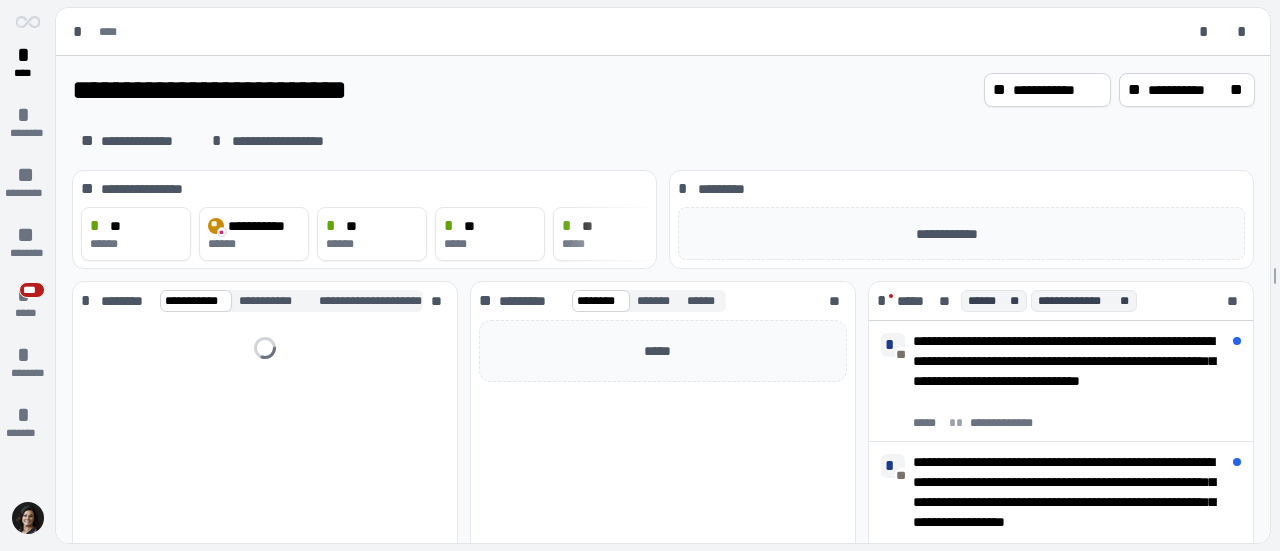 scroll, scrollTop: 0, scrollLeft: 0, axis: both 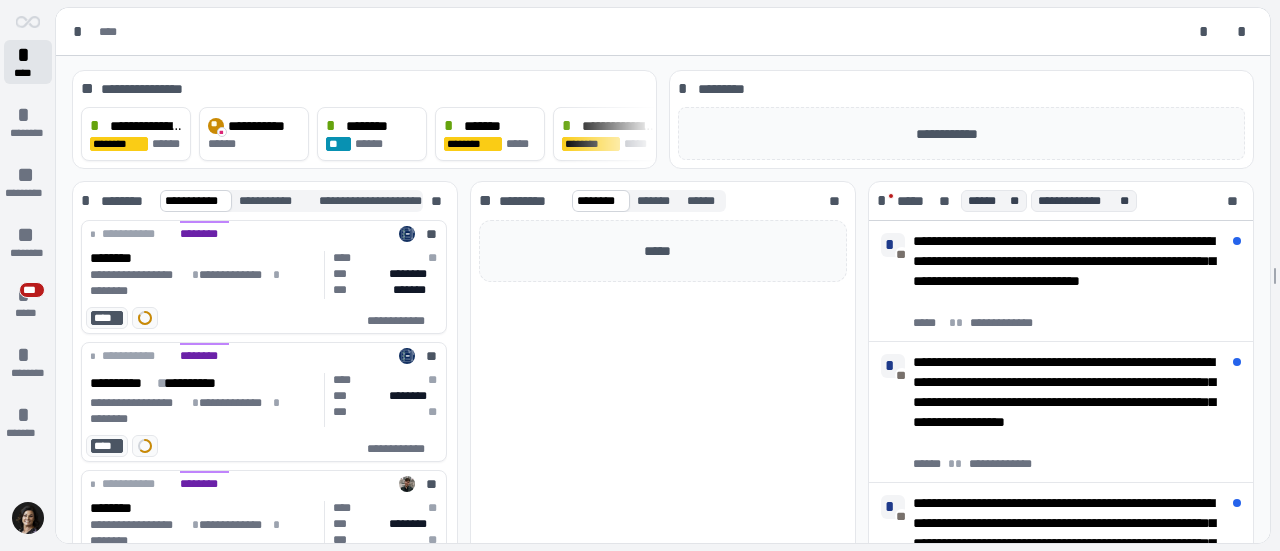 click on "*" at bounding box center [28, 55] 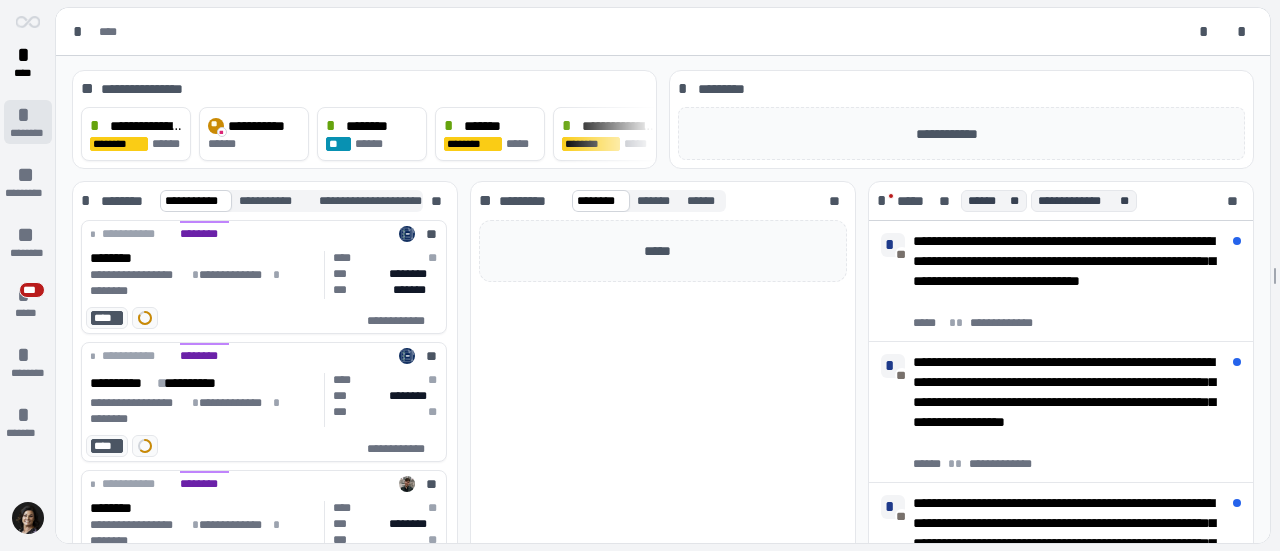 click on "*" at bounding box center [28, 115] 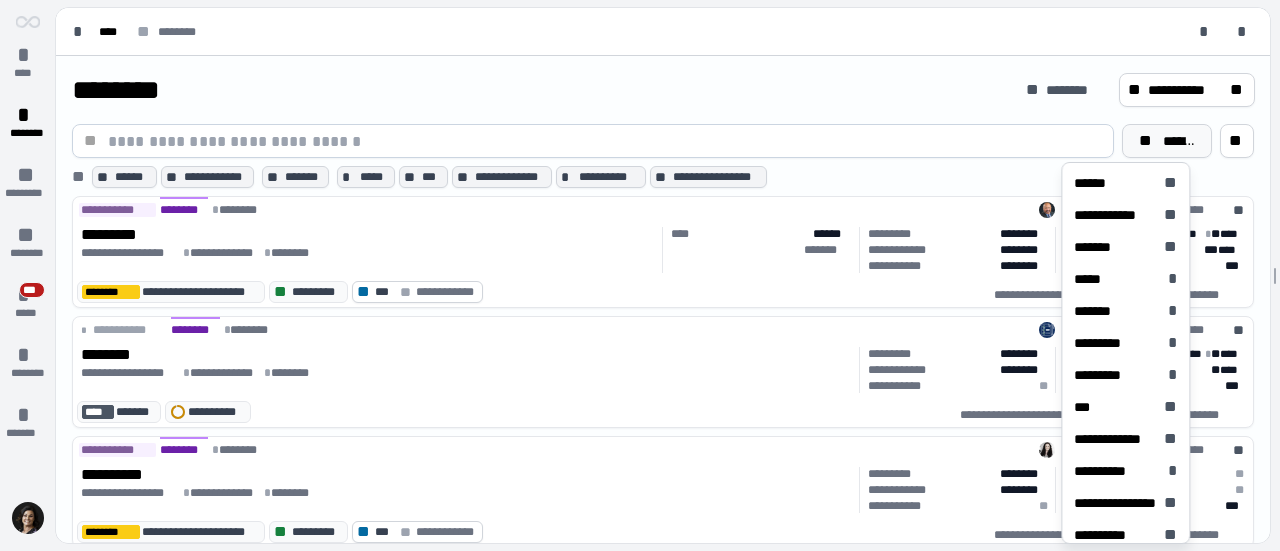 click on "** ******" at bounding box center (1167, 141) 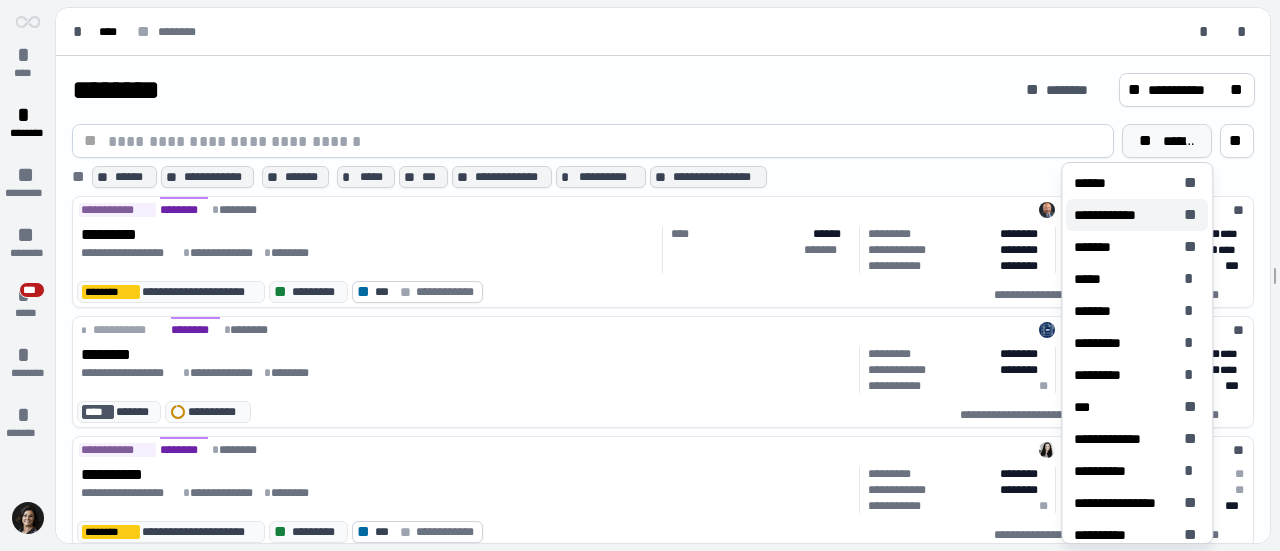 click on "**********" at bounding box center [1137, 215] 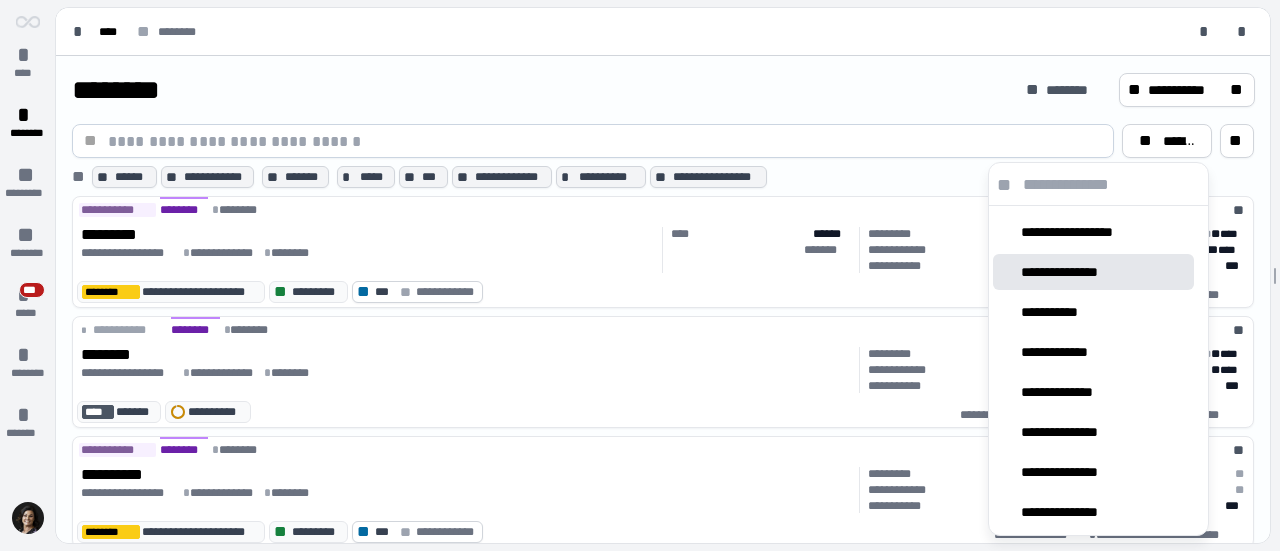 click on "**********" at bounding box center (1093, 272) 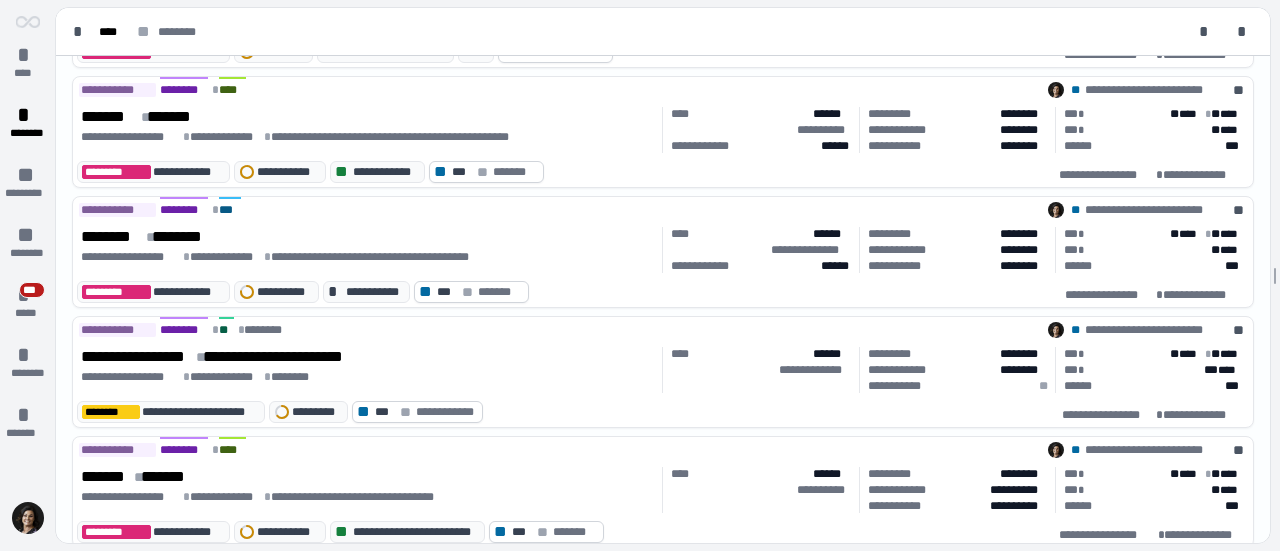 scroll, scrollTop: 500, scrollLeft: 0, axis: vertical 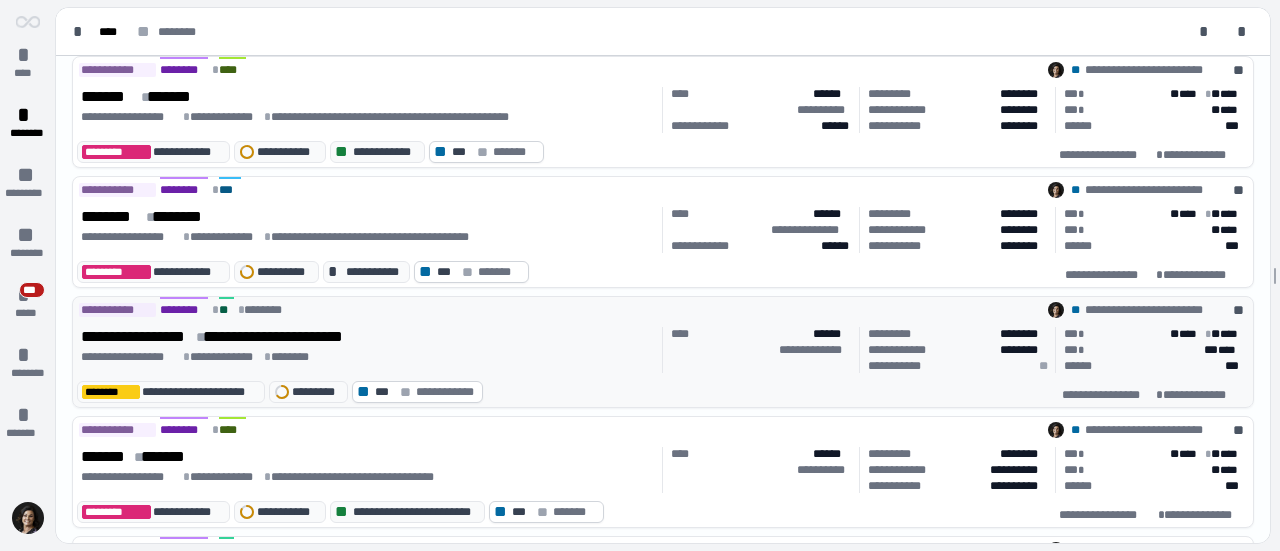 click on "**********" at bounding box center (288, 337) 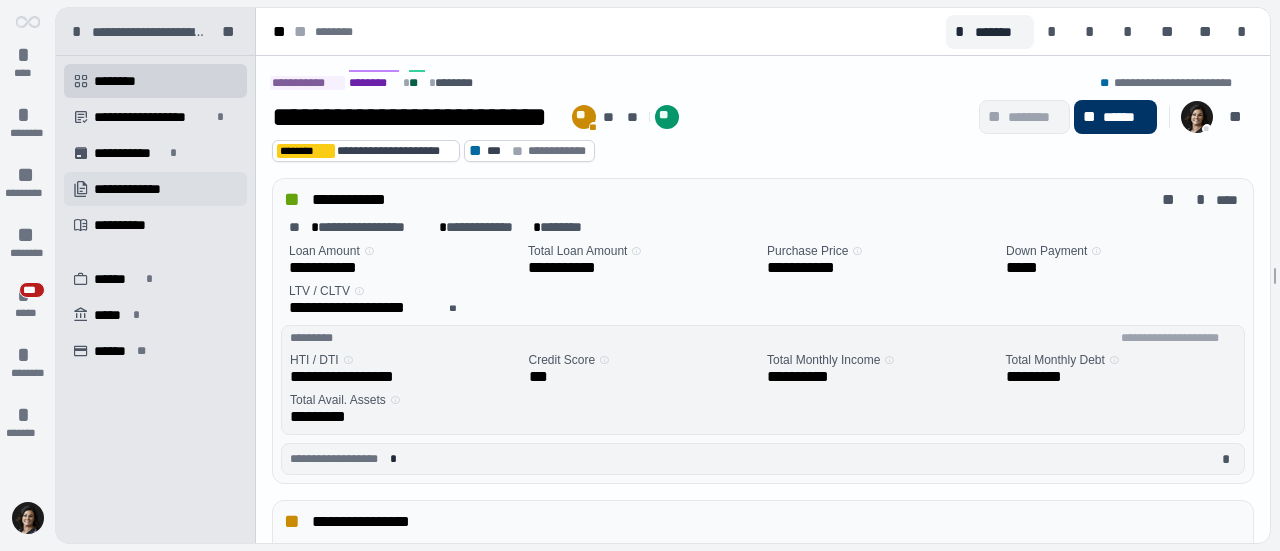 click on "**********" at bounding box center (139, 189) 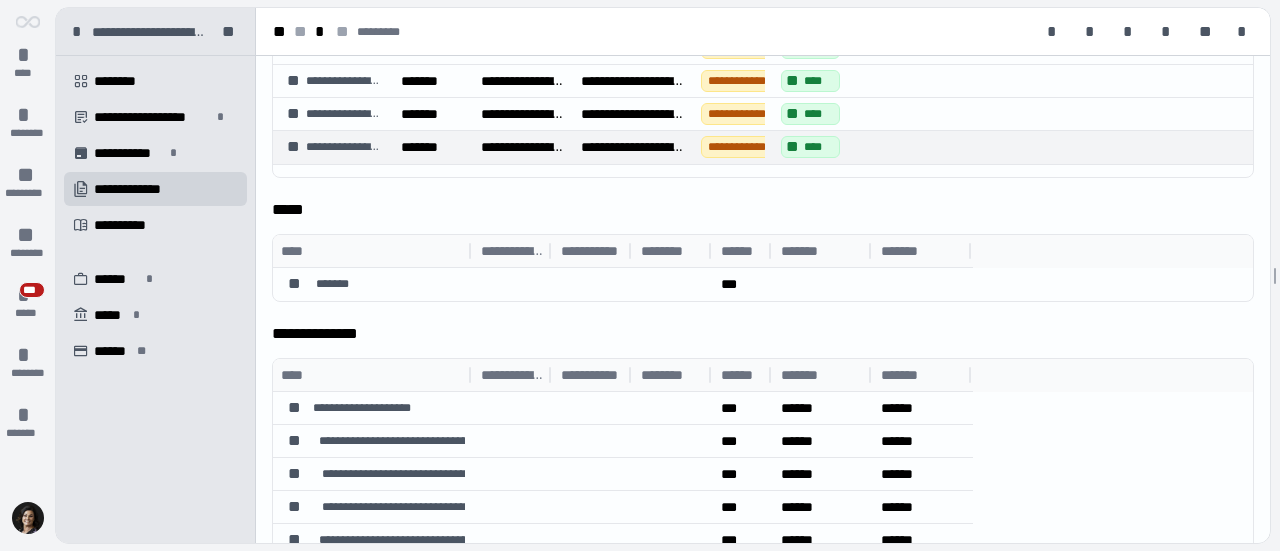 scroll, scrollTop: 400, scrollLeft: 0, axis: vertical 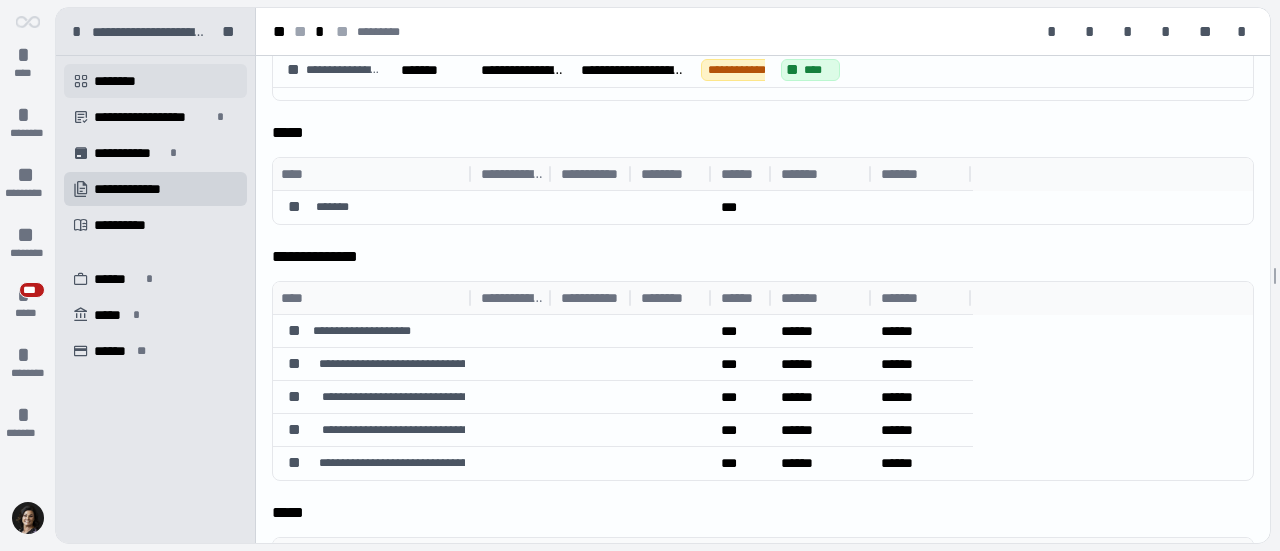 click on "********" at bounding box center [122, 81] 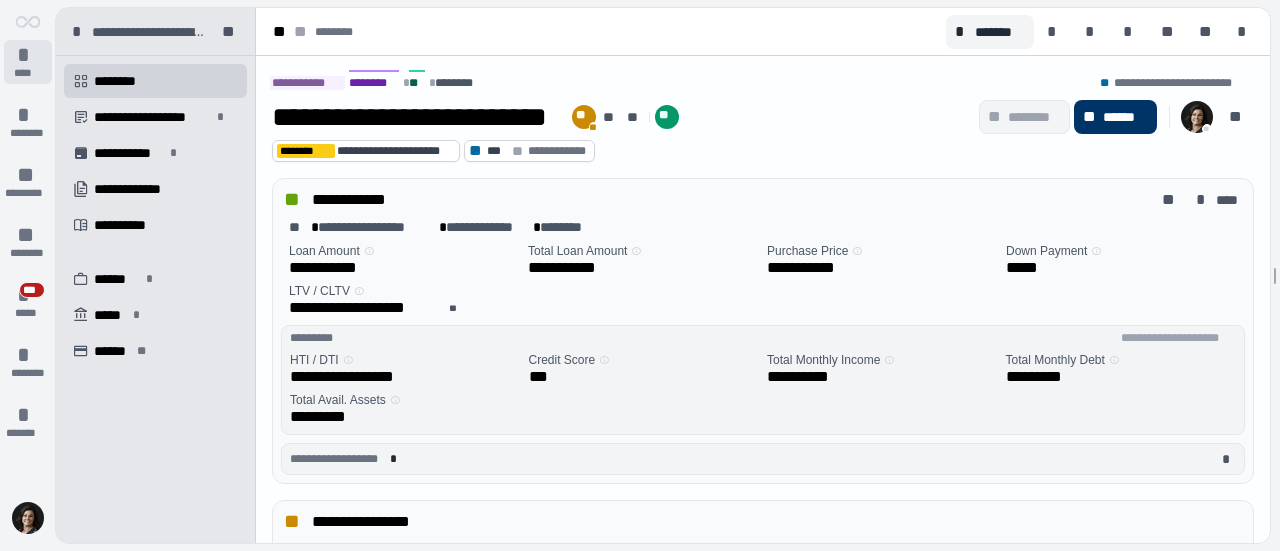 click on "*" at bounding box center [28, 55] 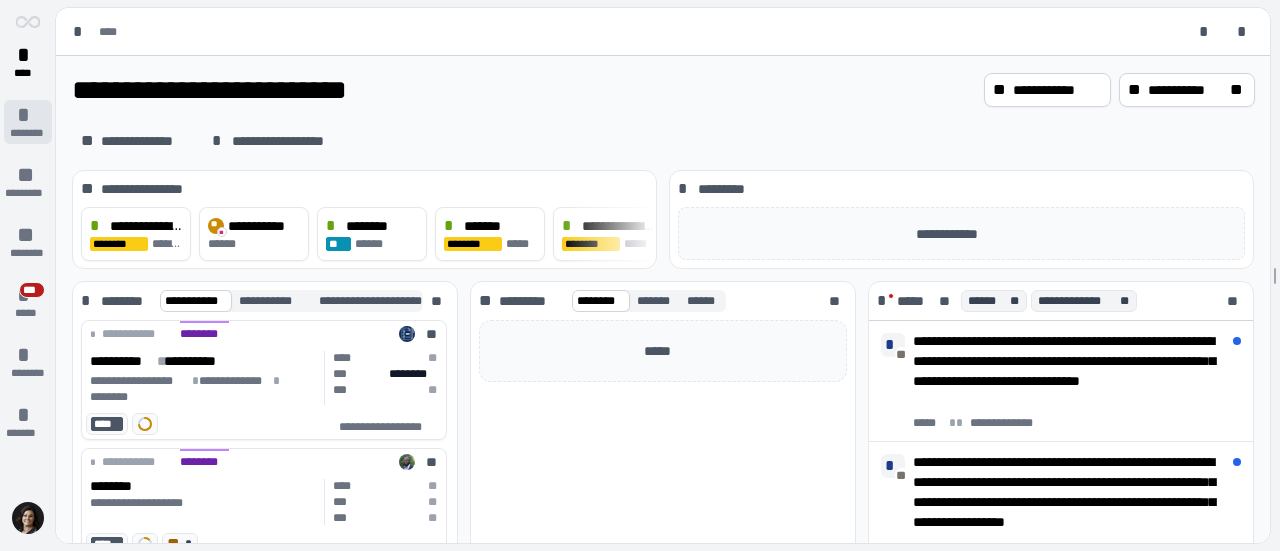 click on "*" at bounding box center [28, 115] 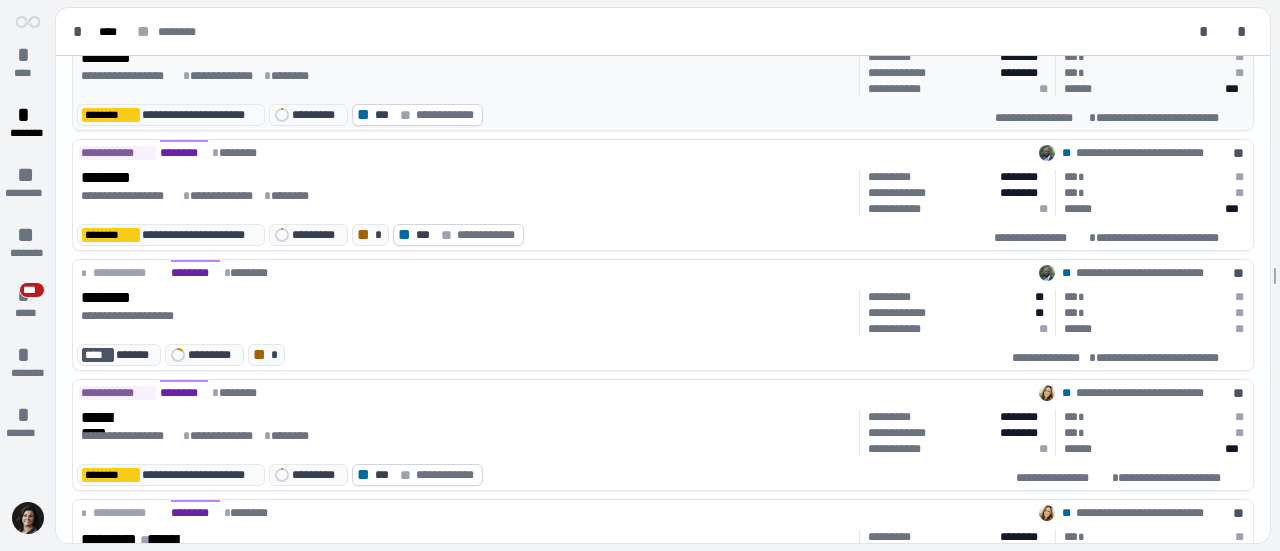 scroll, scrollTop: 0, scrollLeft: 0, axis: both 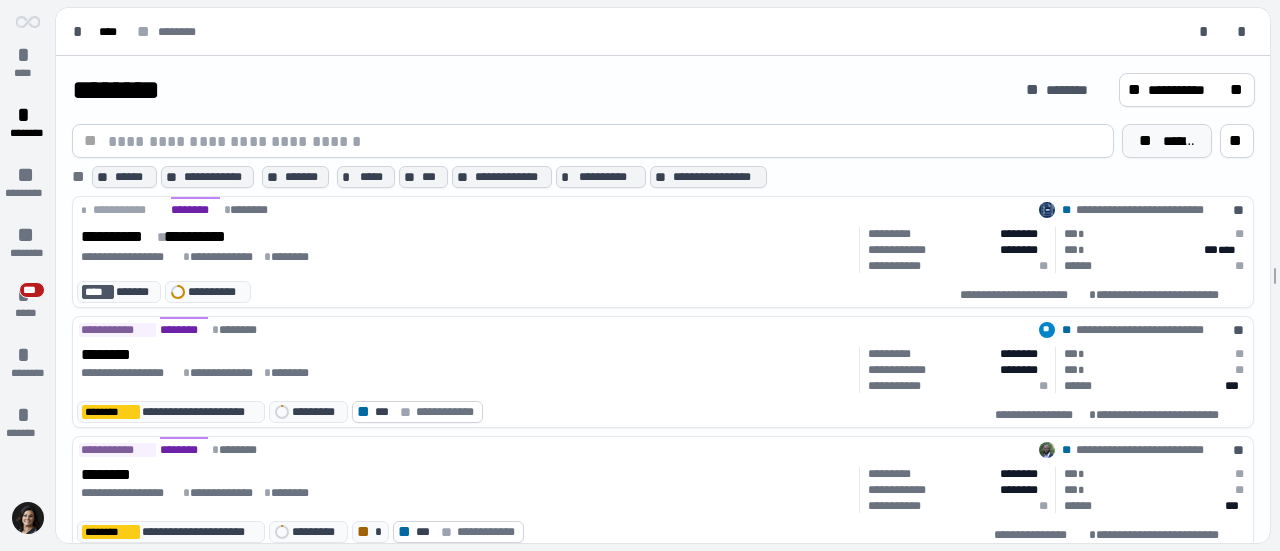 click on "** ******" at bounding box center [1167, 141] 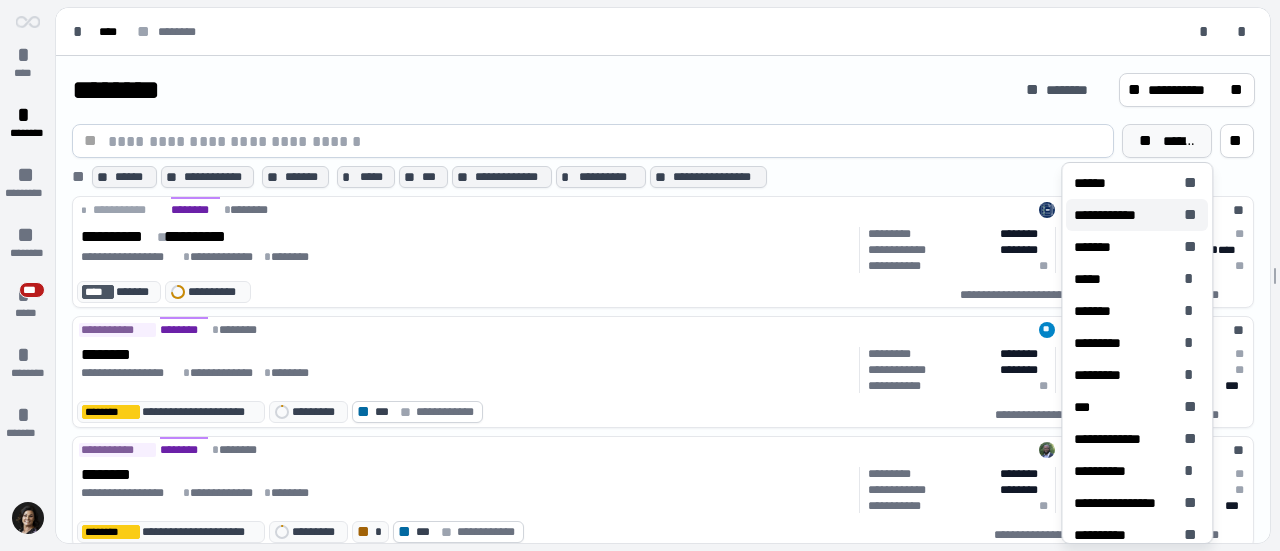 click on "**********" at bounding box center [1111, 215] 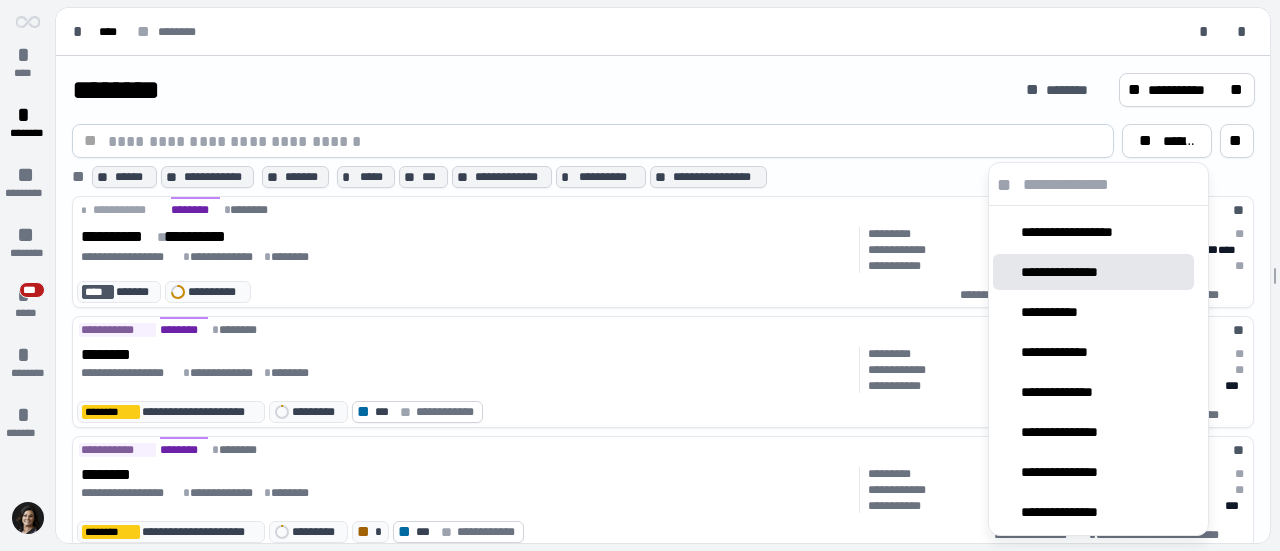 click on "**********" at bounding box center (1093, 272) 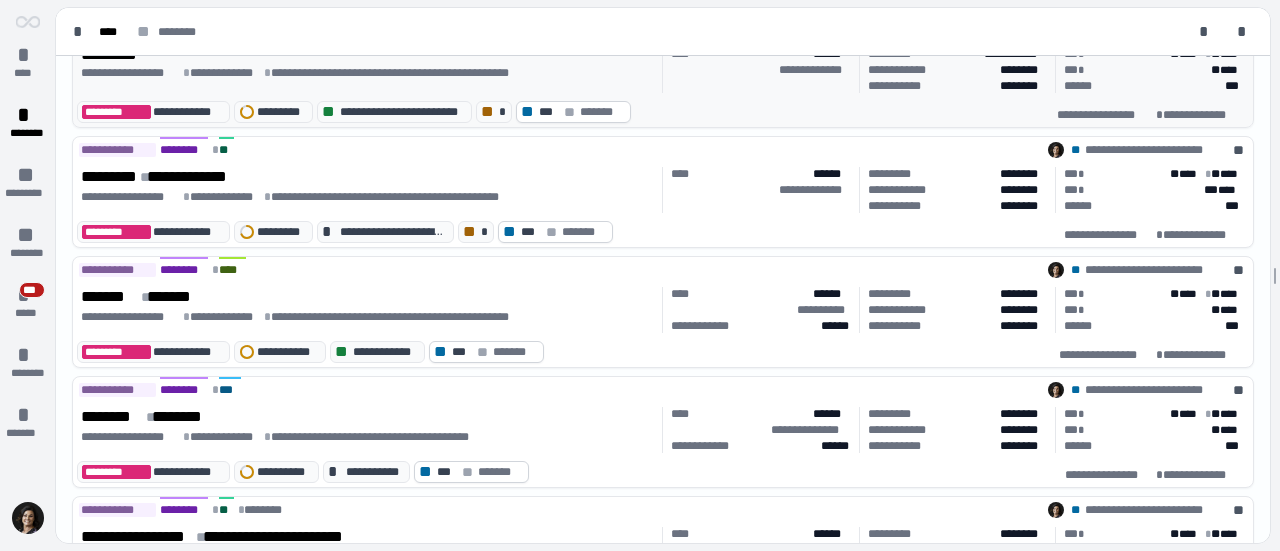 scroll, scrollTop: 400, scrollLeft: 0, axis: vertical 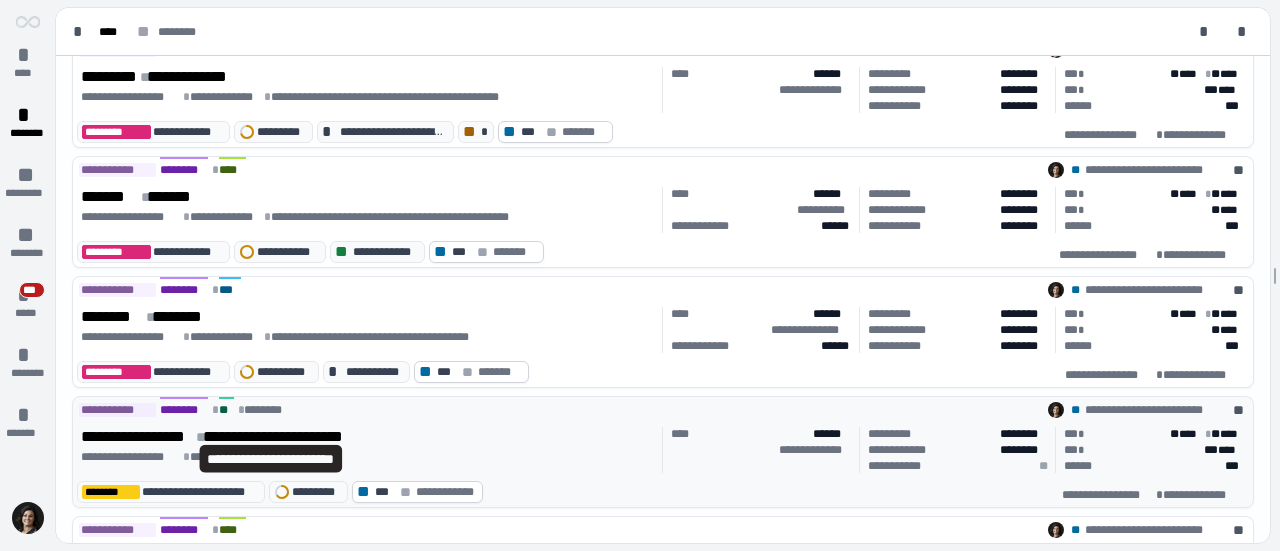click on "**********" at bounding box center [288, 437] 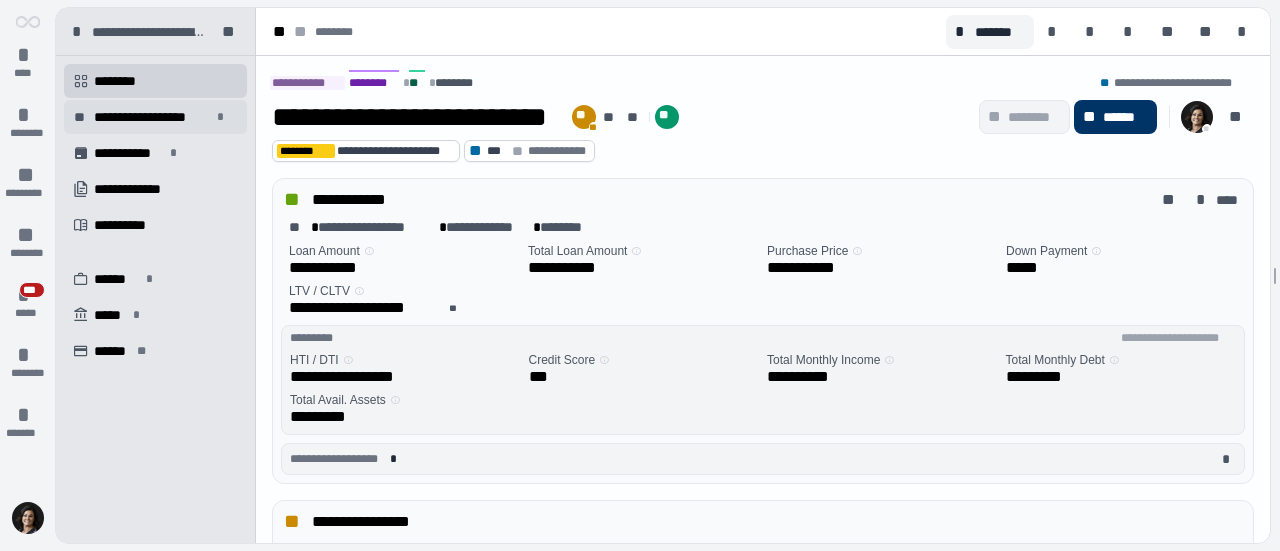 click on "**********" at bounding box center [152, 117] 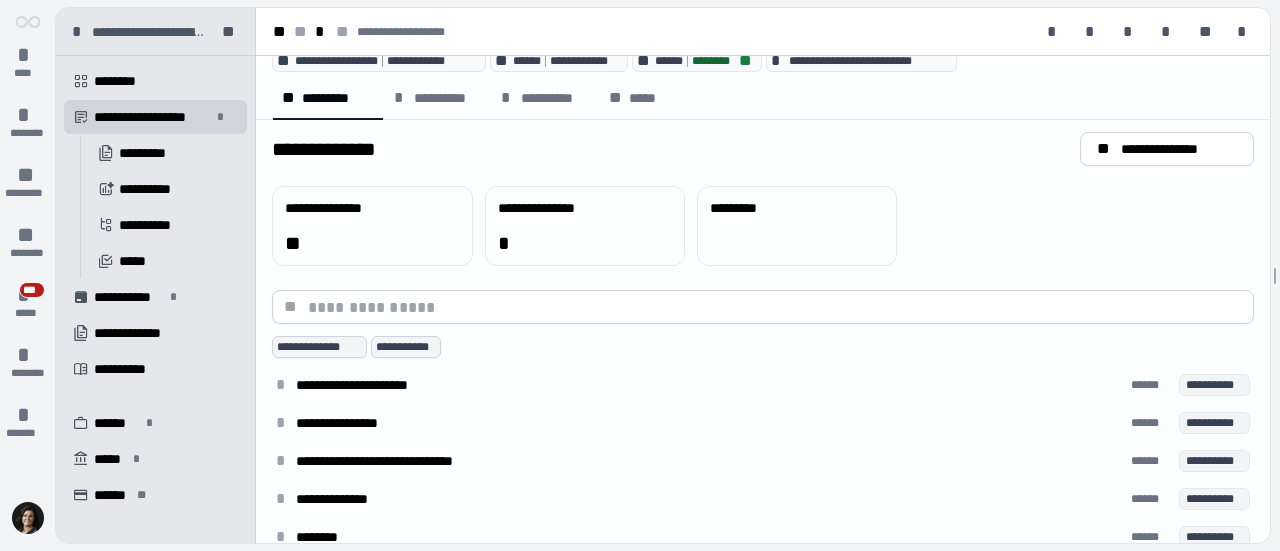 scroll, scrollTop: 172, scrollLeft: 0, axis: vertical 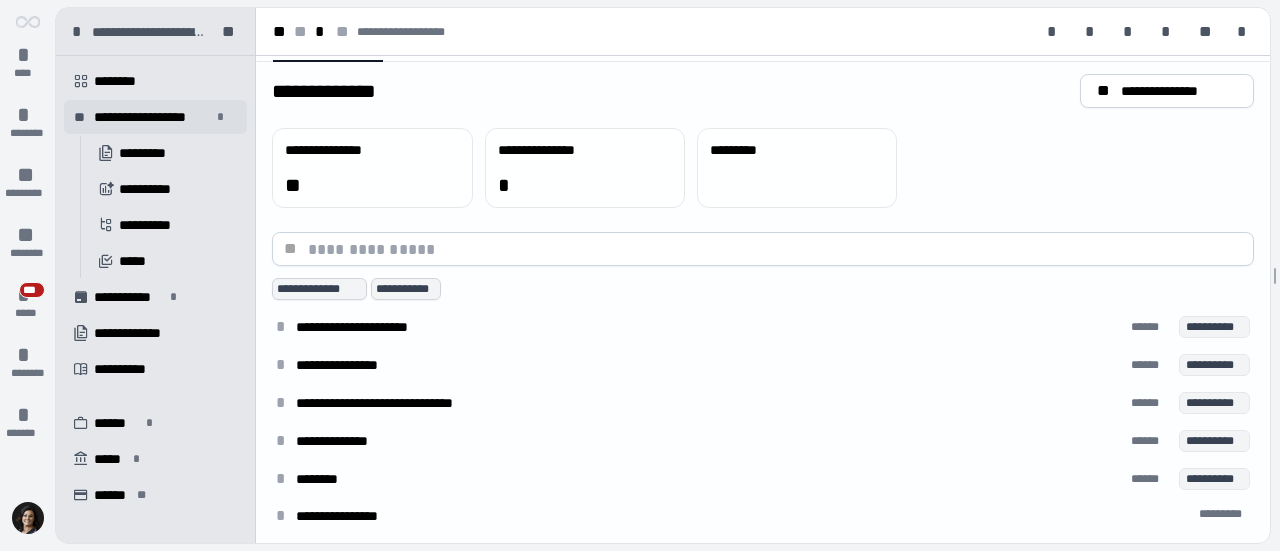 click on "**********" at bounding box center (152, 117) 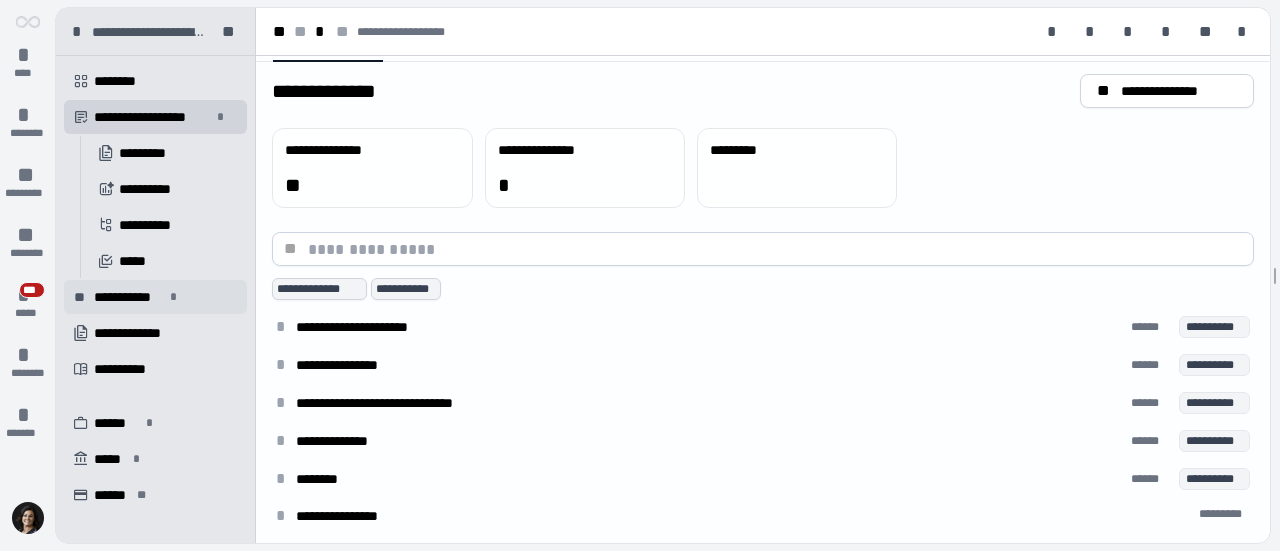 click on "**********" at bounding box center [155, 297] 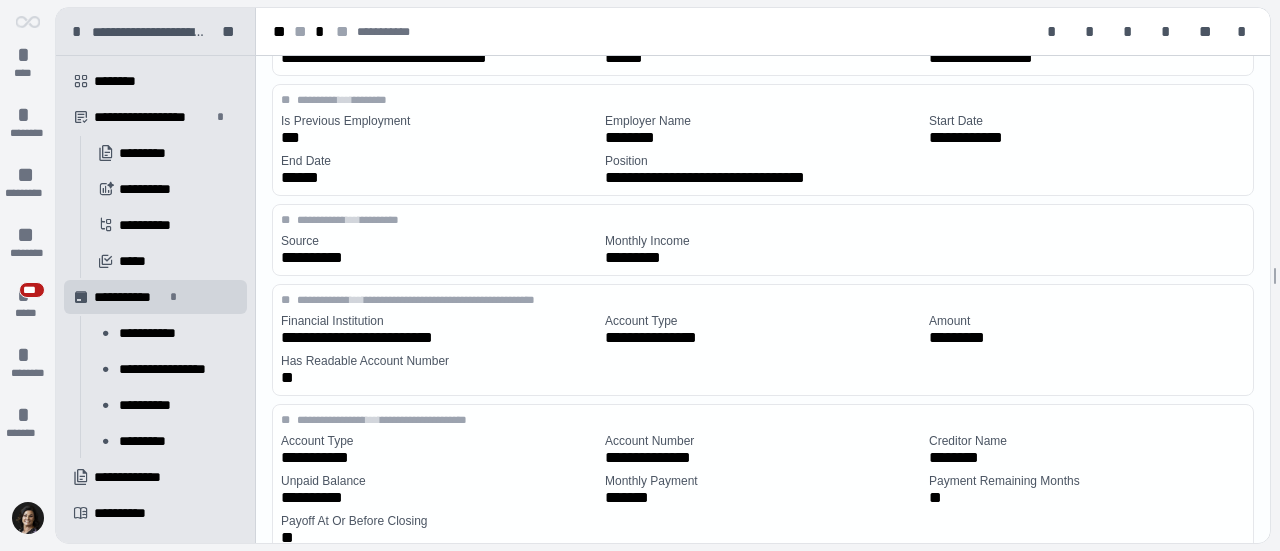 scroll, scrollTop: 2400, scrollLeft: 0, axis: vertical 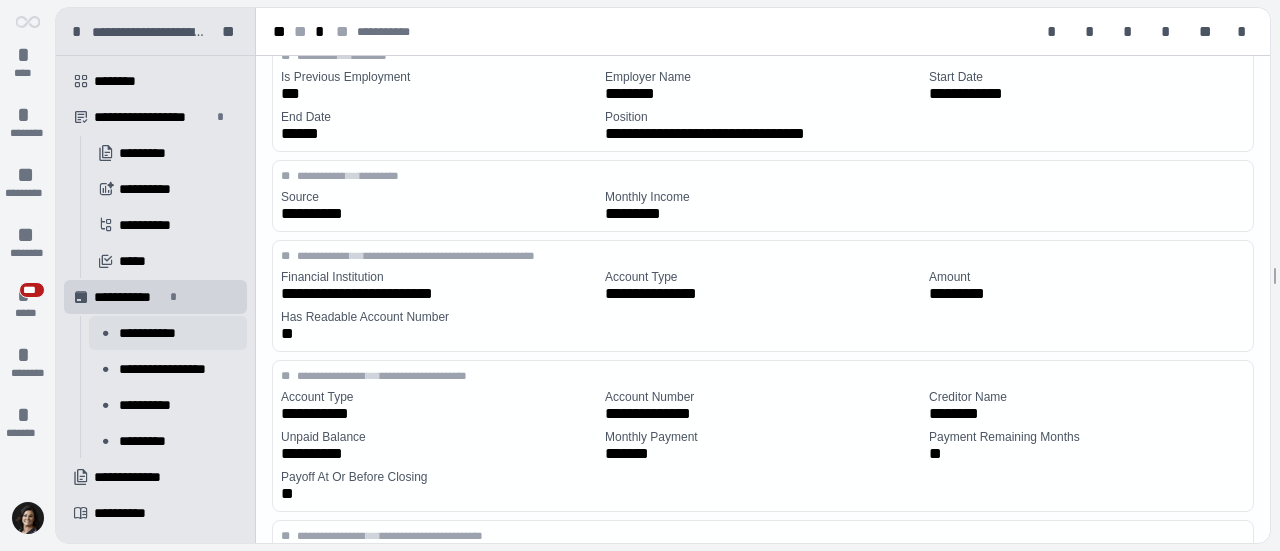 click on "[FIRST] [LAST]" at bounding box center [168, 333] 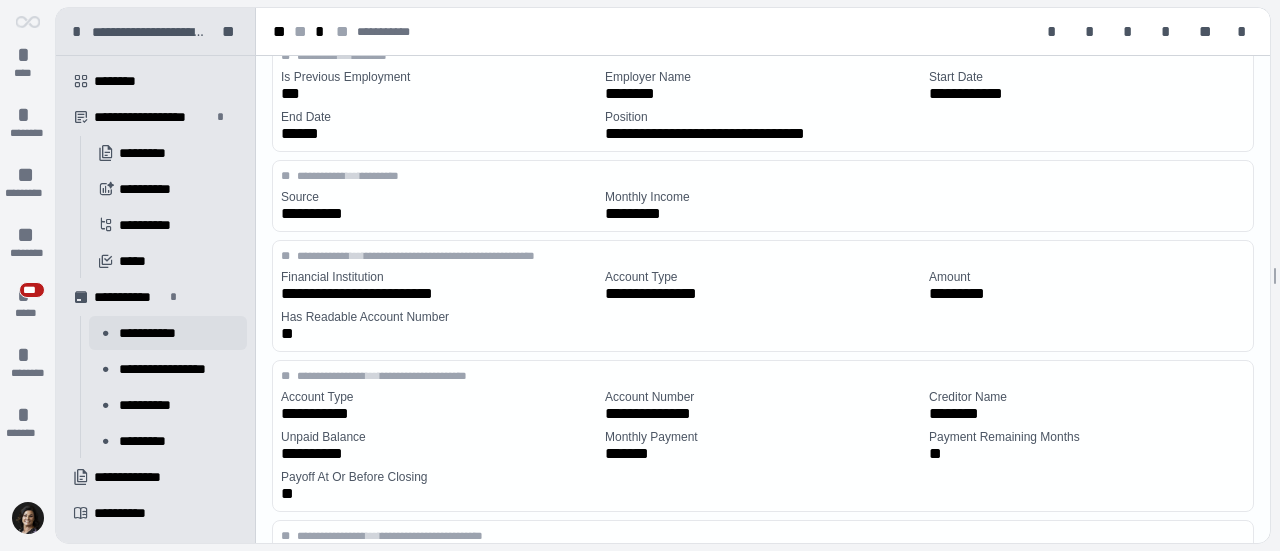click on "[FIRST] [LAST]" at bounding box center [168, 333] 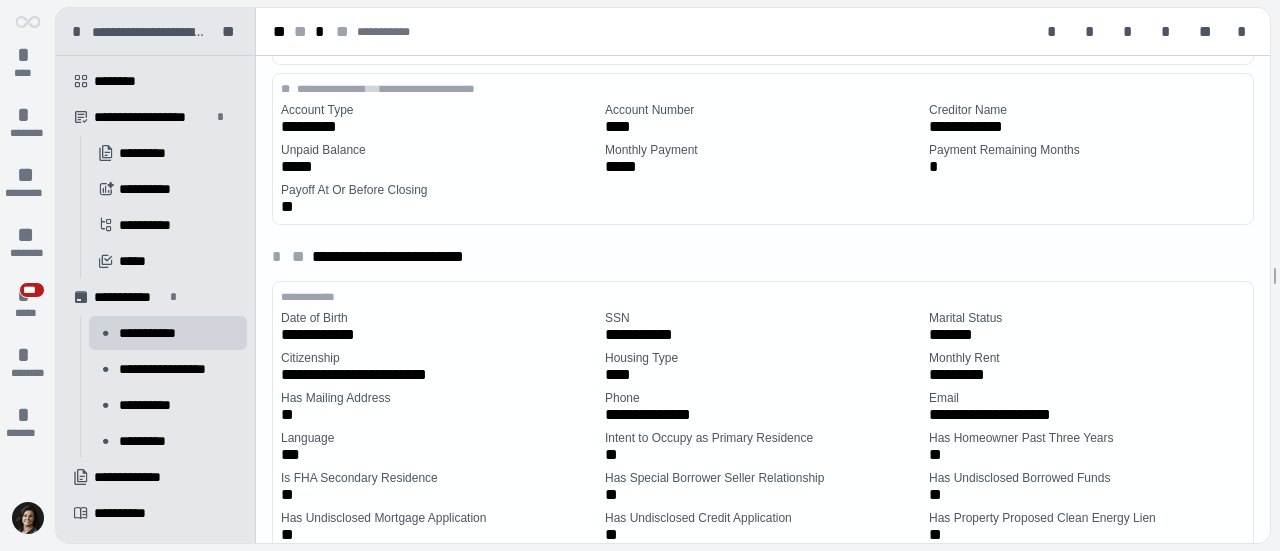 scroll, scrollTop: 4900, scrollLeft: 0, axis: vertical 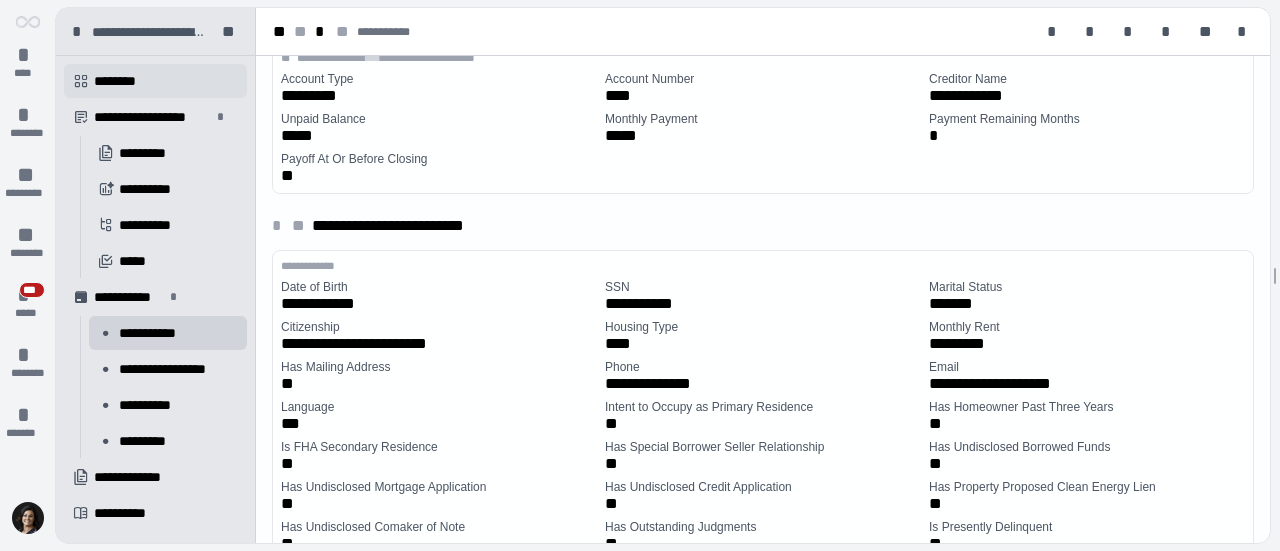 click on "********" at bounding box center (122, 81) 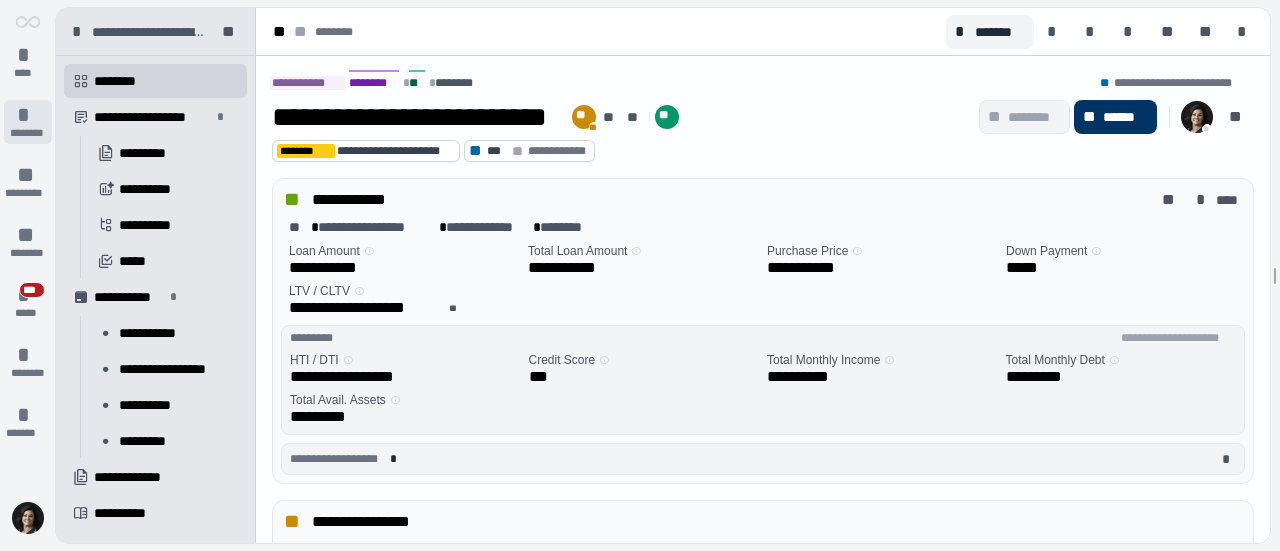 click on "*" at bounding box center (28, 115) 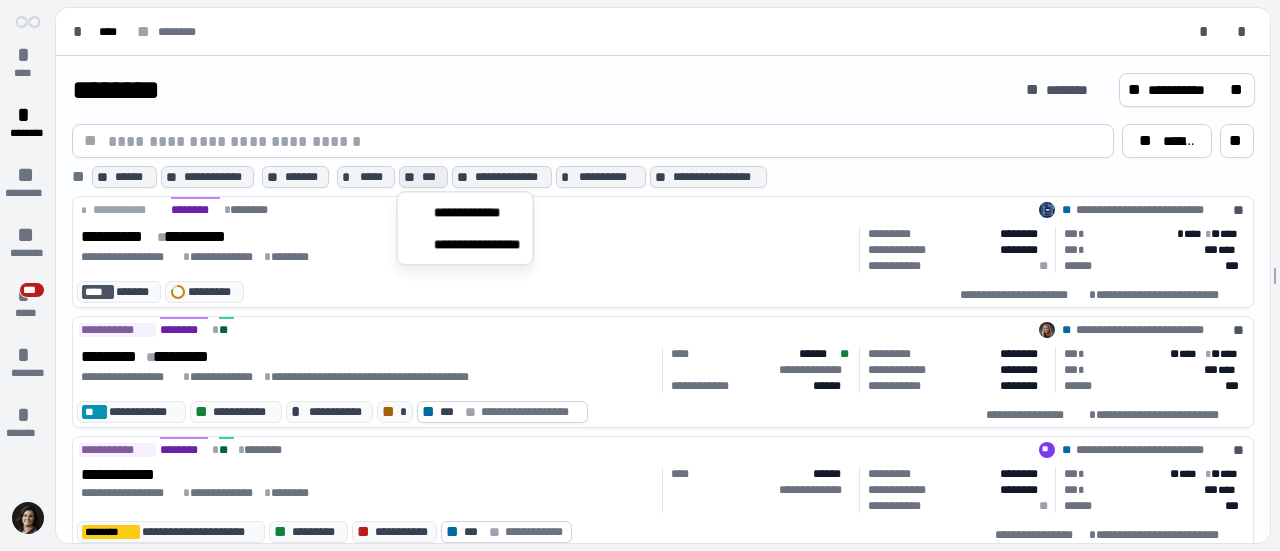 click on "***" at bounding box center (432, 177) 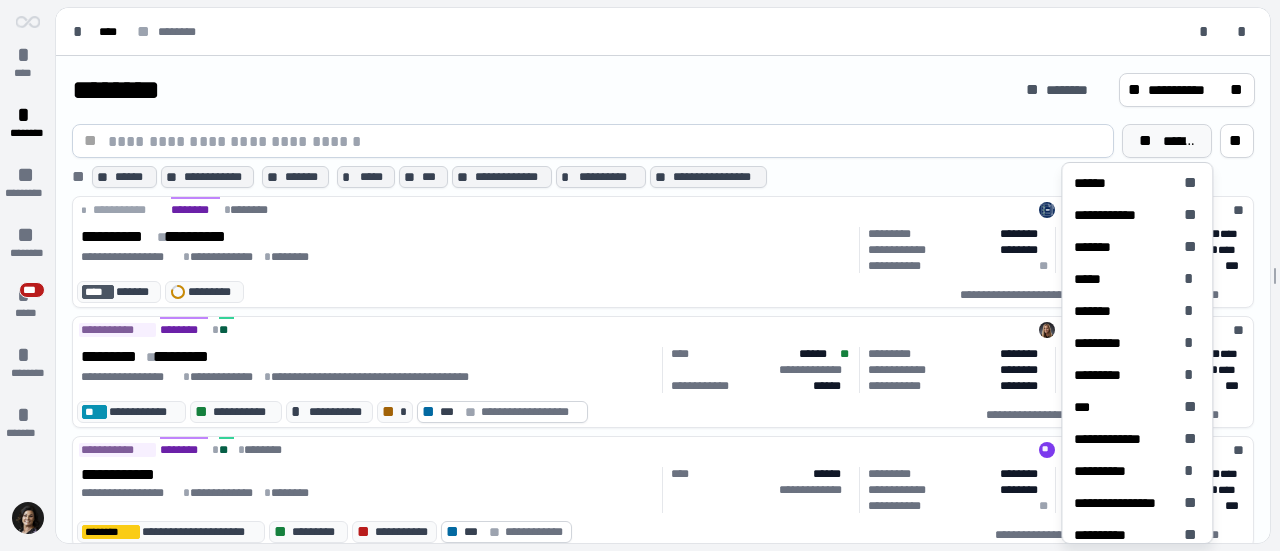 click on "**" at bounding box center [1147, 141] 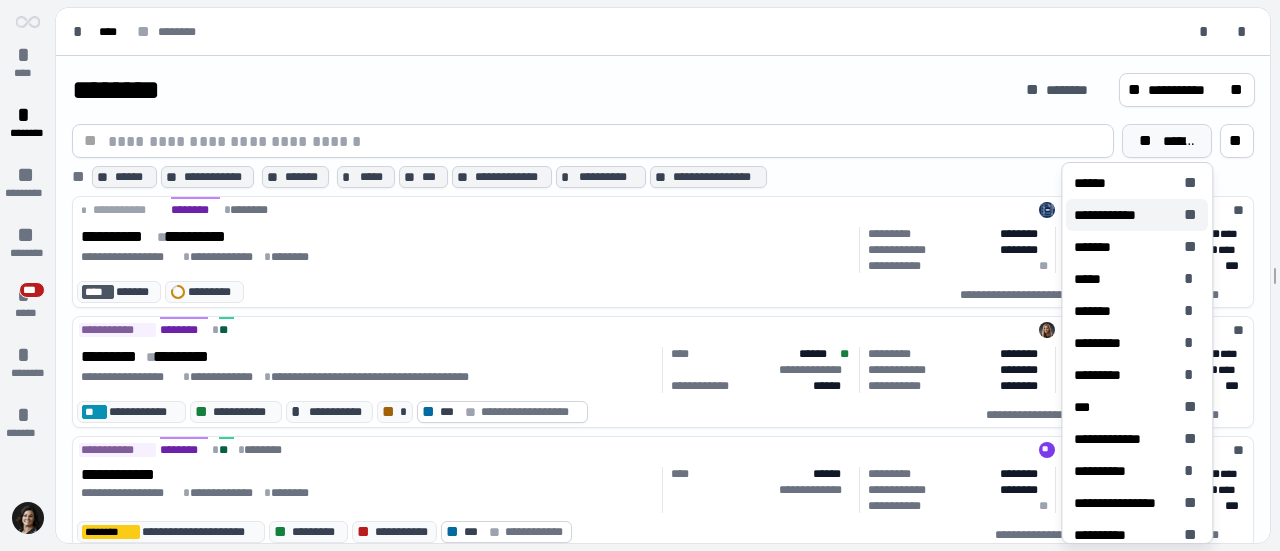 click on "**********" at bounding box center (1111, 215) 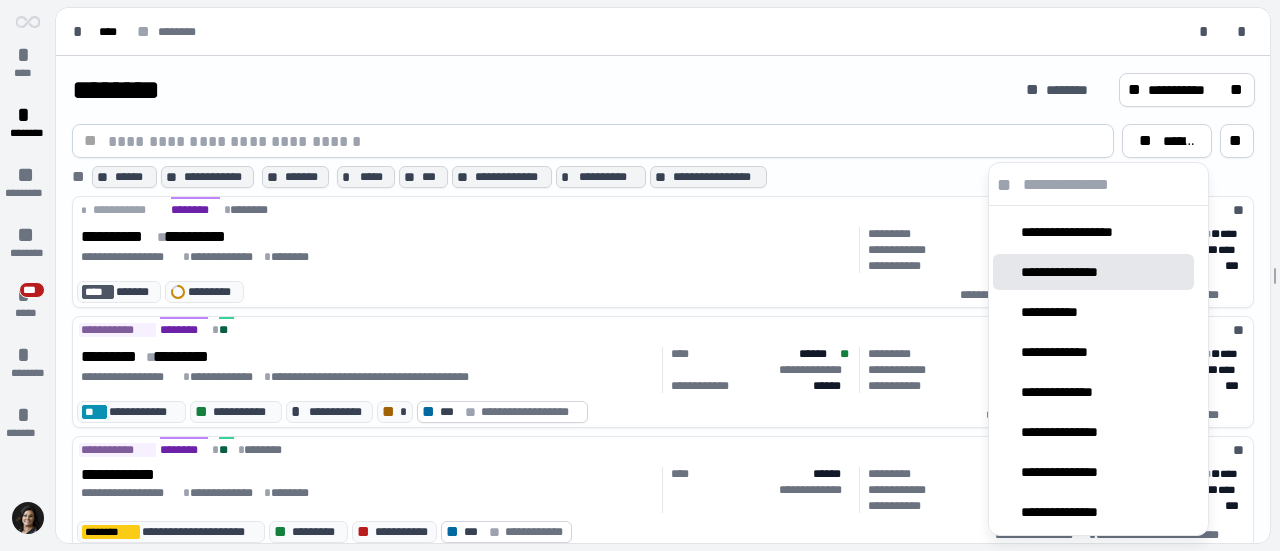 click on "**********" at bounding box center (1071, 272) 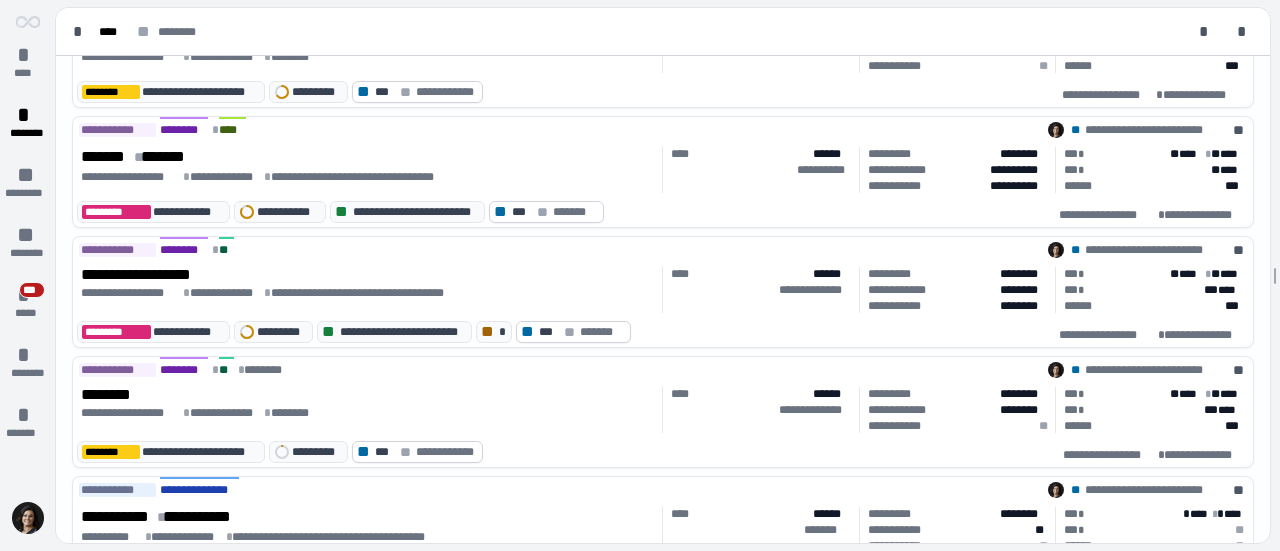 scroll, scrollTop: 897, scrollLeft: 0, axis: vertical 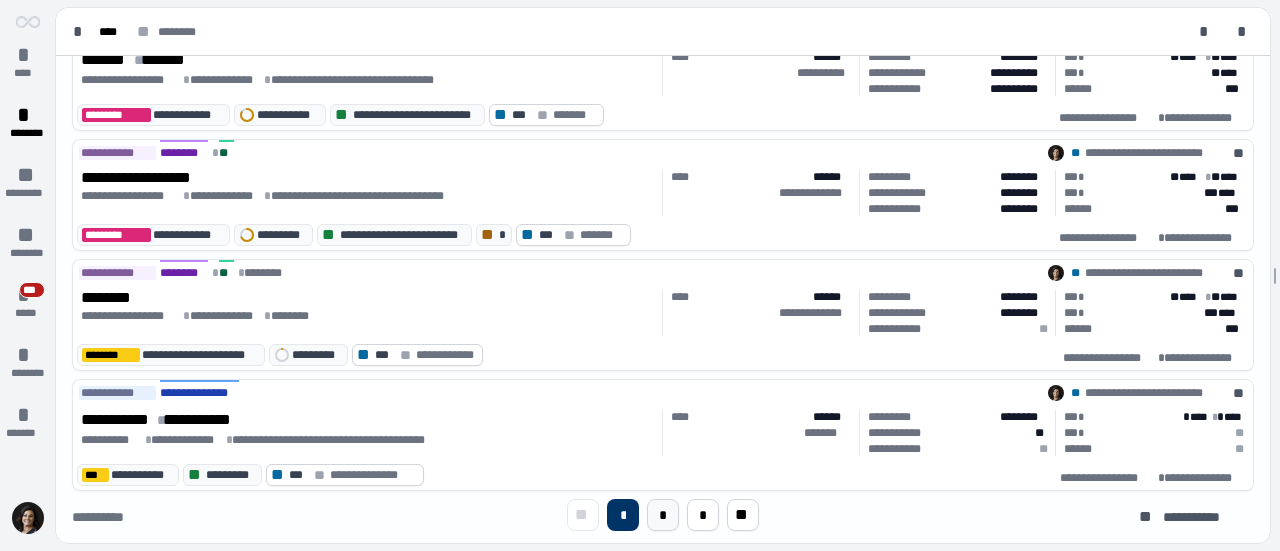 click on "*" at bounding box center [663, 515] 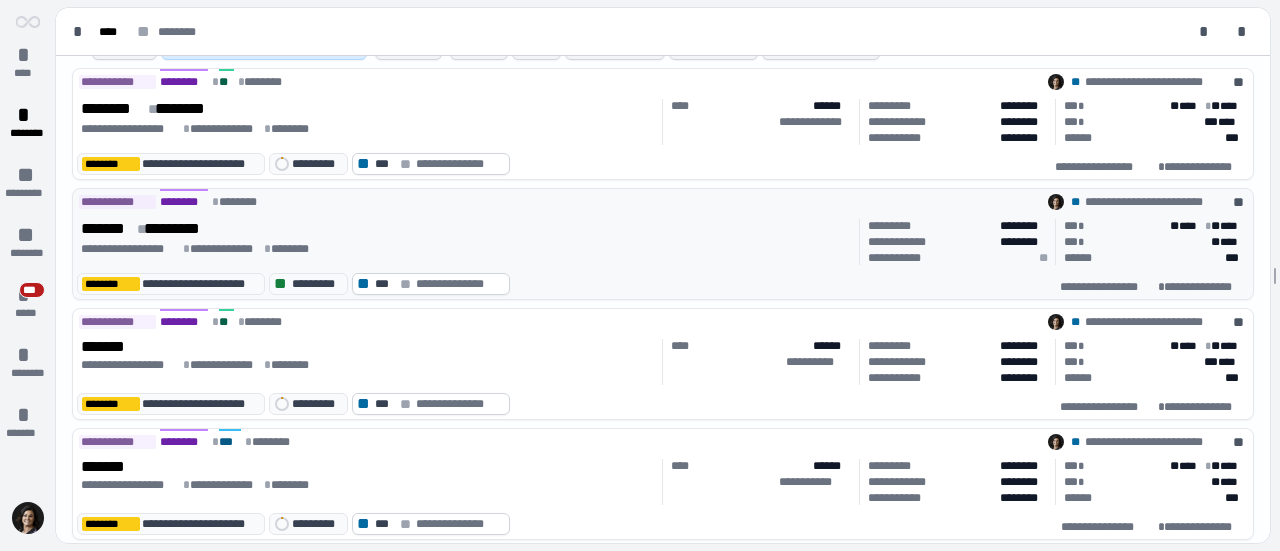scroll, scrollTop: 0, scrollLeft: 0, axis: both 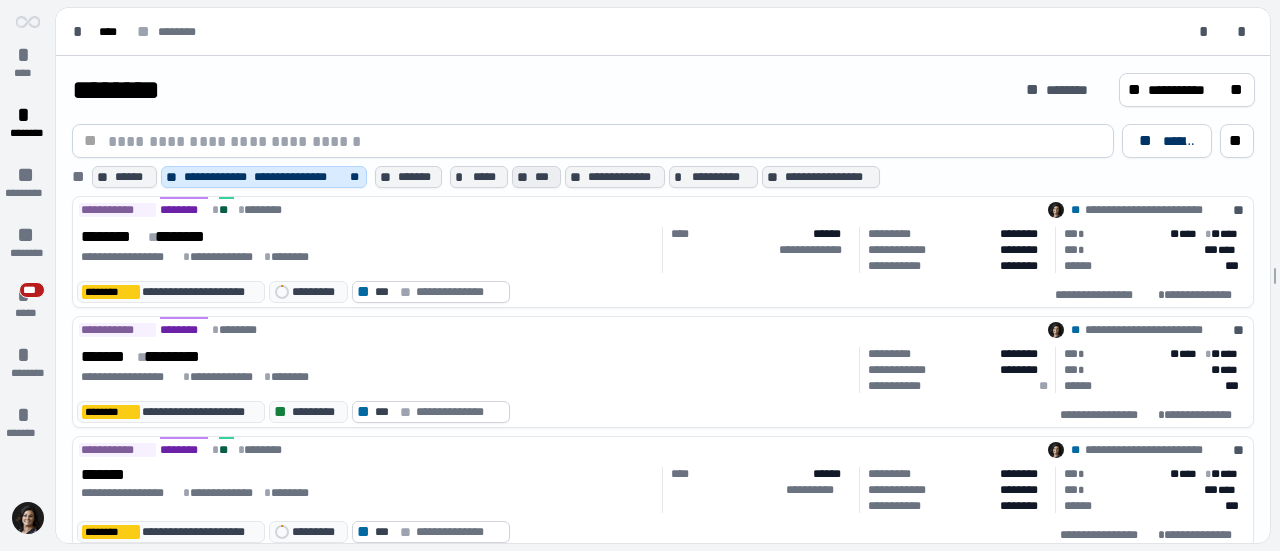 click on "***" at bounding box center [545, 177] 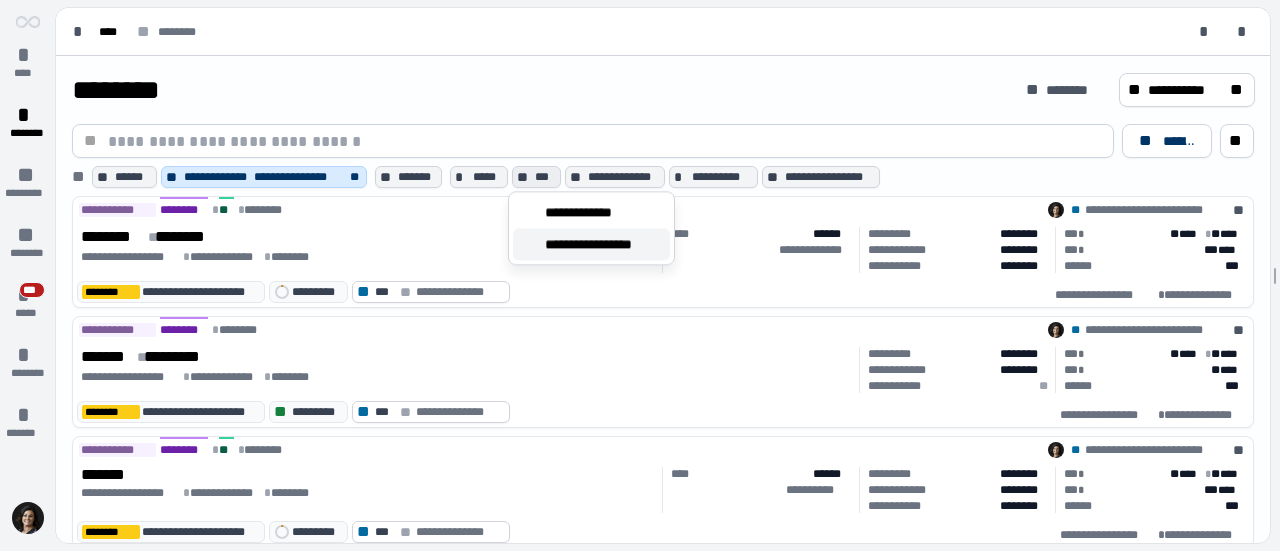 click on "**********" at bounding box center (603, 244) 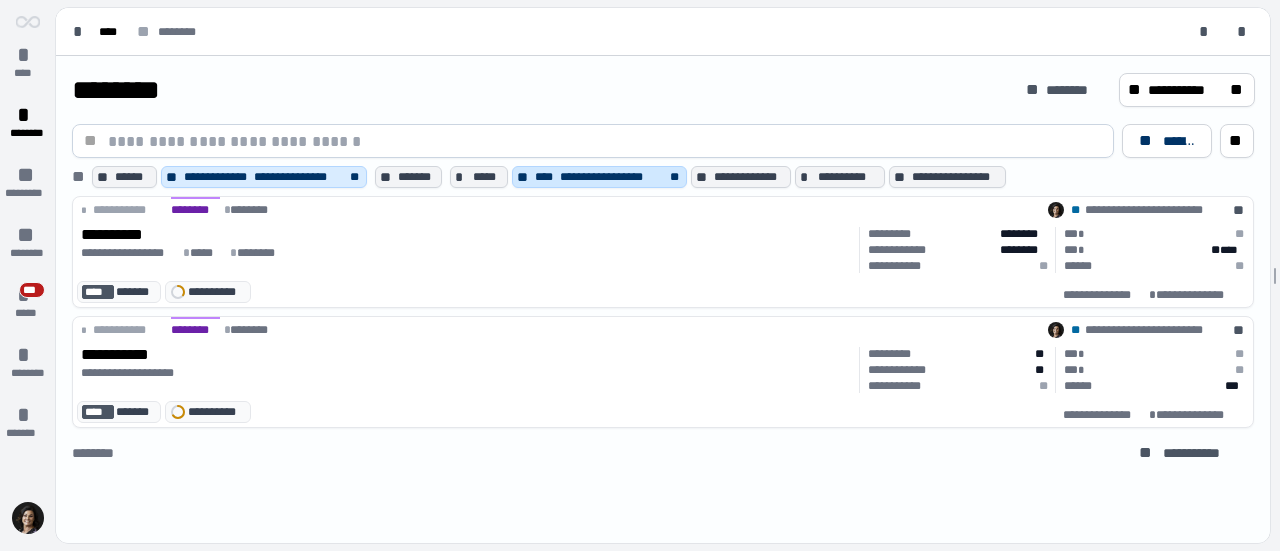 click on "**********" at bounding box center (612, 177) 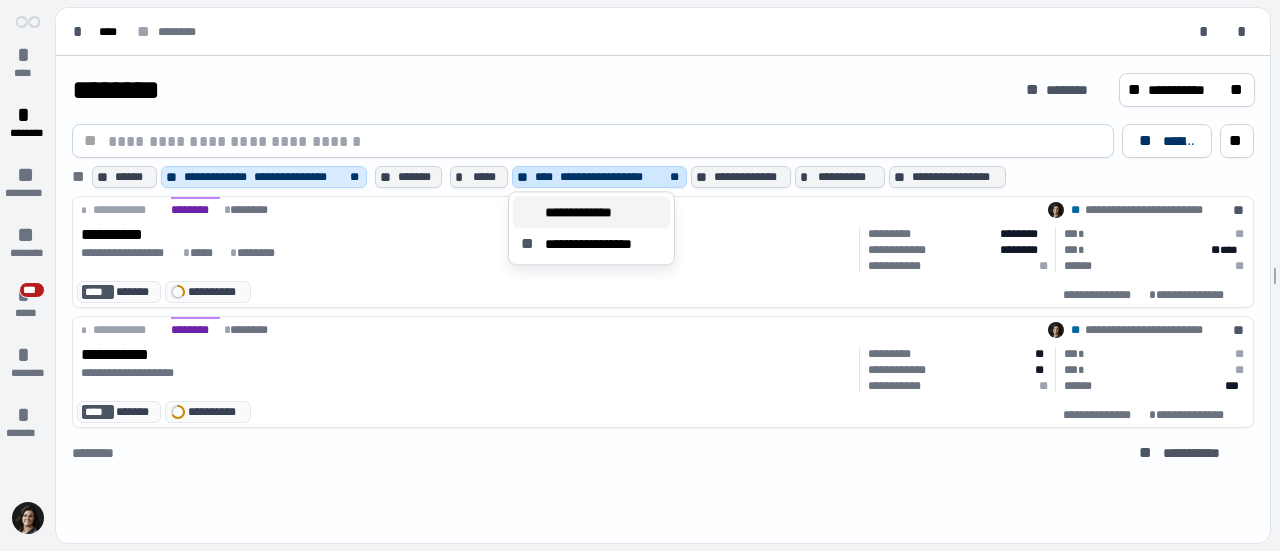 click on "**********" at bounding box center [591, 212] 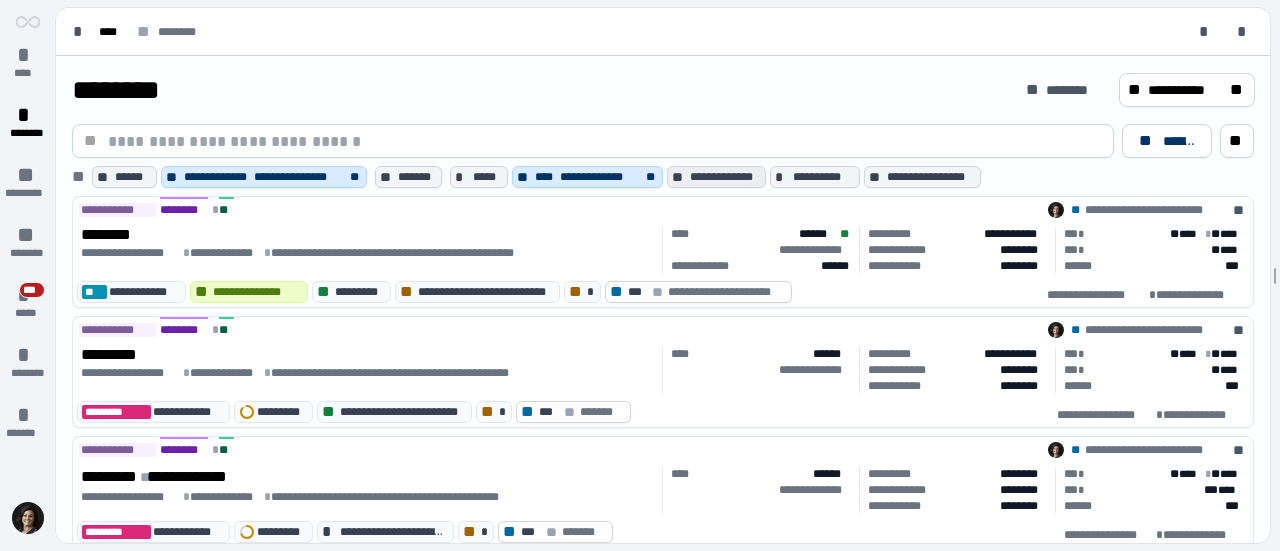click on "**********" at bounding box center [726, 177] 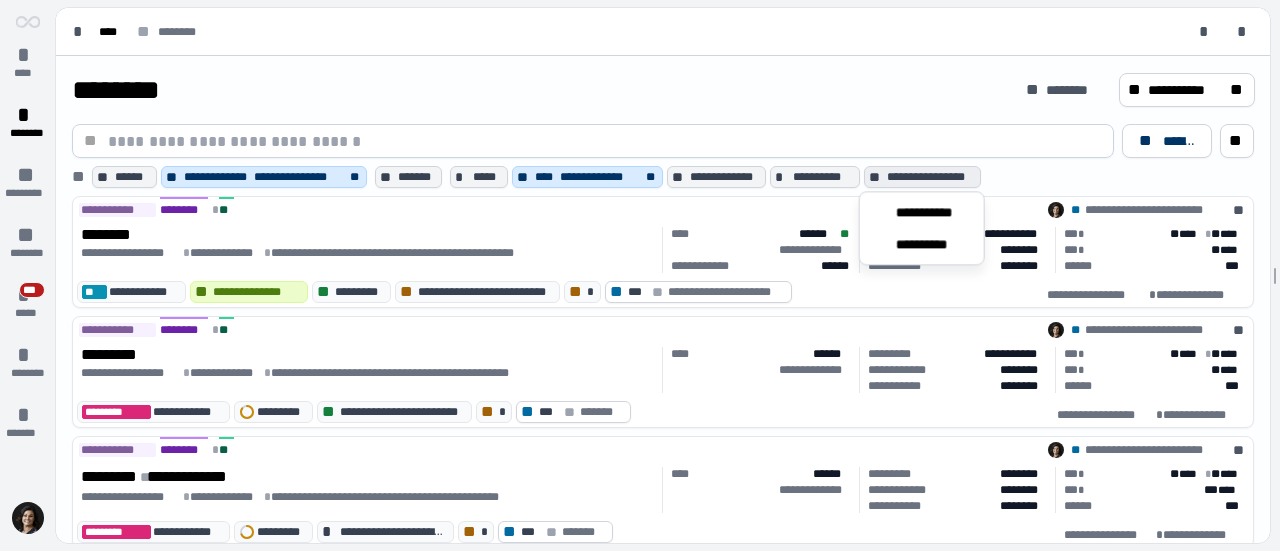 click on "**********" at bounding box center (931, 177) 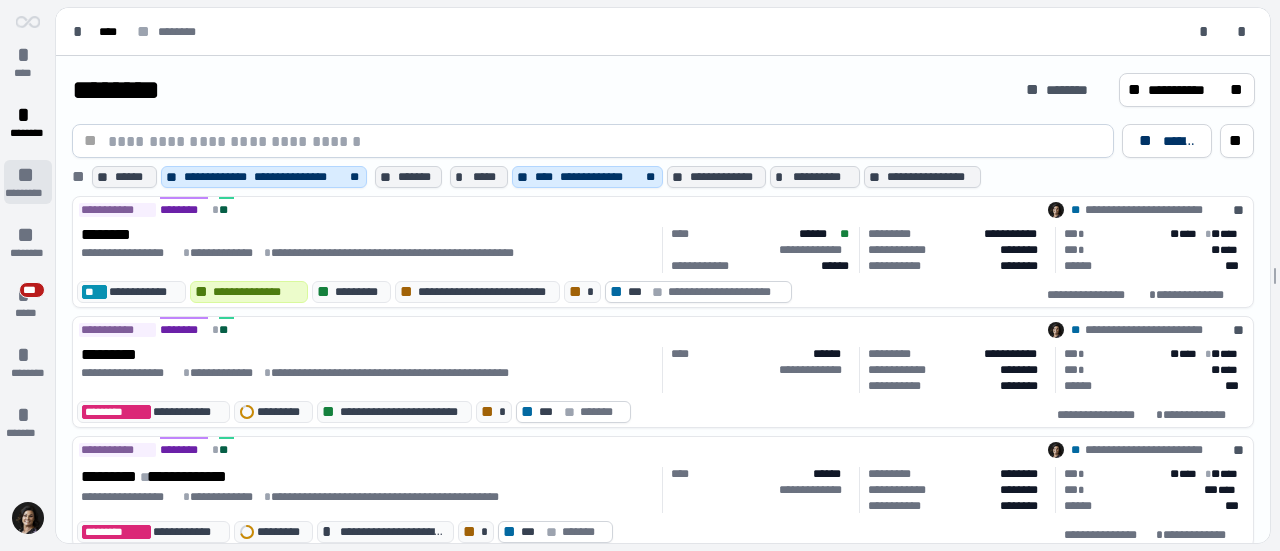 click on "**" at bounding box center (28, 175) 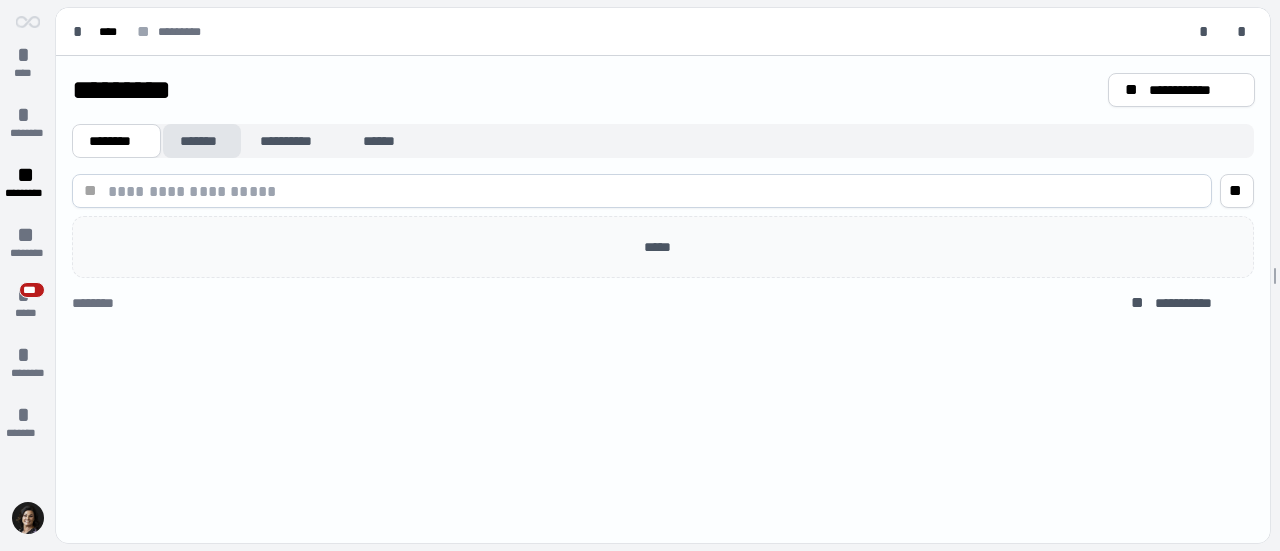 click on "*******" at bounding box center [202, 141] 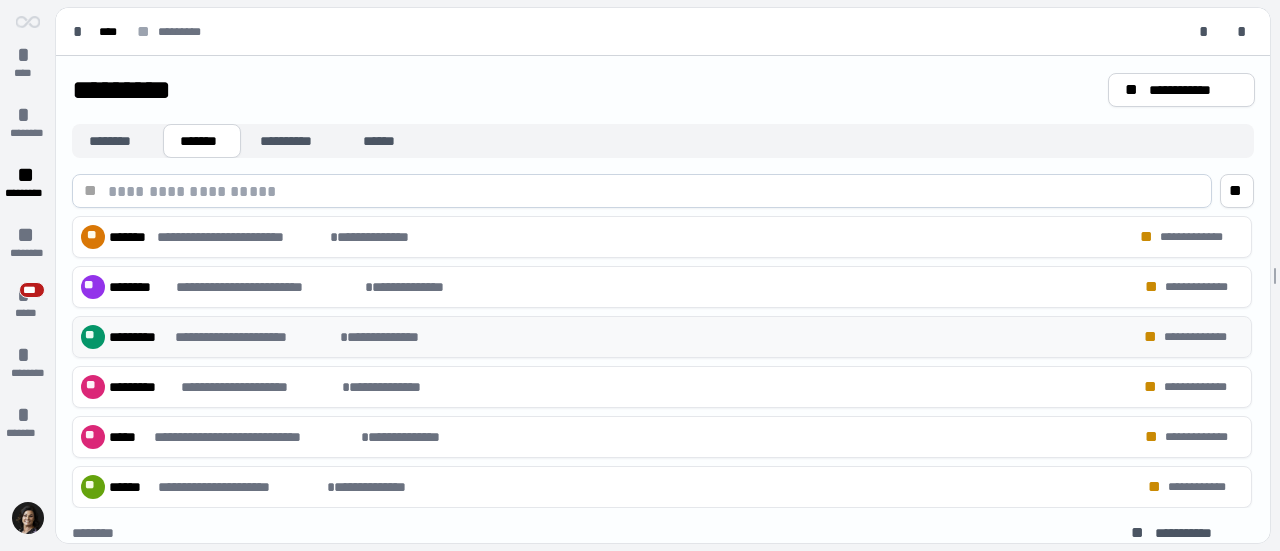 scroll, scrollTop: 17, scrollLeft: 0, axis: vertical 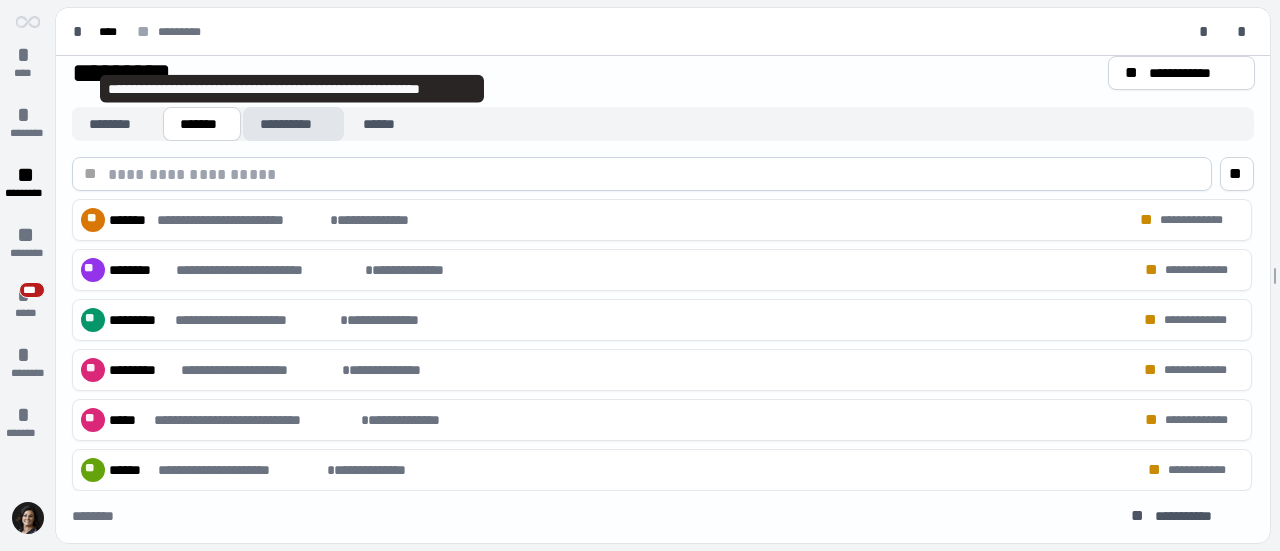 click on "**********" at bounding box center [293, 124] 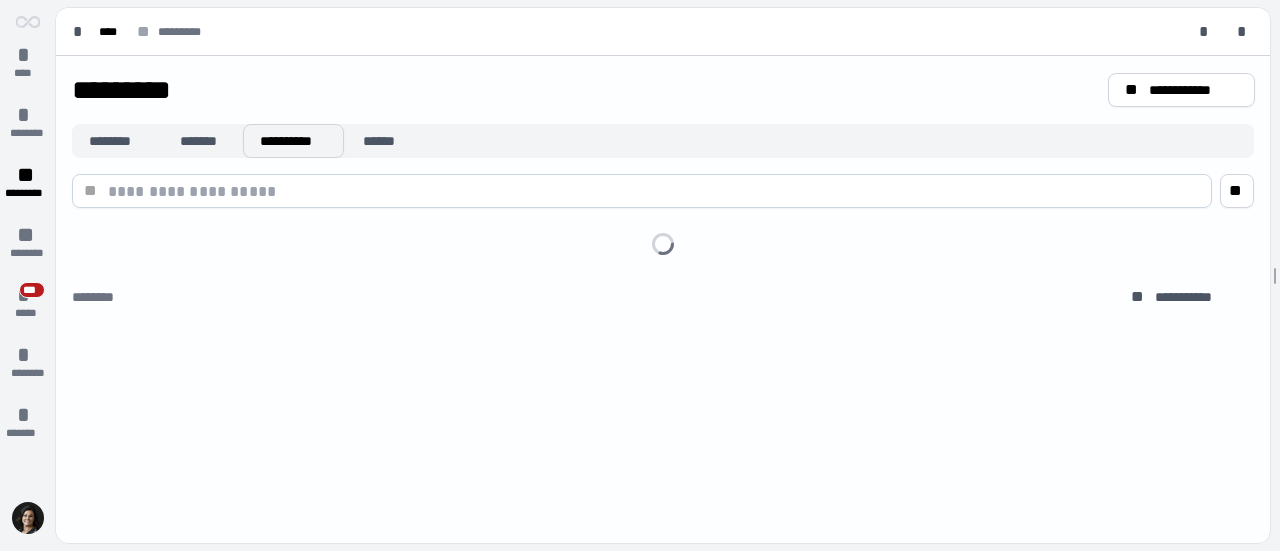 scroll, scrollTop: 0, scrollLeft: 0, axis: both 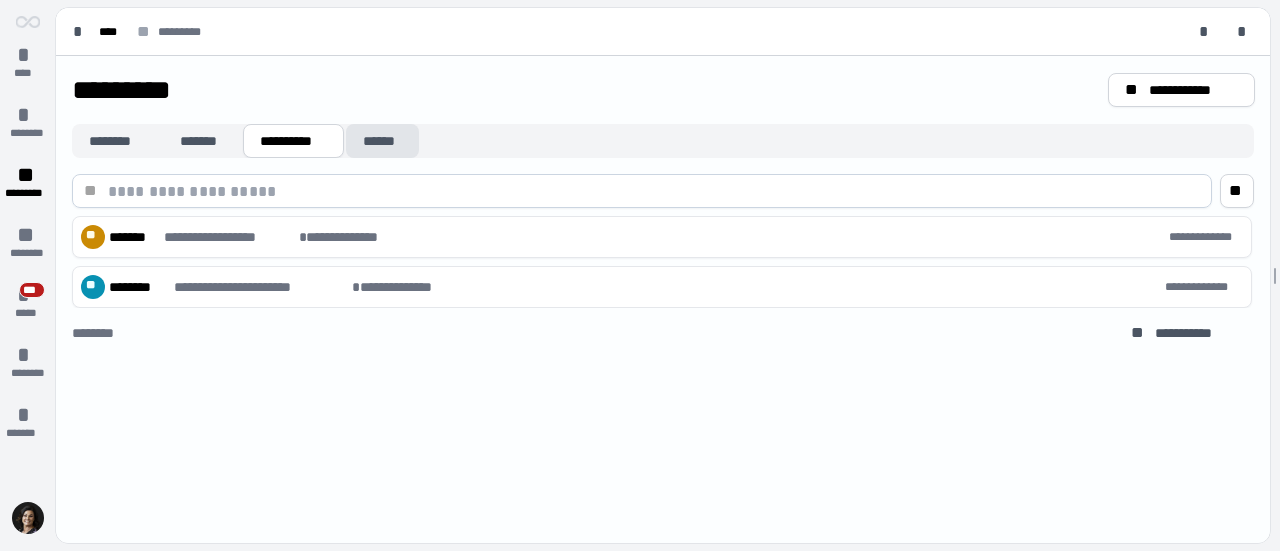 click on "******" at bounding box center (382, 141) 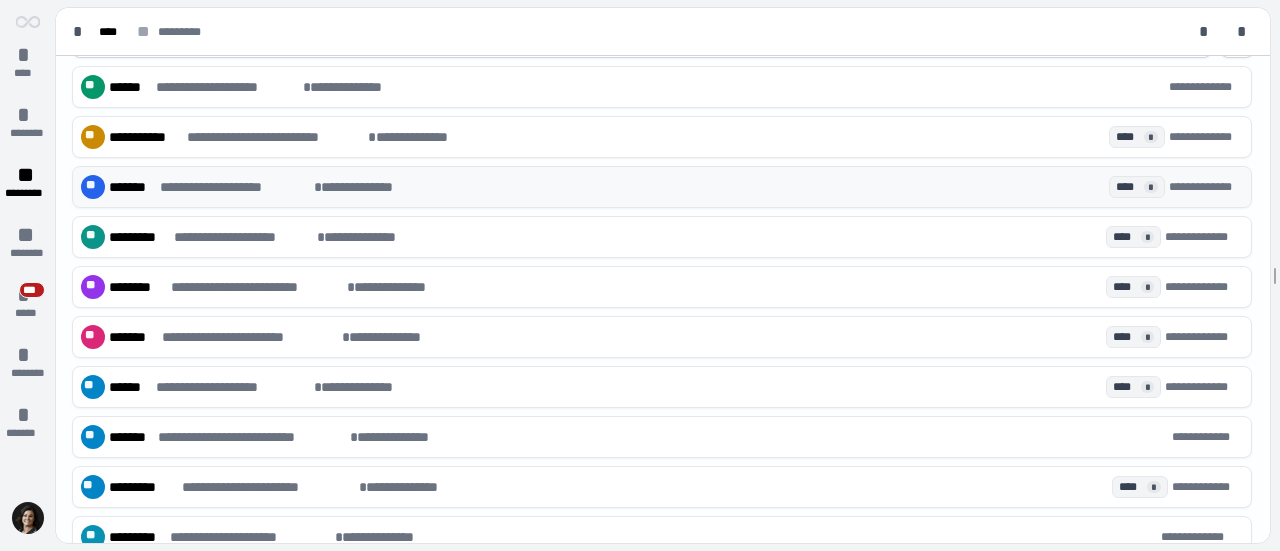 scroll, scrollTop: 200, scrollLeft: 0, axis: vertical 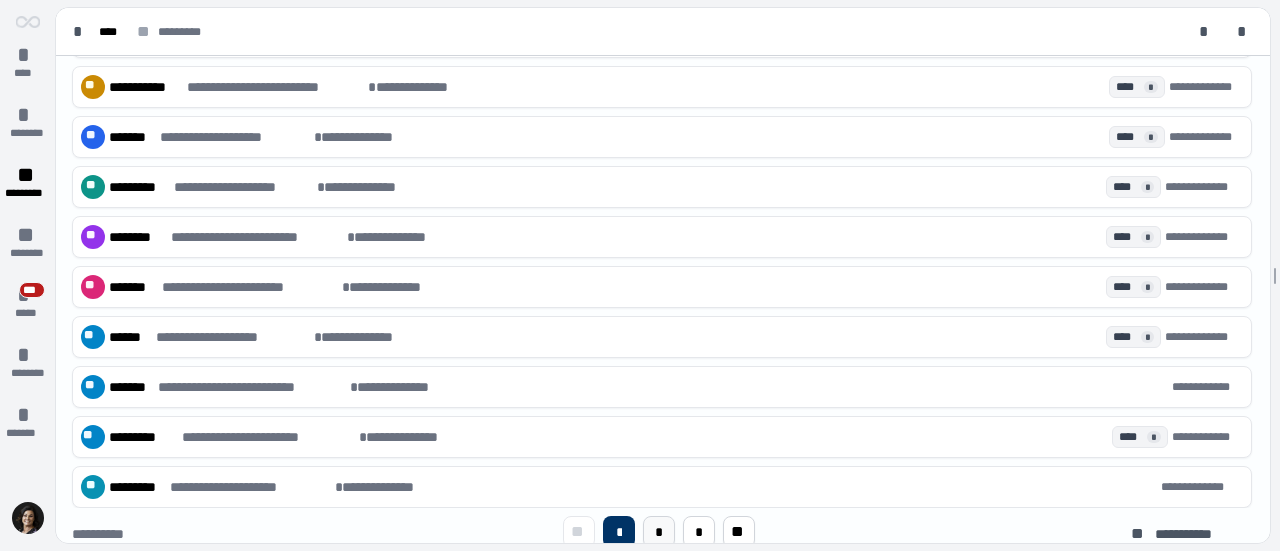click on "*" at bounding box center [659, 532] 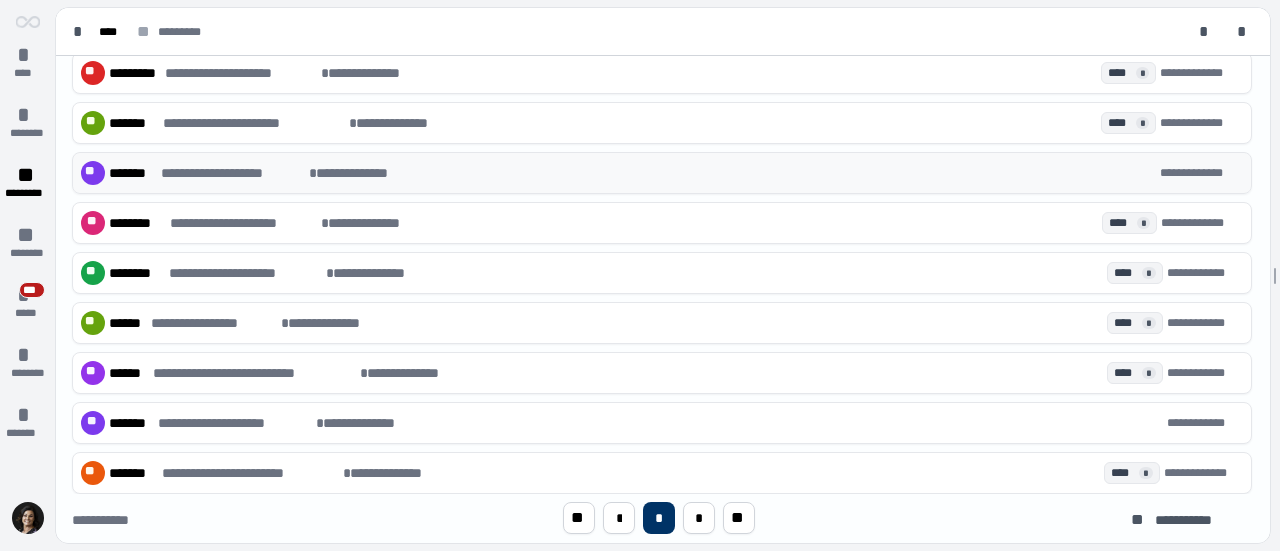 scroll, scrollTop: 217, scrollLeft: 0, axis: vertical 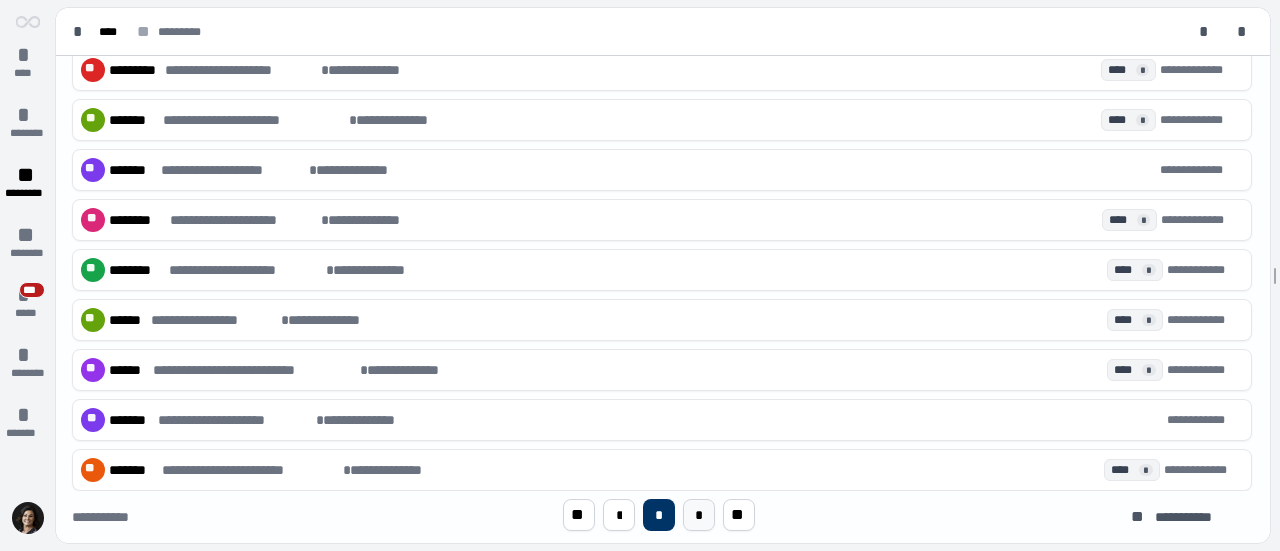 click on "*" at bounding box center (699, 515) 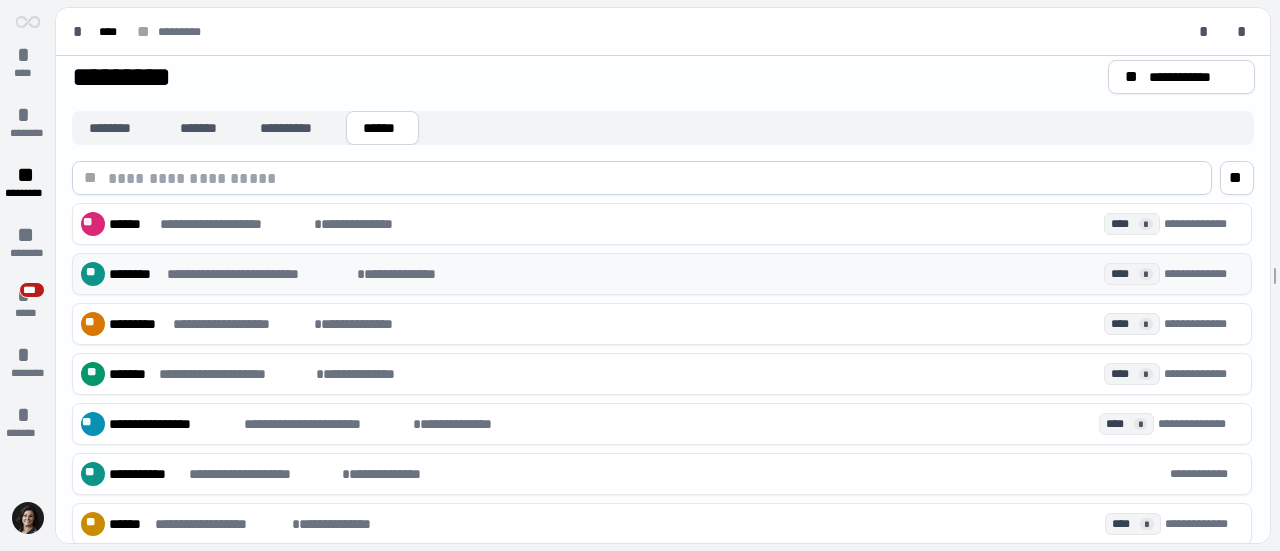scroll, scrollTop: 0, scrollLeft: 0, axis: both 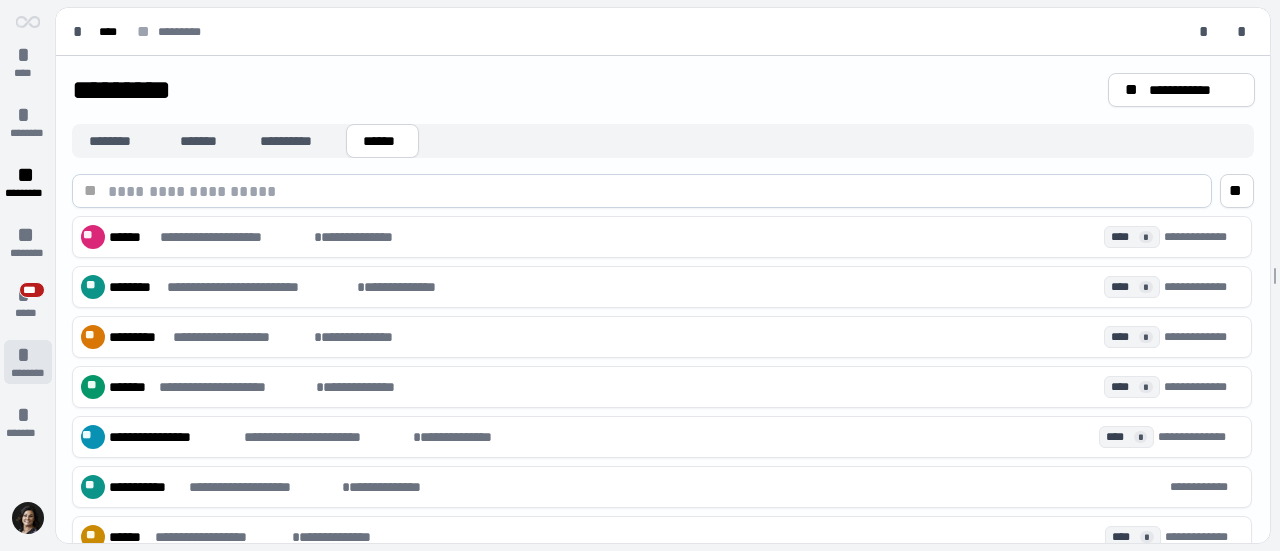 click on "*" at bounding box center (28, 355) 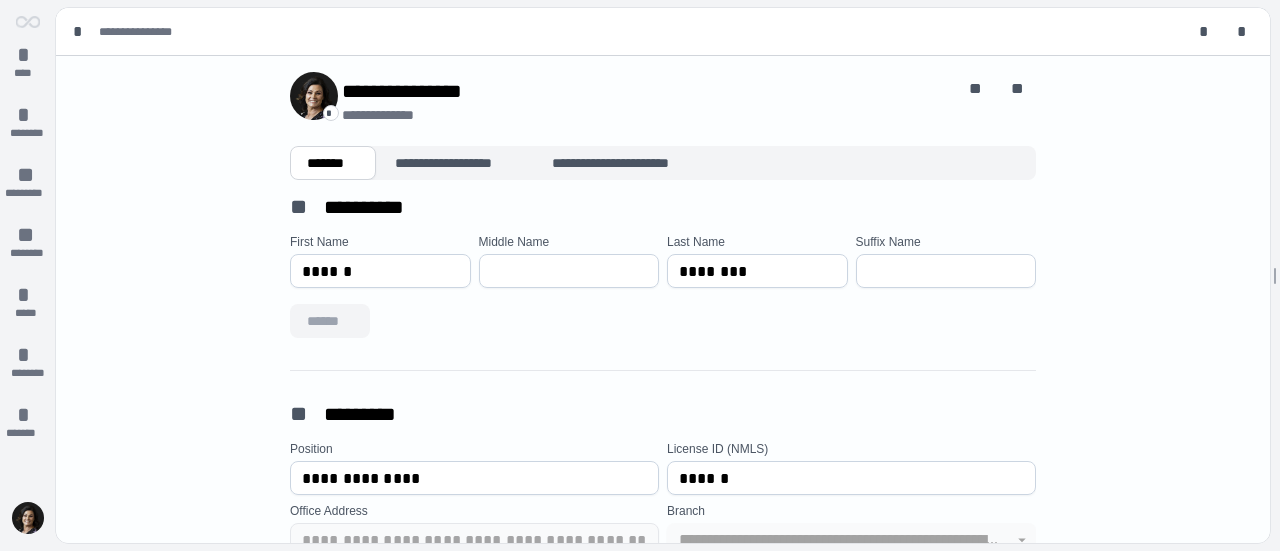 scroll, scrollTop: 0, scrollLeft: 0, axis: both 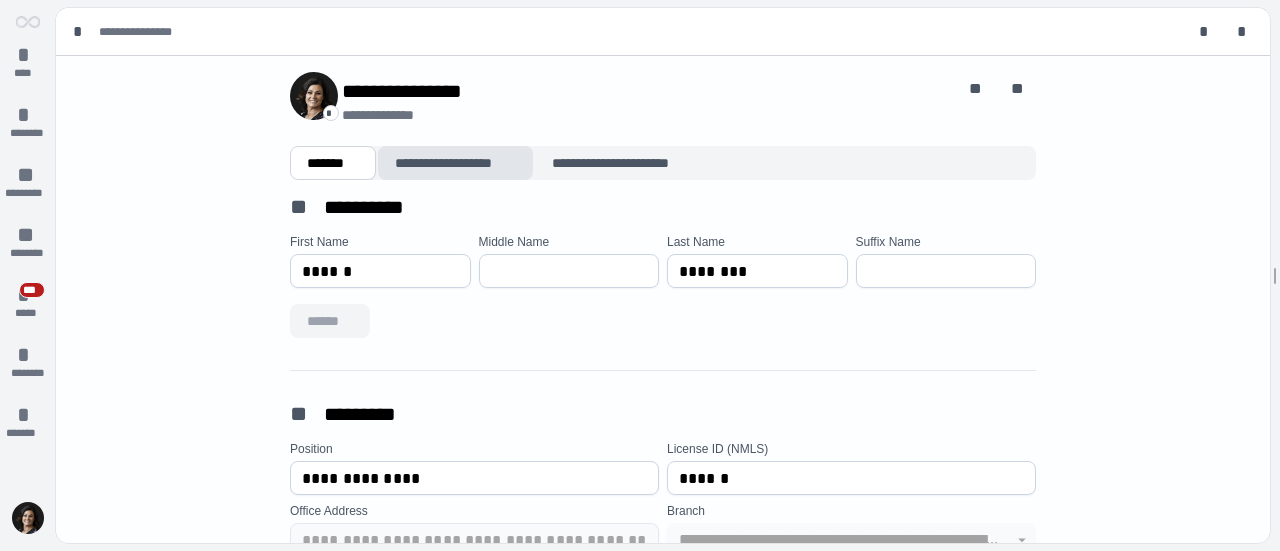 click on "**********" at bounding box center [455, 163] 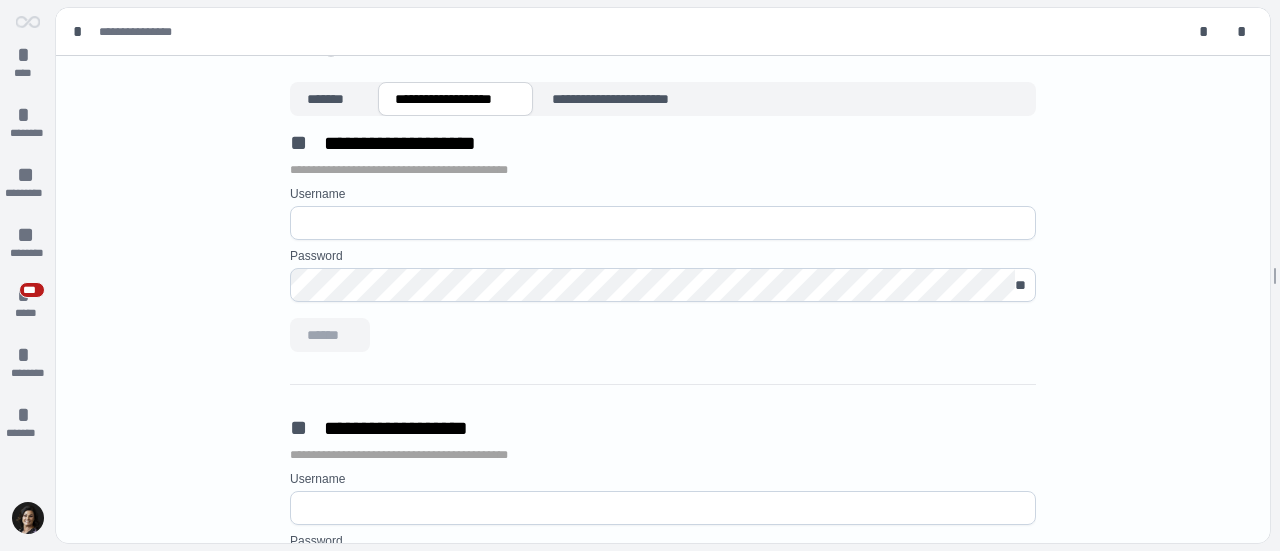 scroll, scrollTop: 0, scrollLeft: 0, axis: both 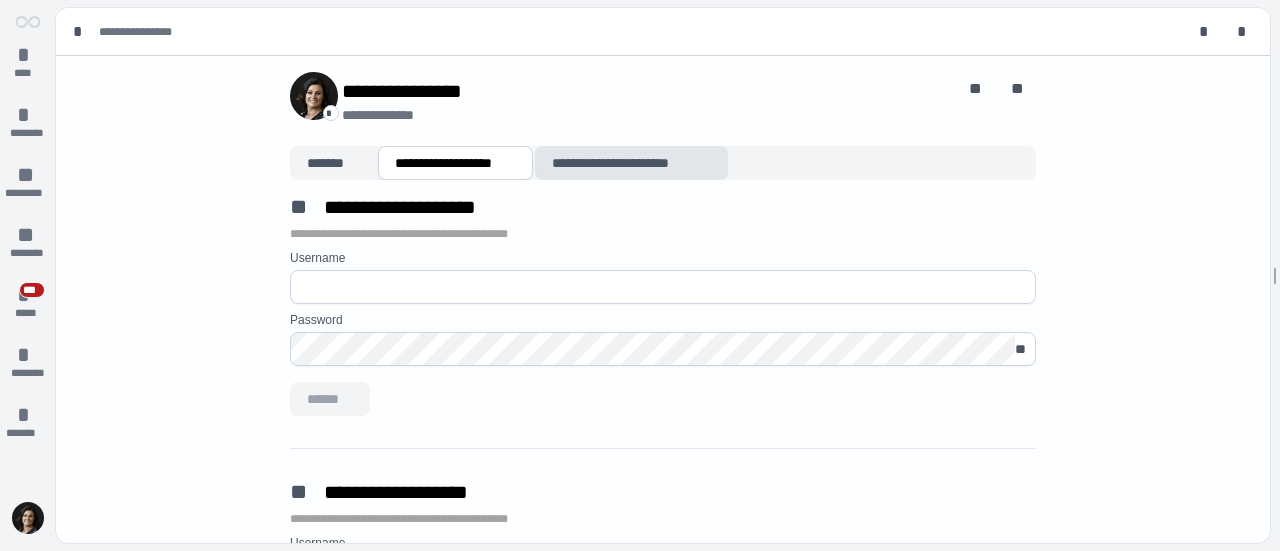 click on "**********" at bounding box center [632, 163] 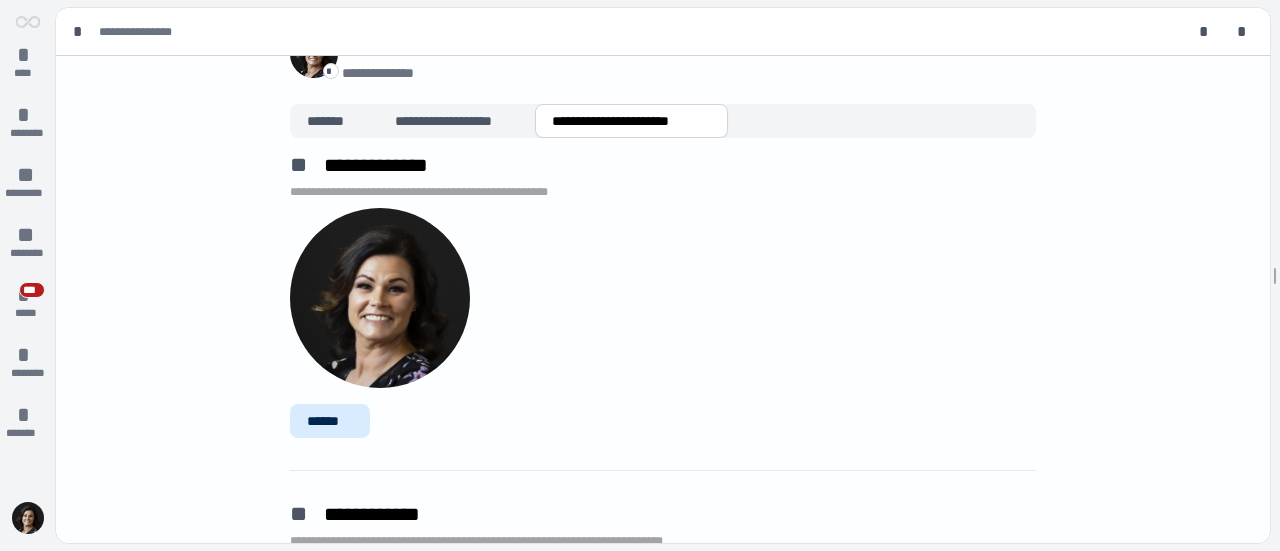 scroll, scrollTop: 0, scrollLeft: 0, axis: both 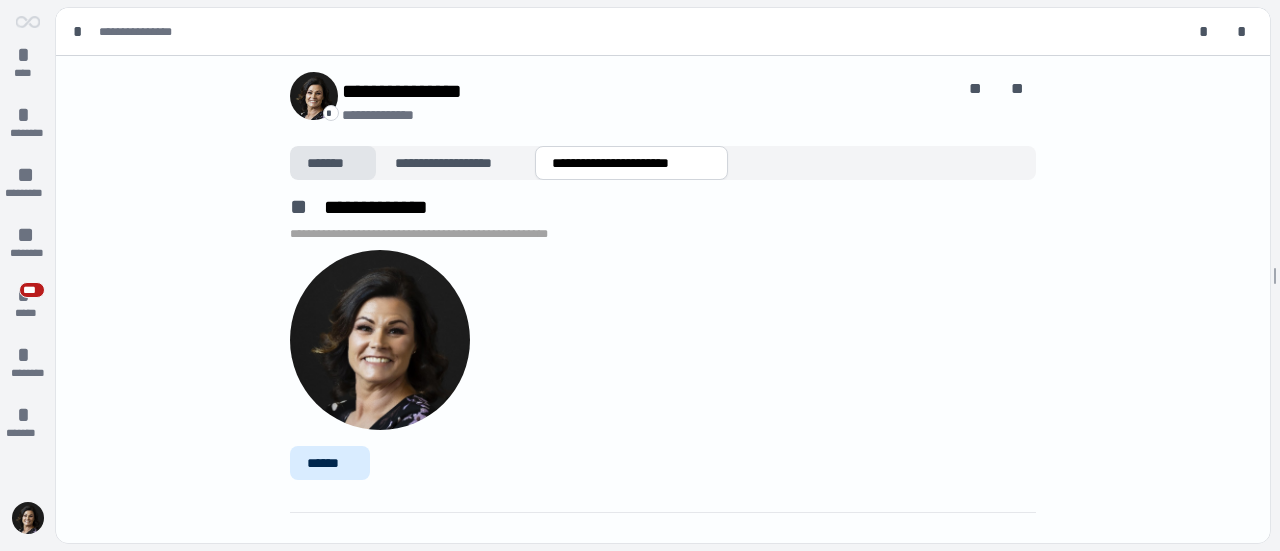 click on "*******" at bounding box center [333, 163] 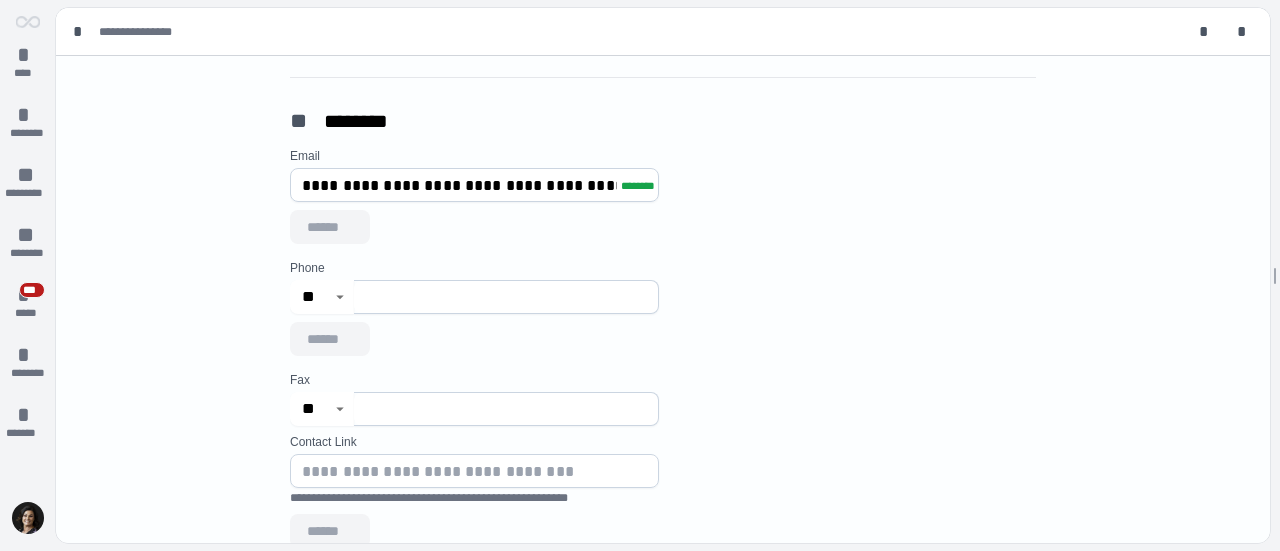 scroll, scrollTop: 800, scrollLeft: 0, axis: vertical 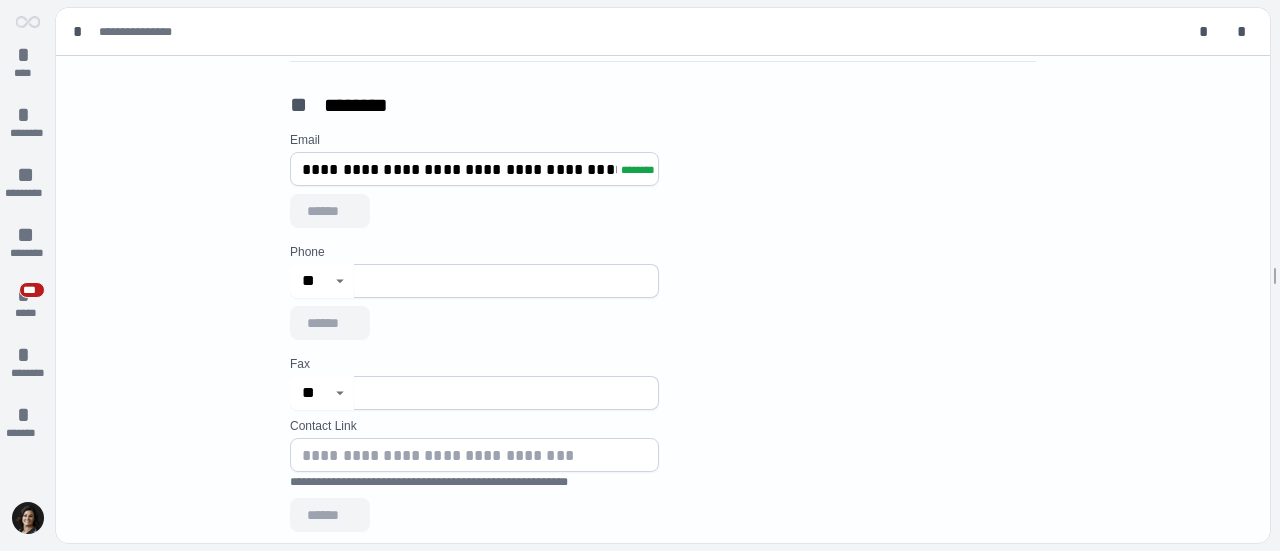 click at bounding box center (506, 281) 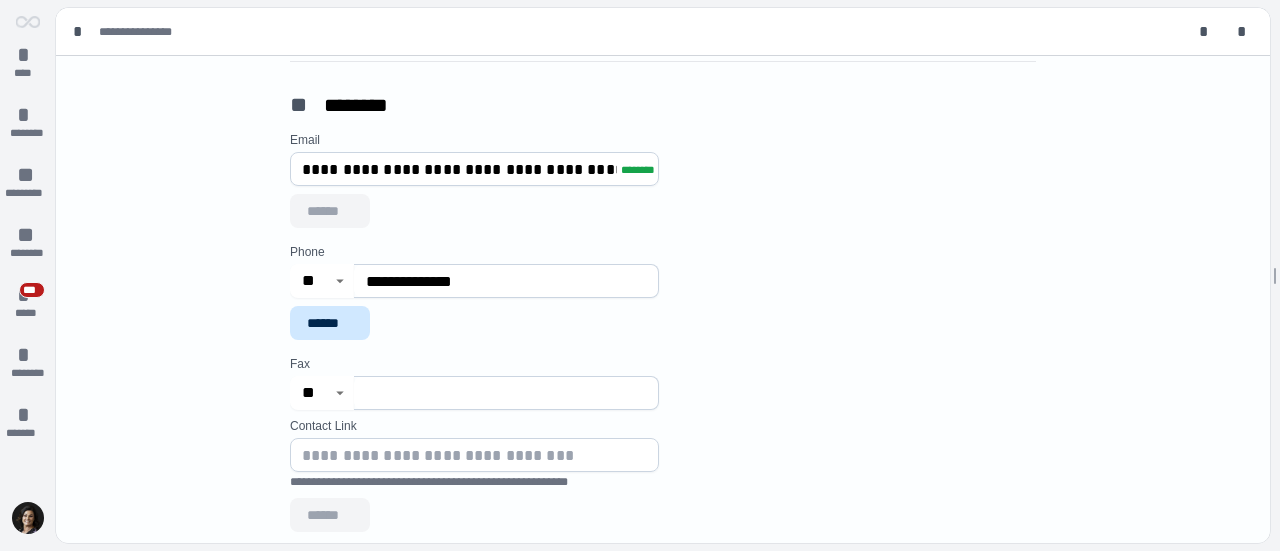 click on "******" at bounding box center (330, 323) 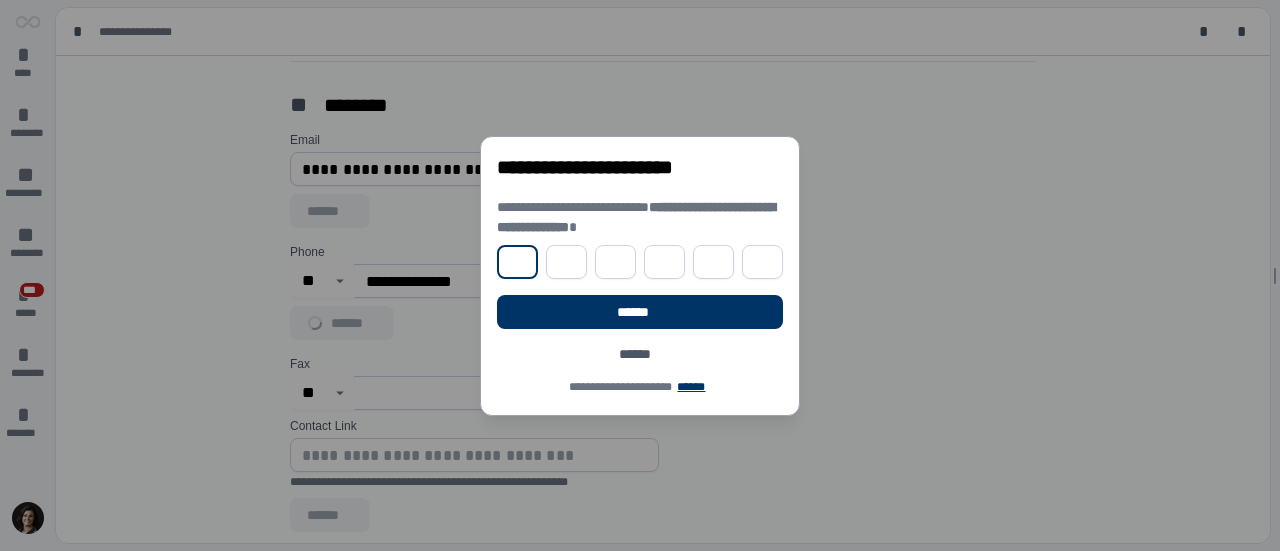 type on "*" 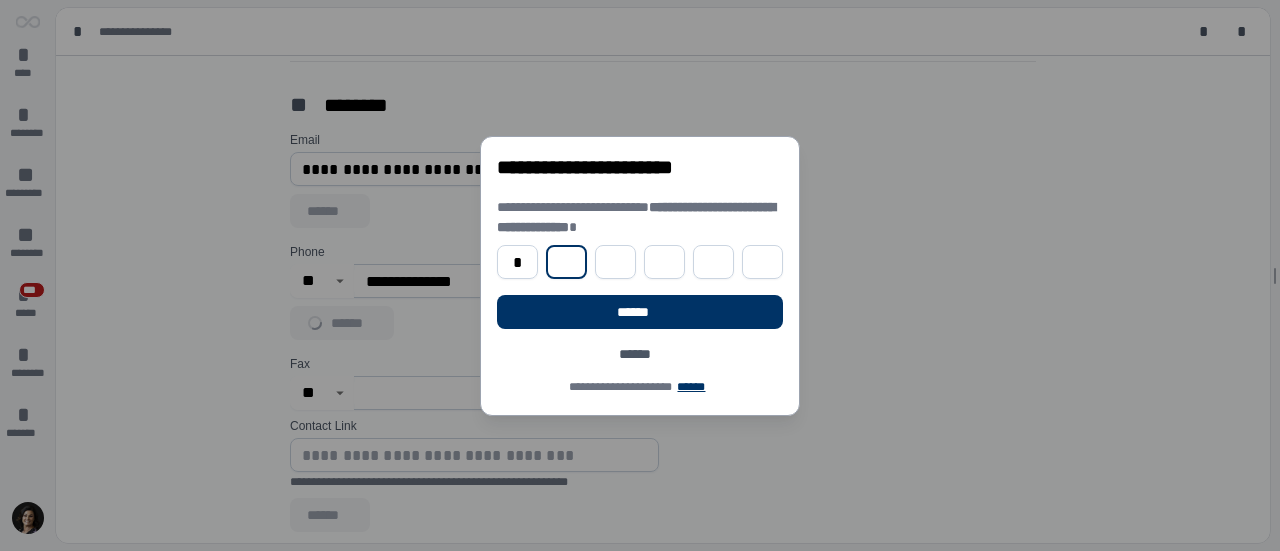 type on "*" 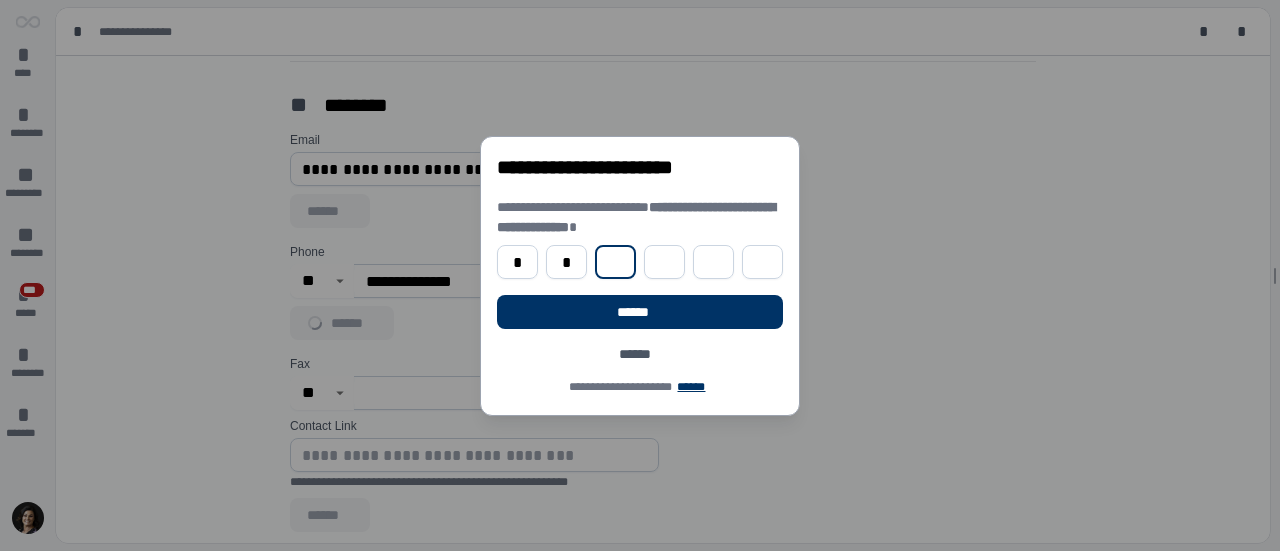 type on "*" 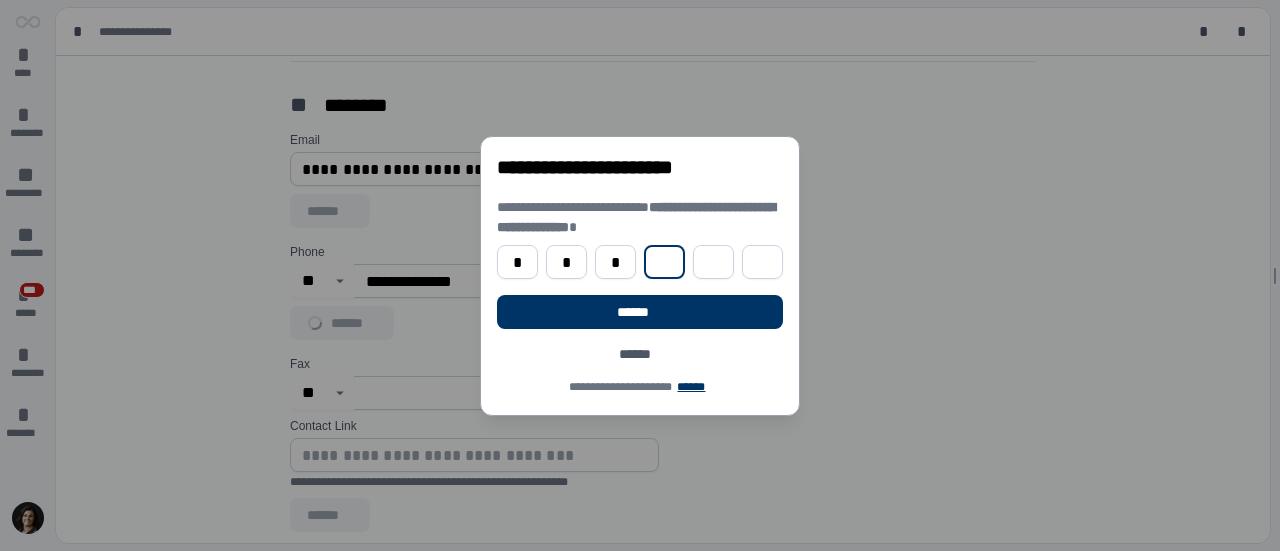 type on "*" 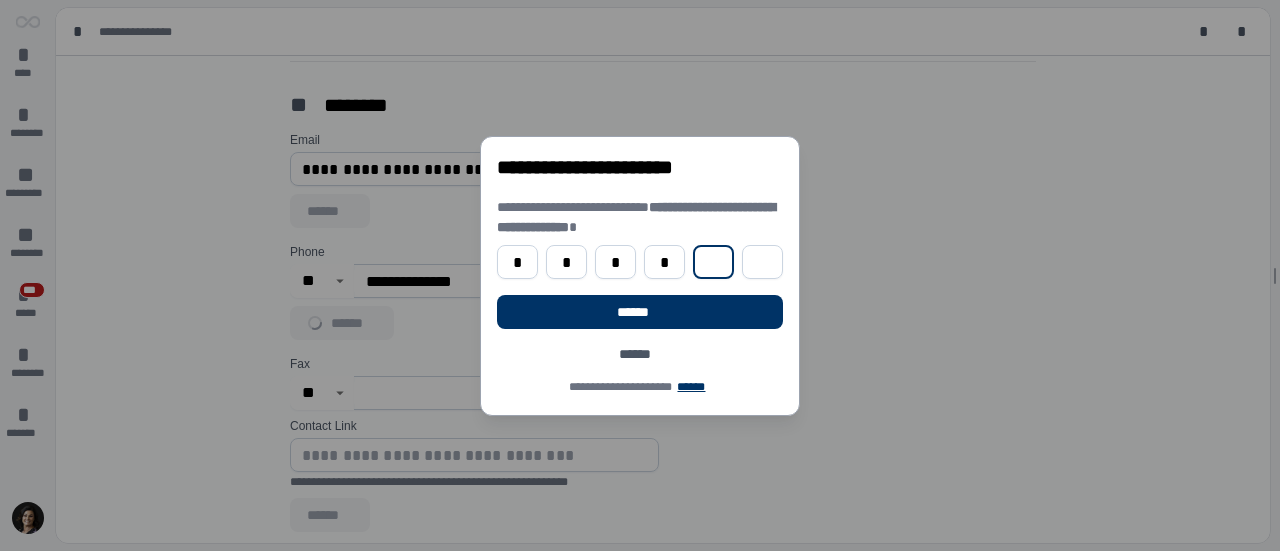 type on "*" 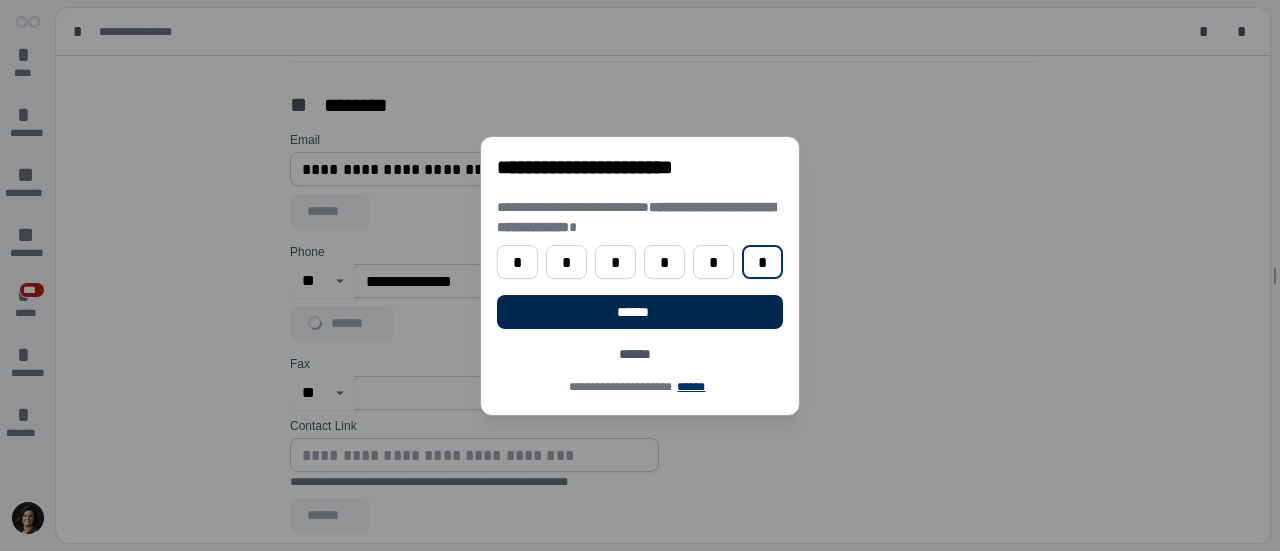 type on "*" 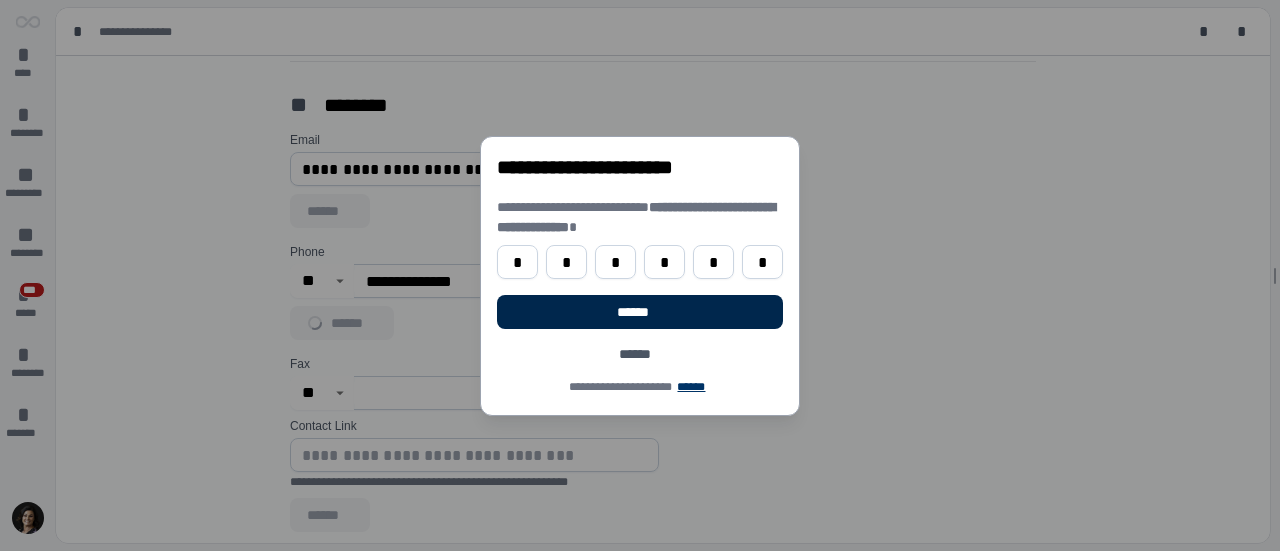 click on "******" at bounding box center [640, 312] 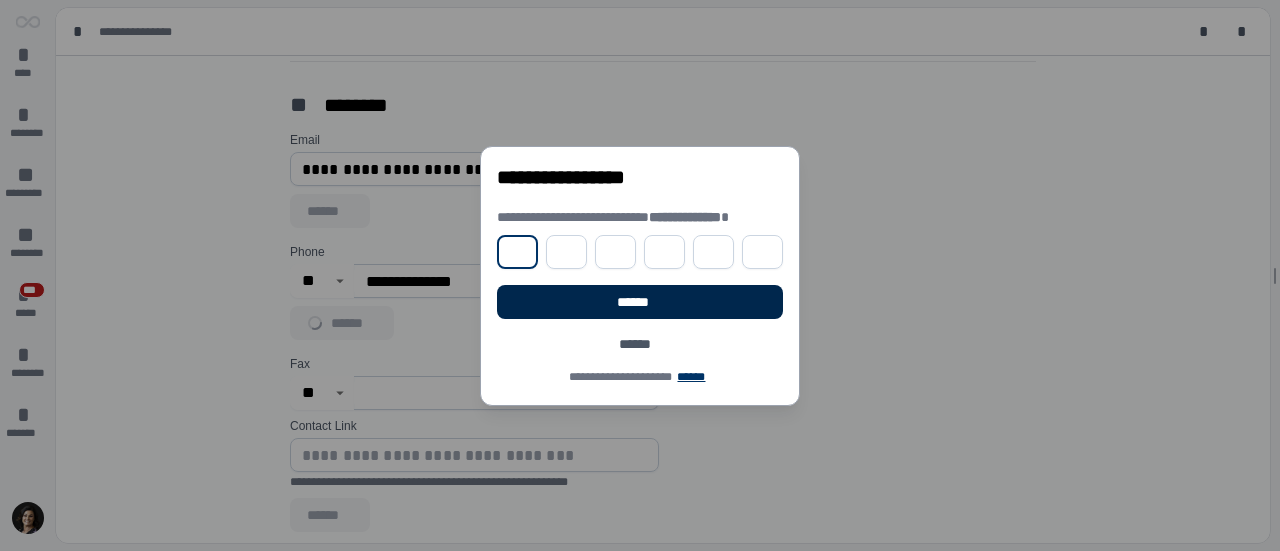 type on "*" 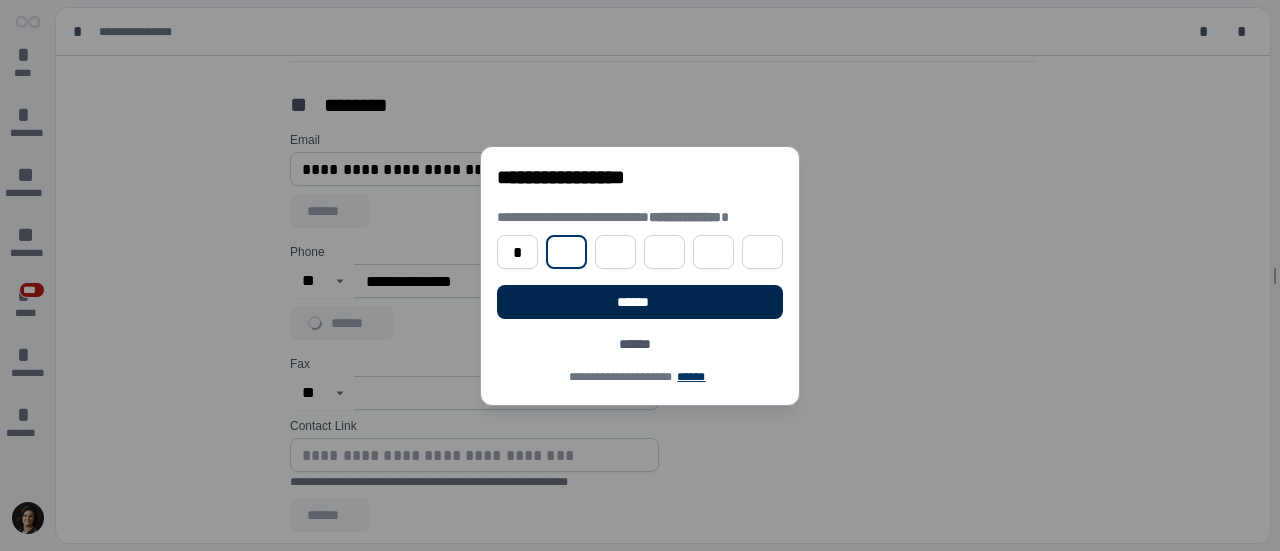 type on "*" 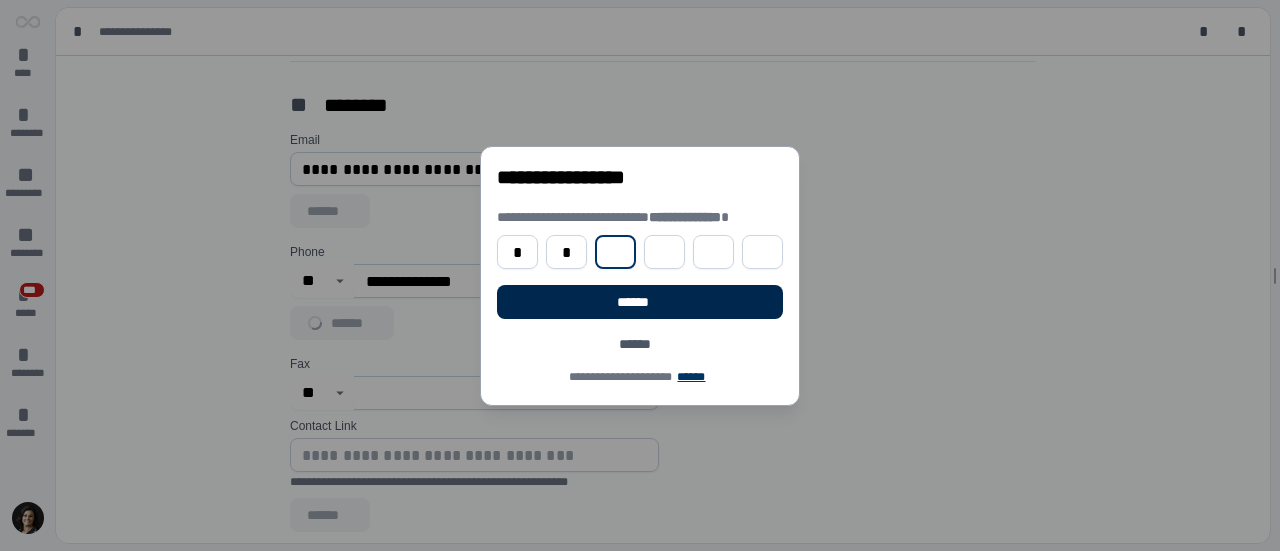 type on "*" 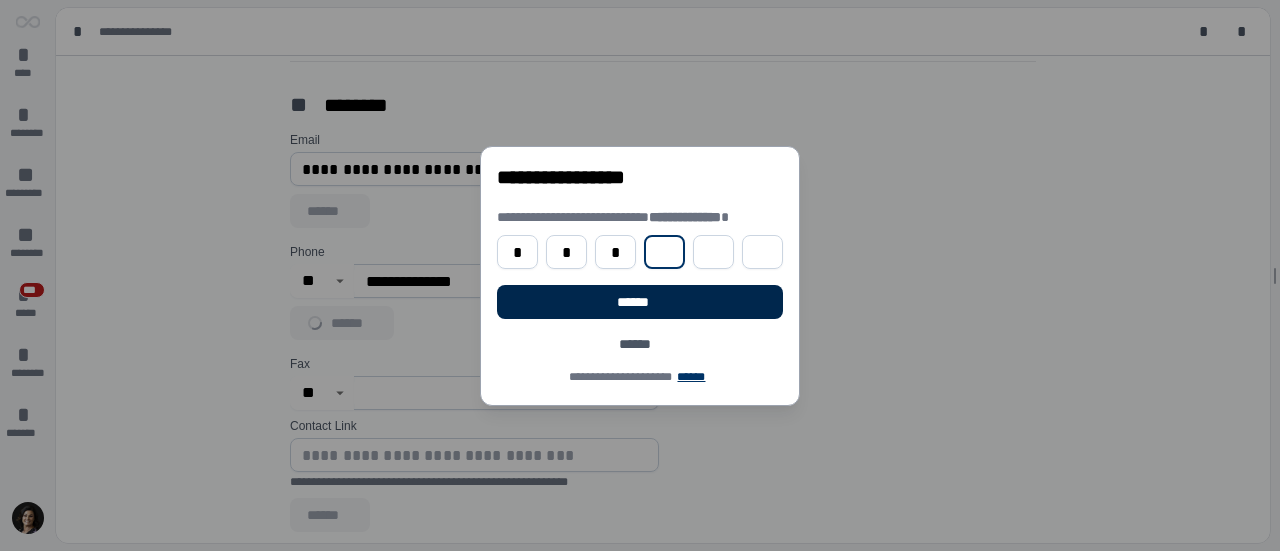 type on "*" 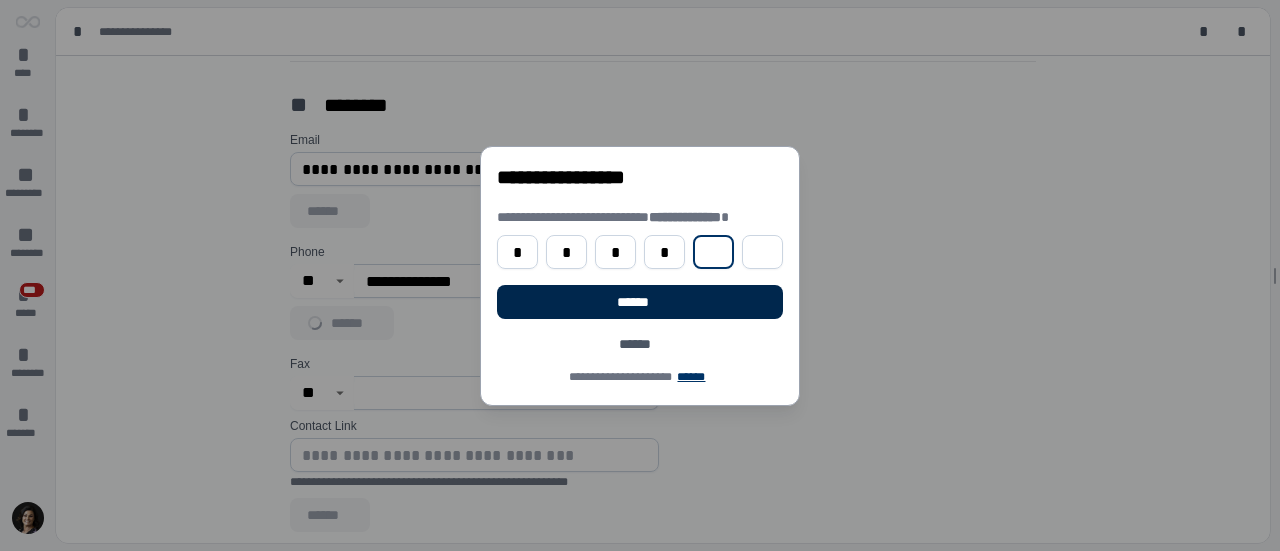 type on "*" 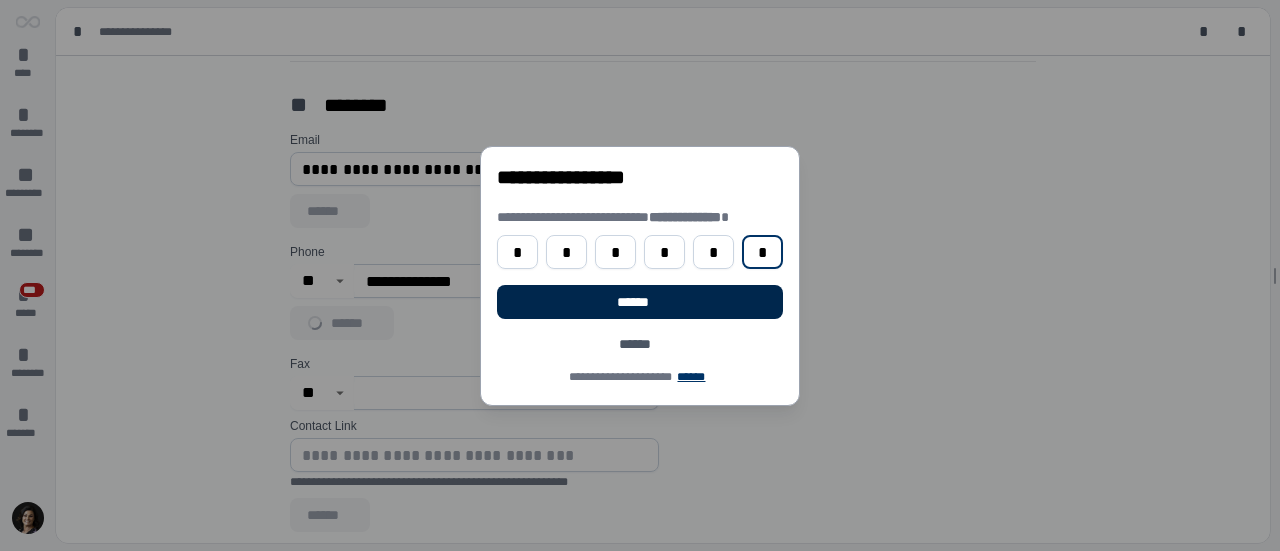 type on "*" 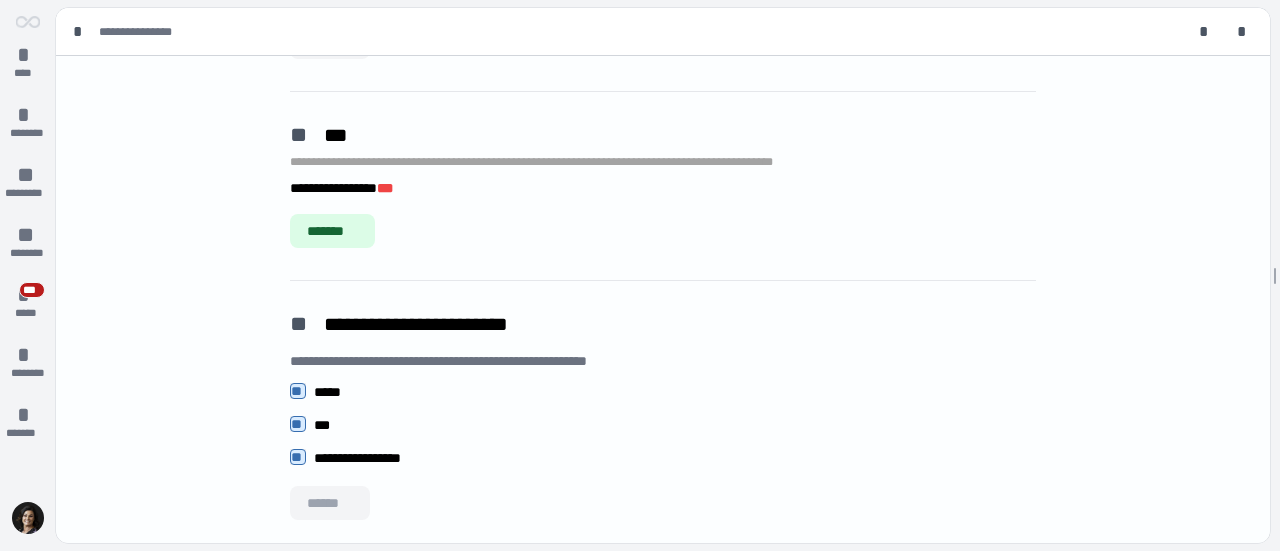 scroll, scrollTop: 1689, scrollLeft: 0, axis: vertical 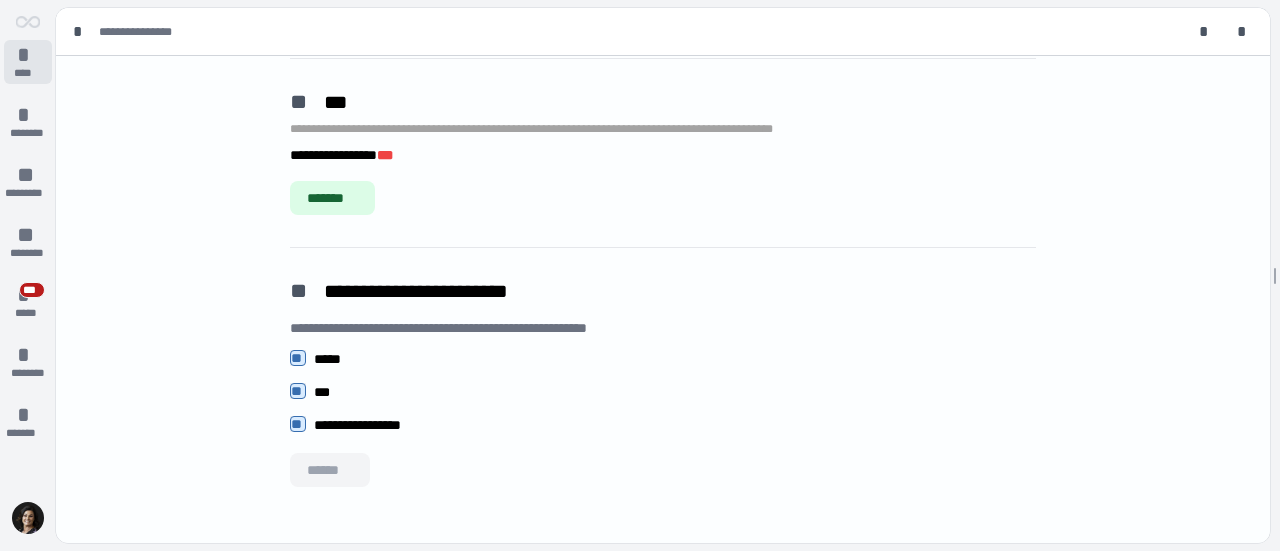 click on "*" at bounding box center (28, 55) 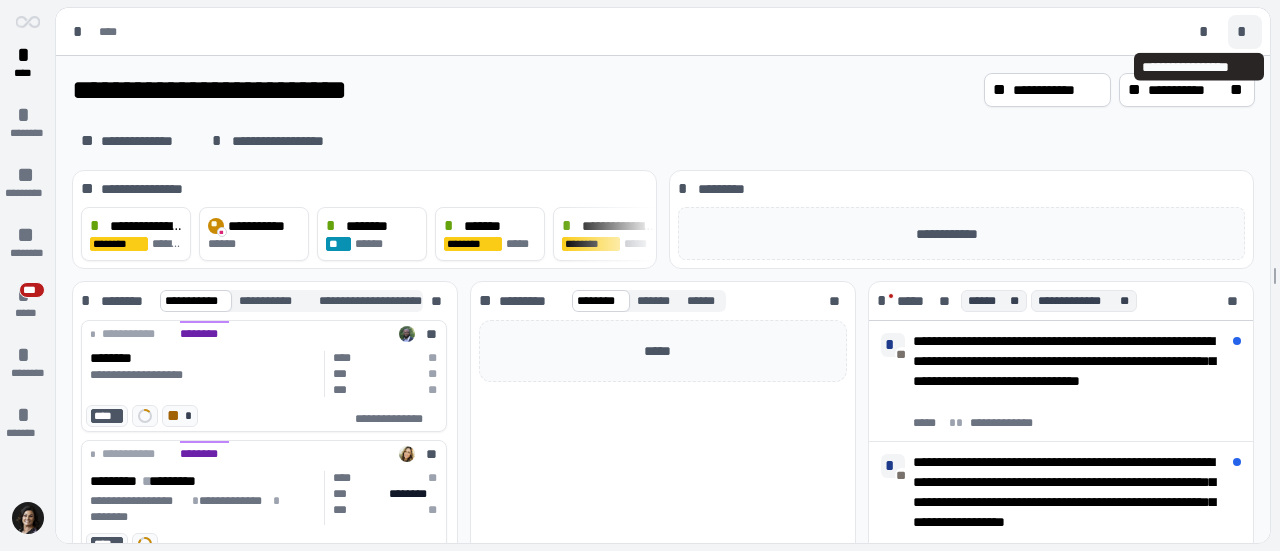 click on "*" at bounding box center (1245, 32) 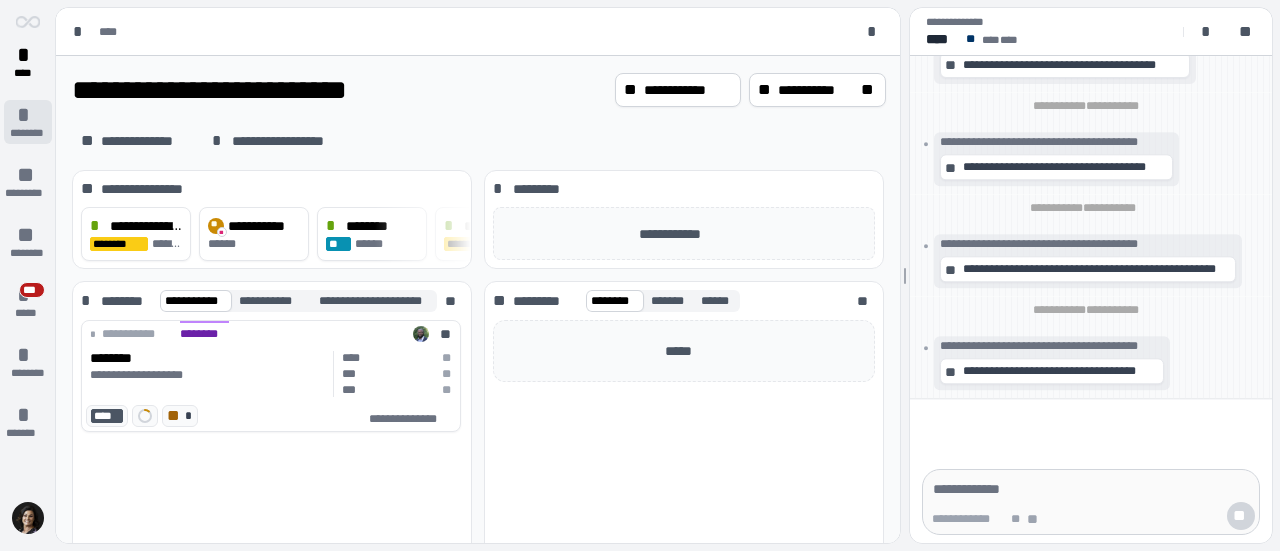 click on "*" at bounding box center [28, 115] 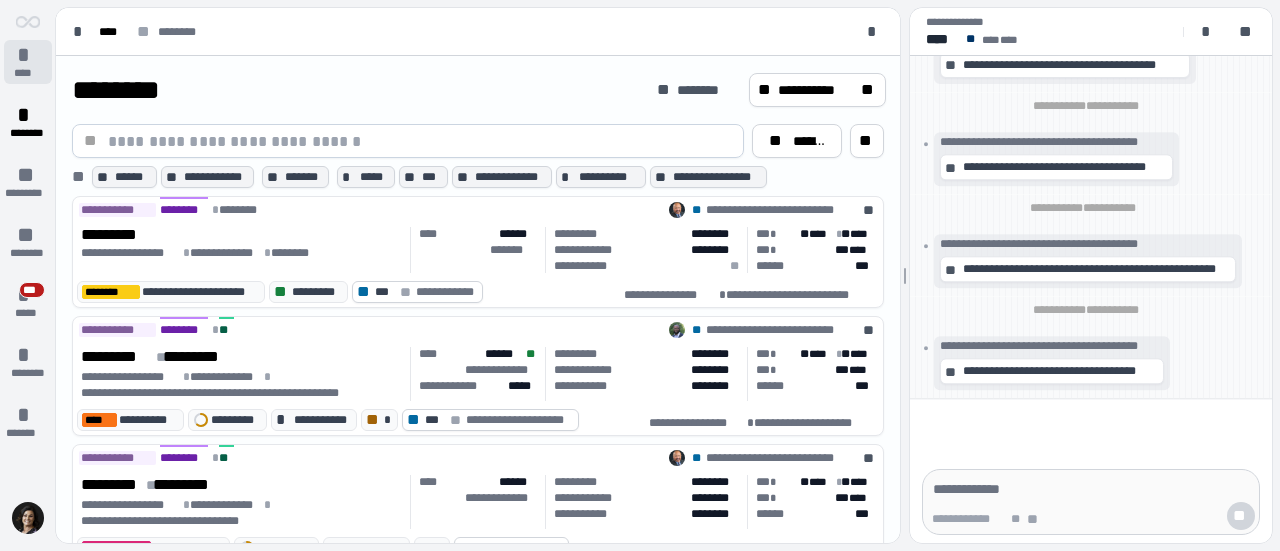 click on "*" at bounding box center [28, 55] 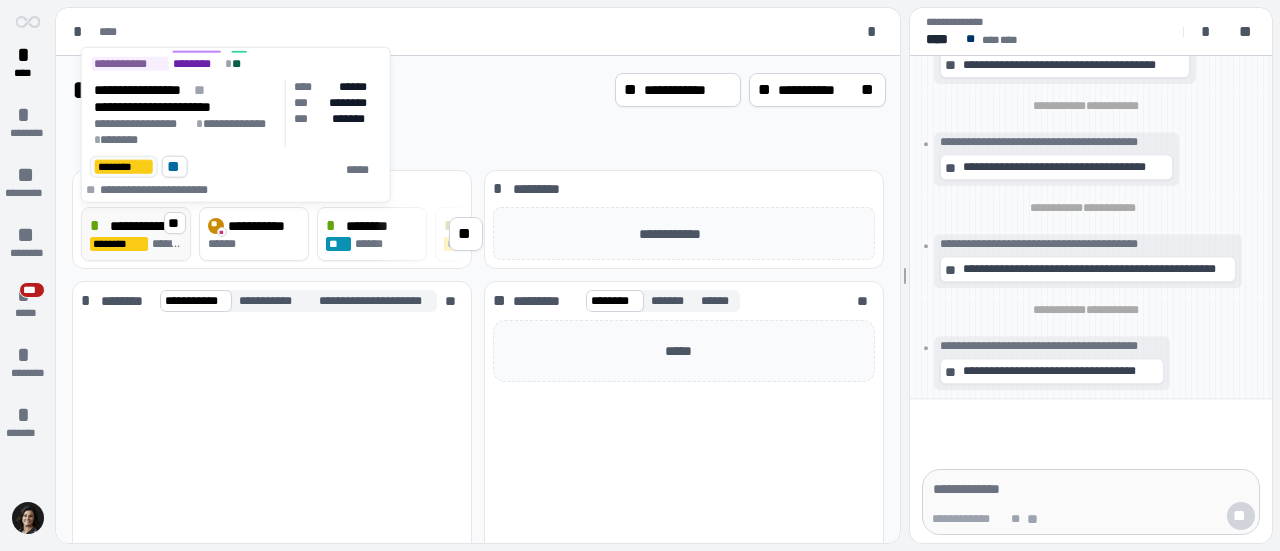 click on "**********" at bounding box center (146, 226) 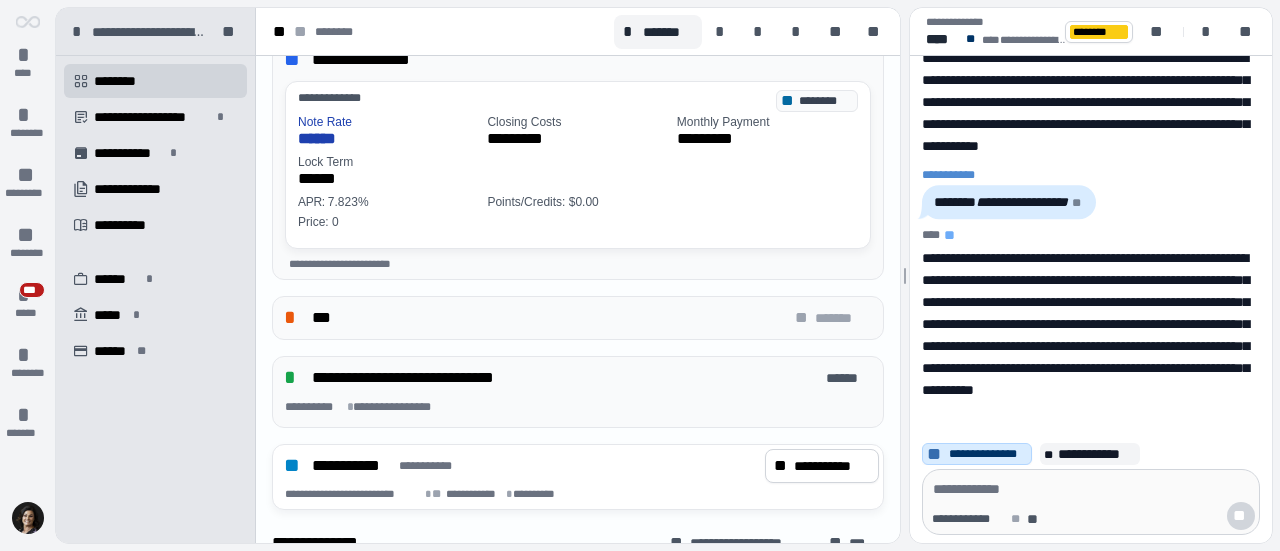 scroll, scrollTop: 700, scrollLeft: 0, axis: vertical 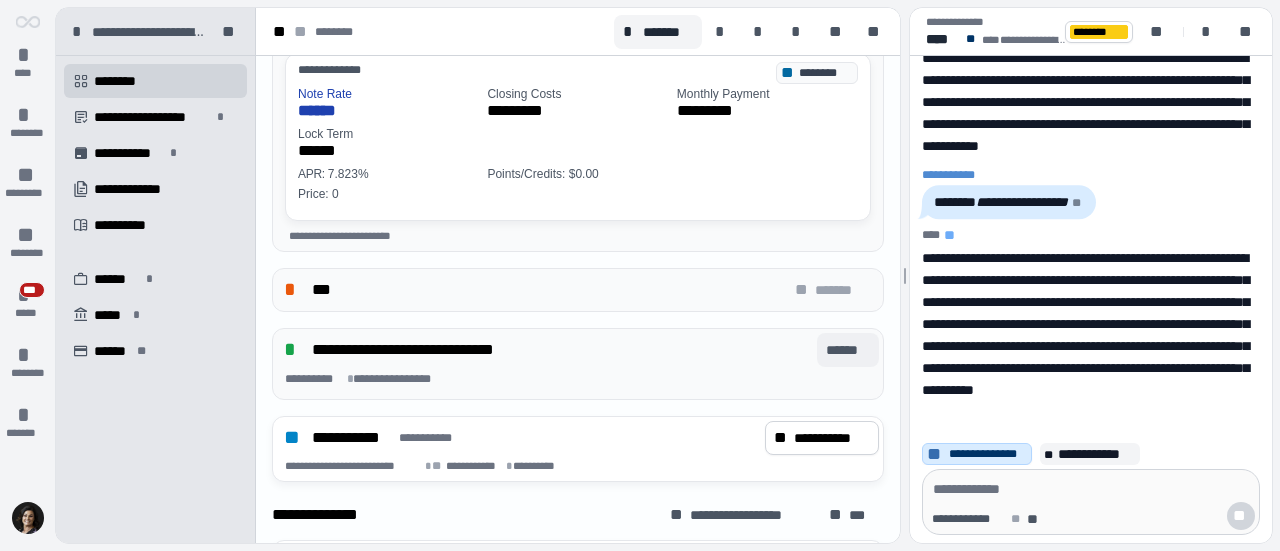 click on "******" at bounding box center [848, 350] 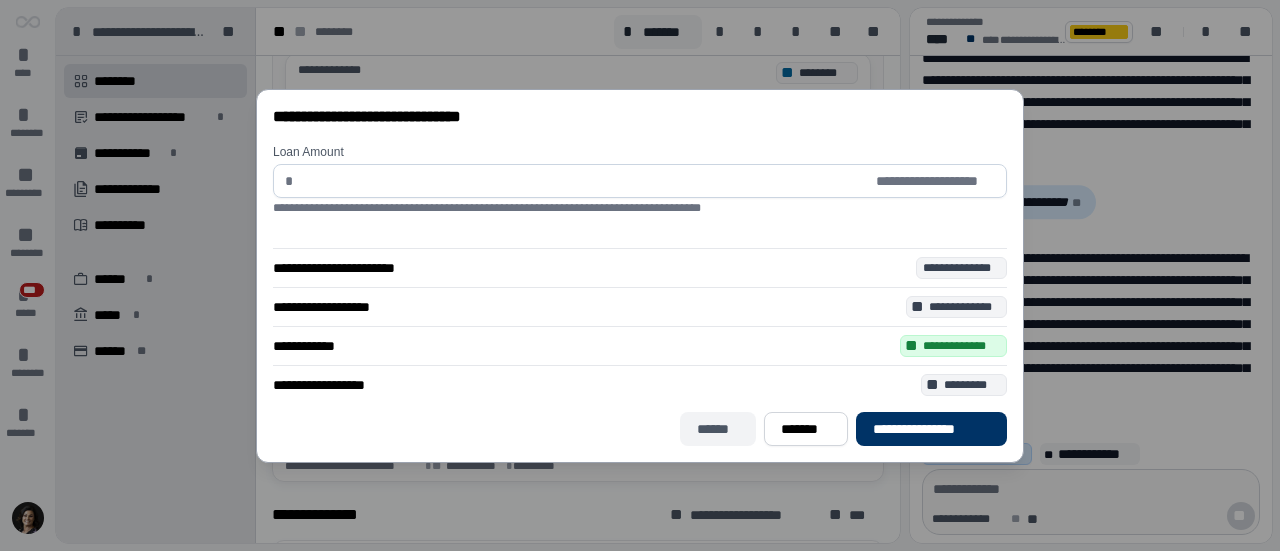 click on "******" at bounding box center (718, 429) 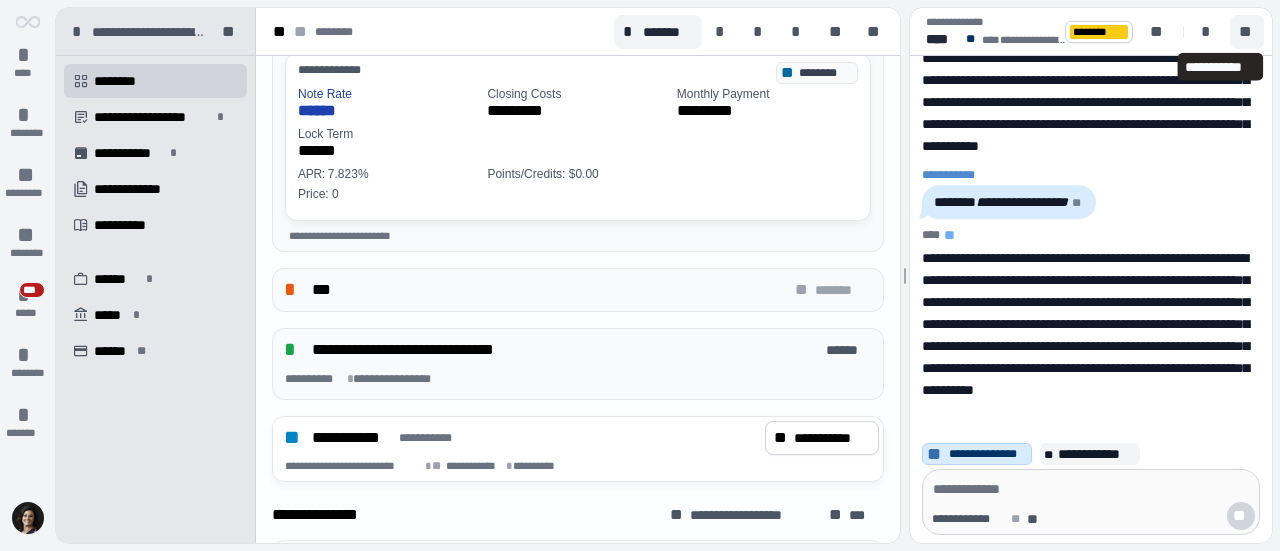 click on "**" at bounding box center [1247, 32] 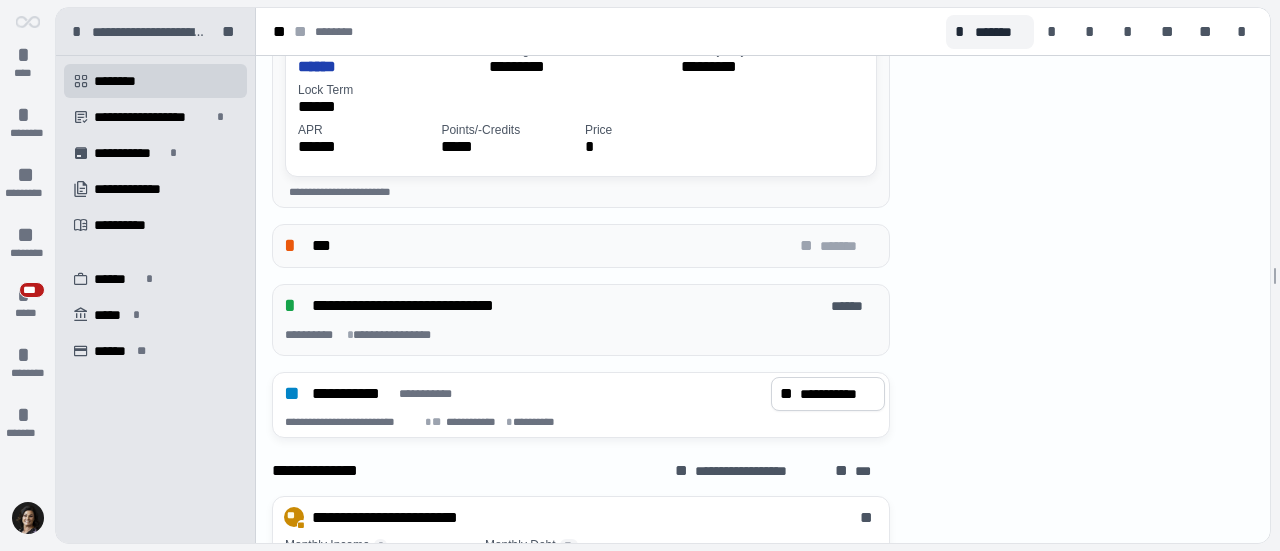 scroll, scrollTop: 656, scrollLeft: 0, axis: vertical 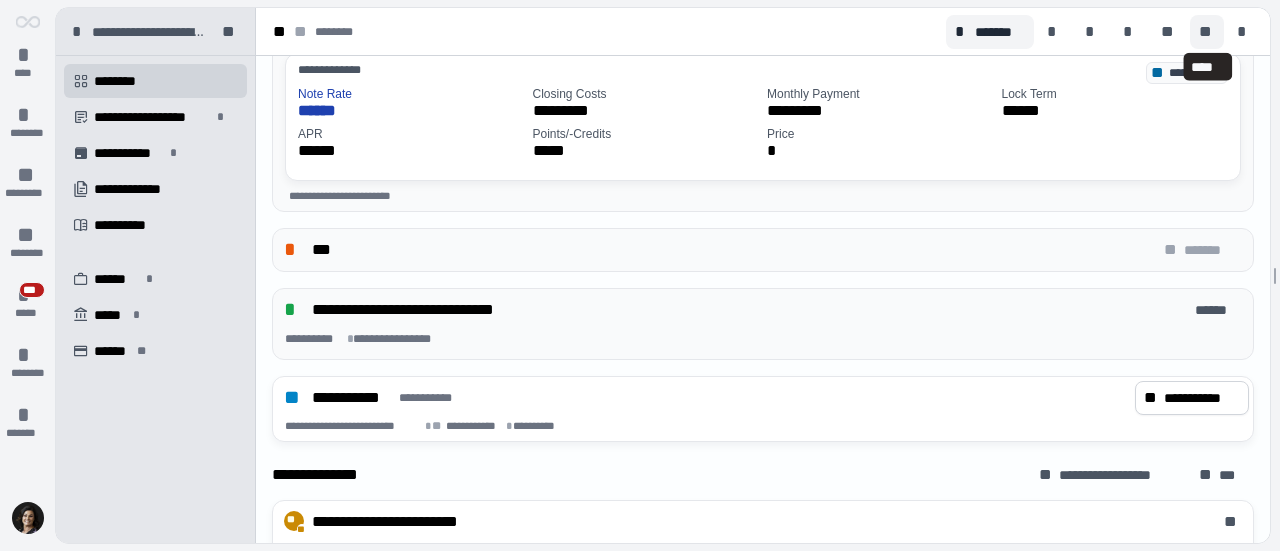 click on "**" at bounding box center [1207, 32] 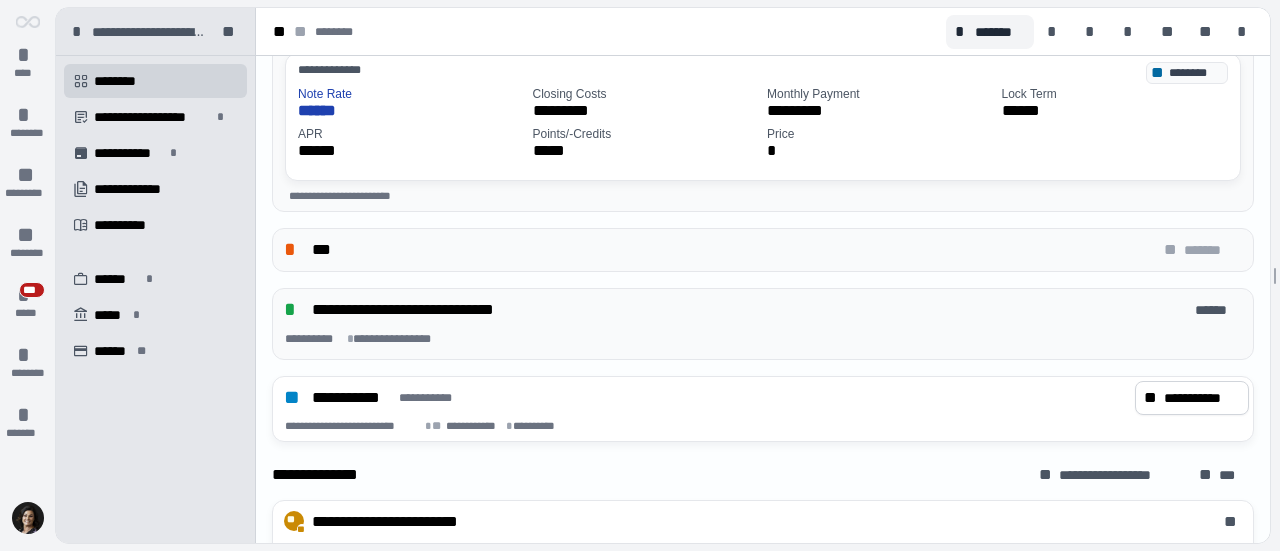 click on "** ** ********" at bounding box center (601, 32) 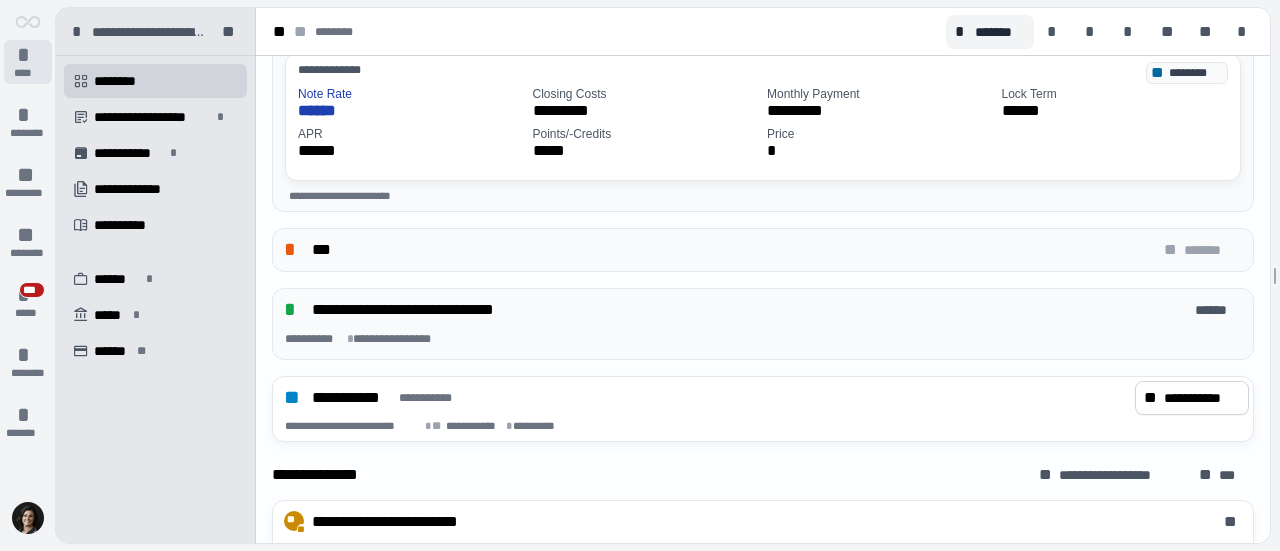 click on "*" at bounding box center [28, 55] 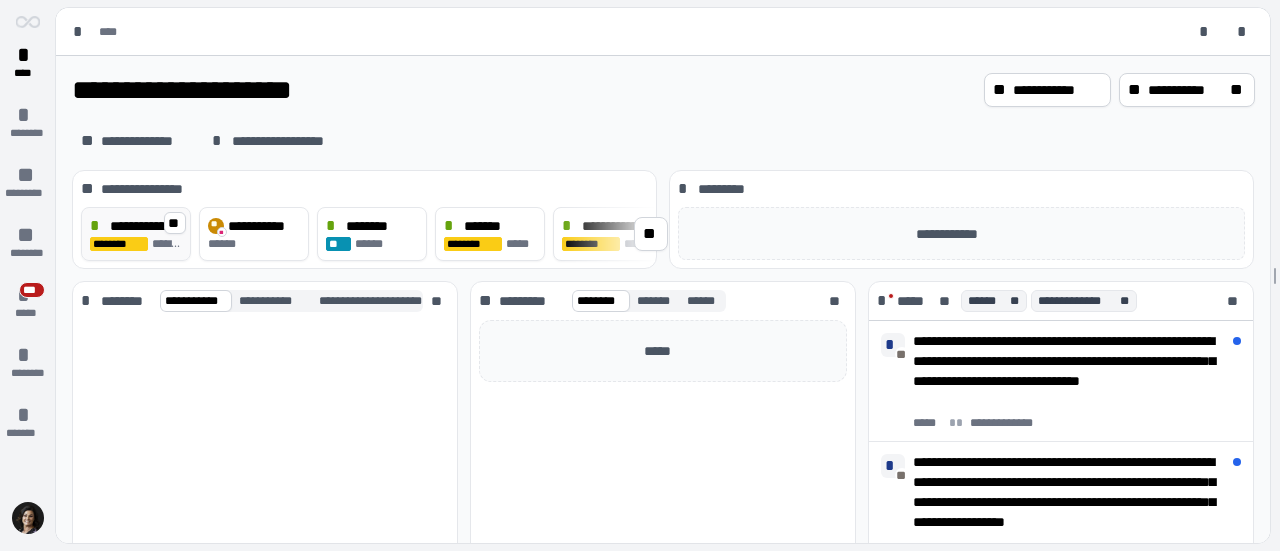 click on "**********" at bounding box center (146, 226) 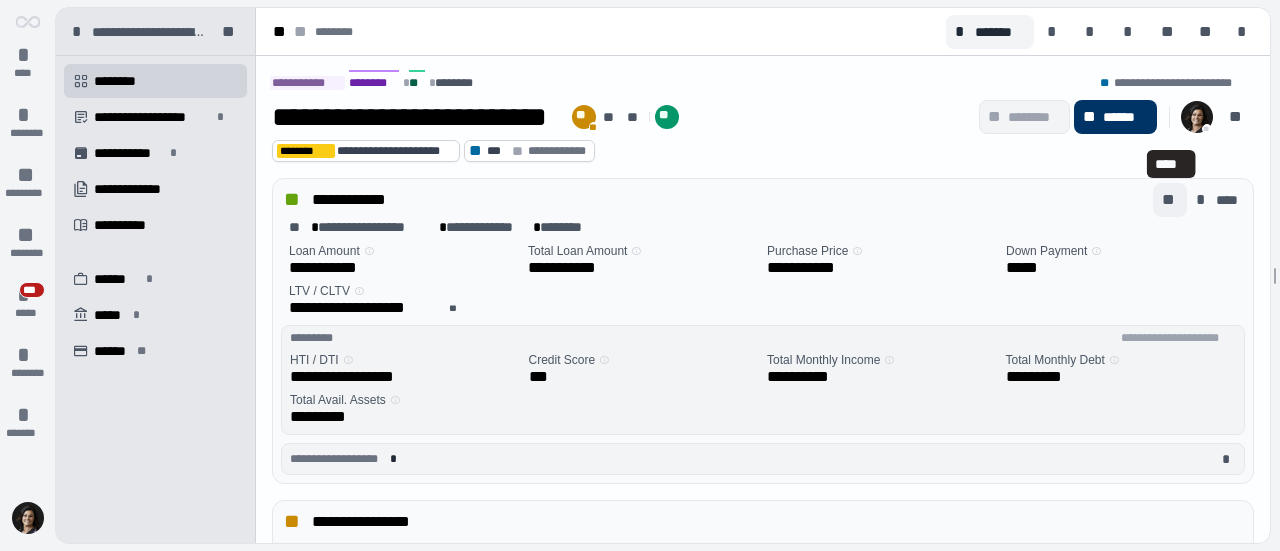 click on "**" at bounding box center [1170, 200] 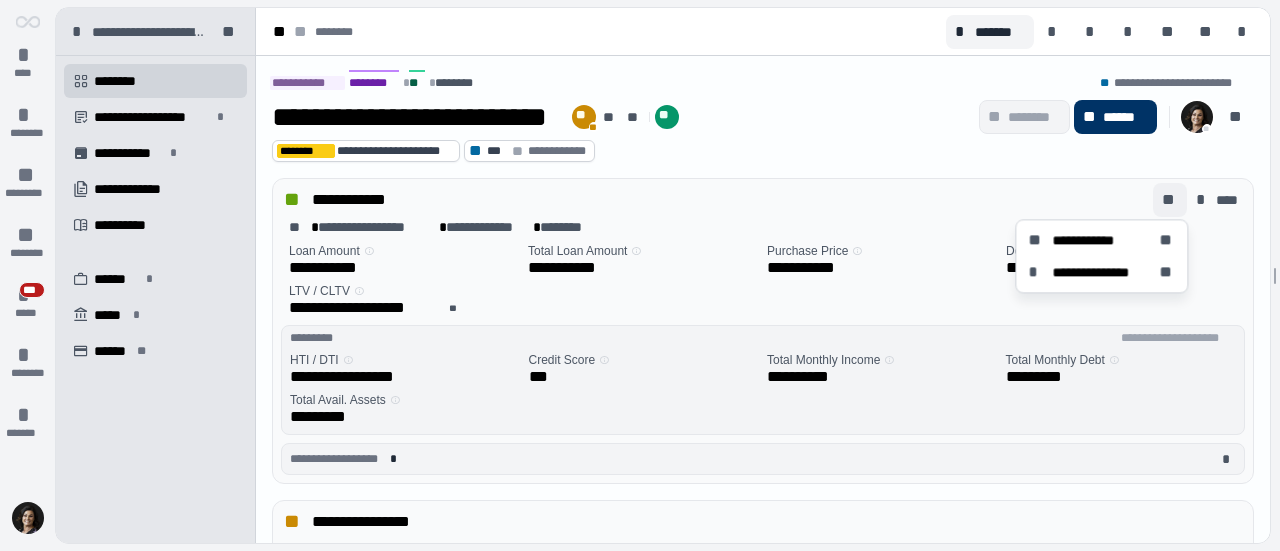 click on "**" at bounding box center (1170, 200) 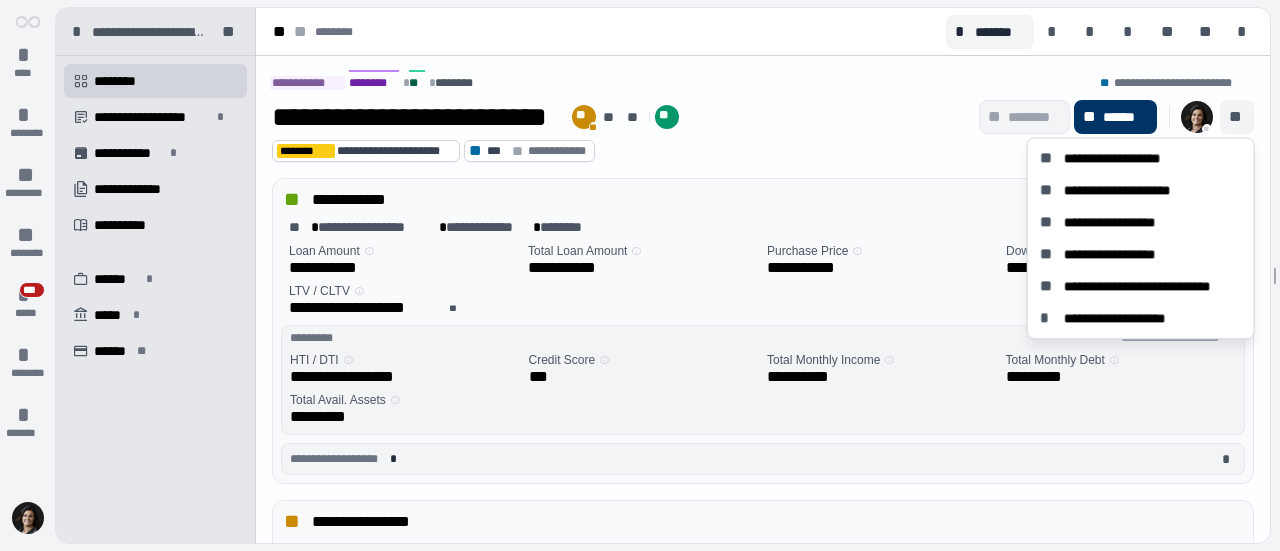 click on "**" at bounding box center [1237, 117] 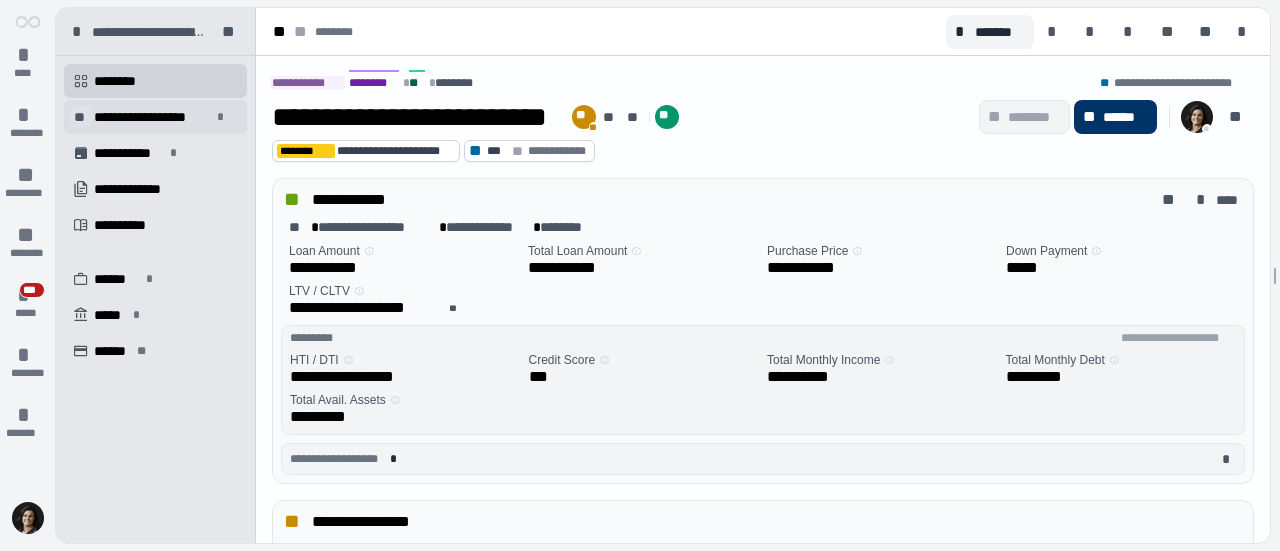 click on "**" at bounding box center (81, 117) 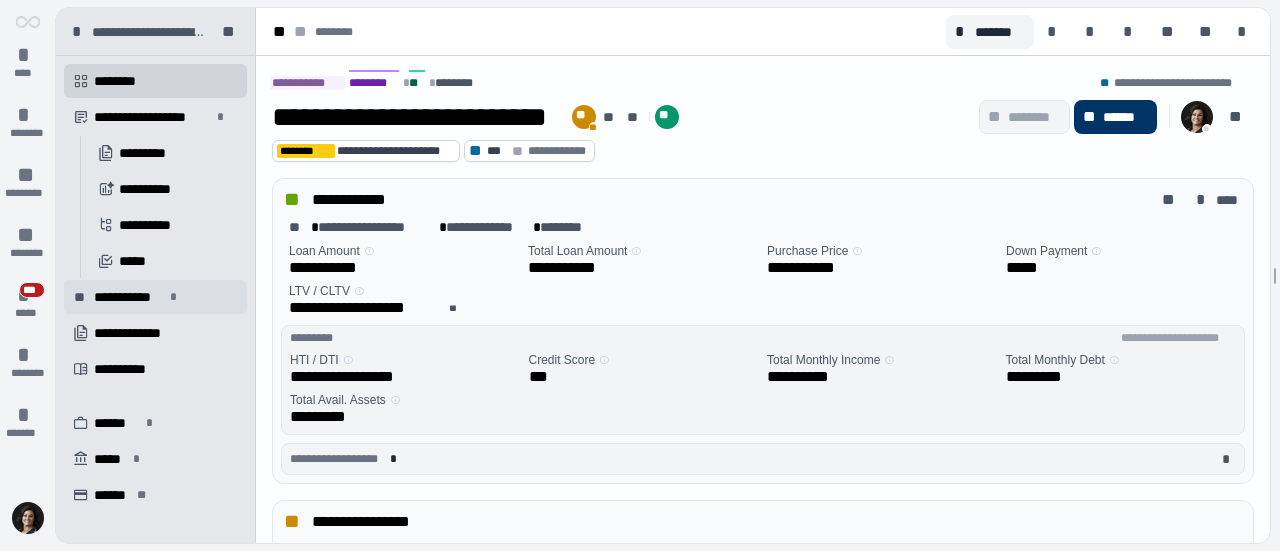 click on "**********" at bounding box center (129, 297) 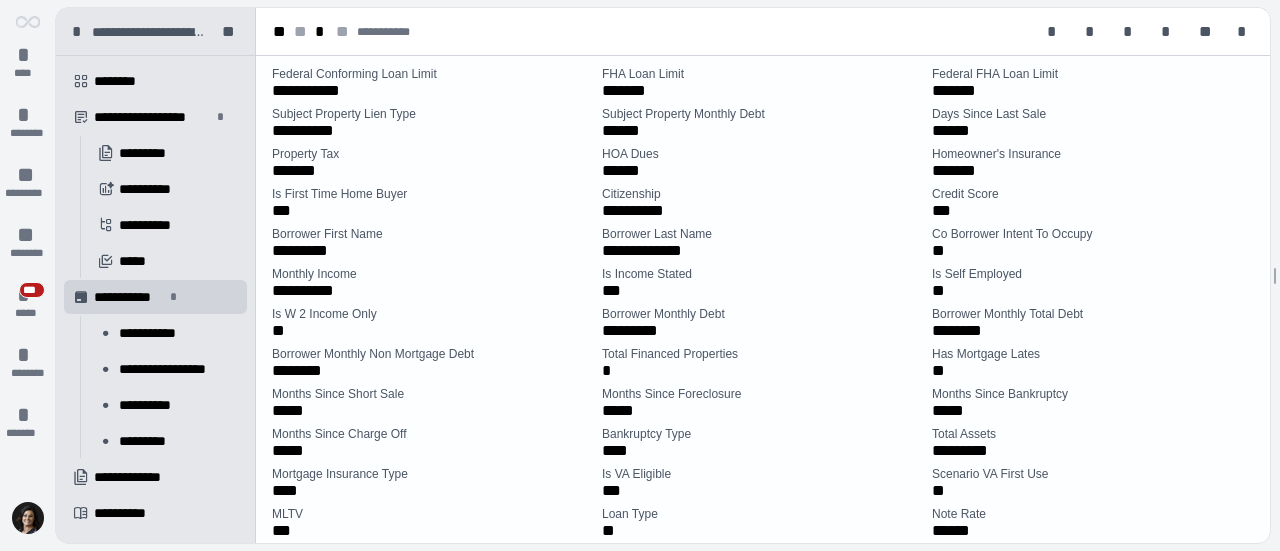 scroll, scrollTop: 0, scrollLeft: 0, axis: both 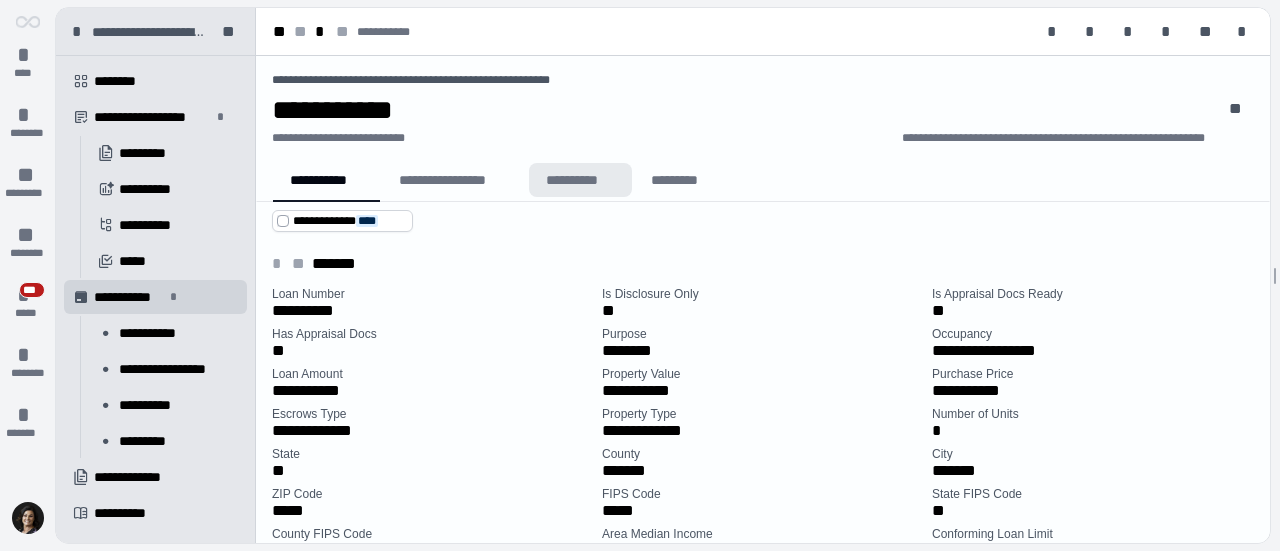 click on "**********" at bounding box center [580, 180] 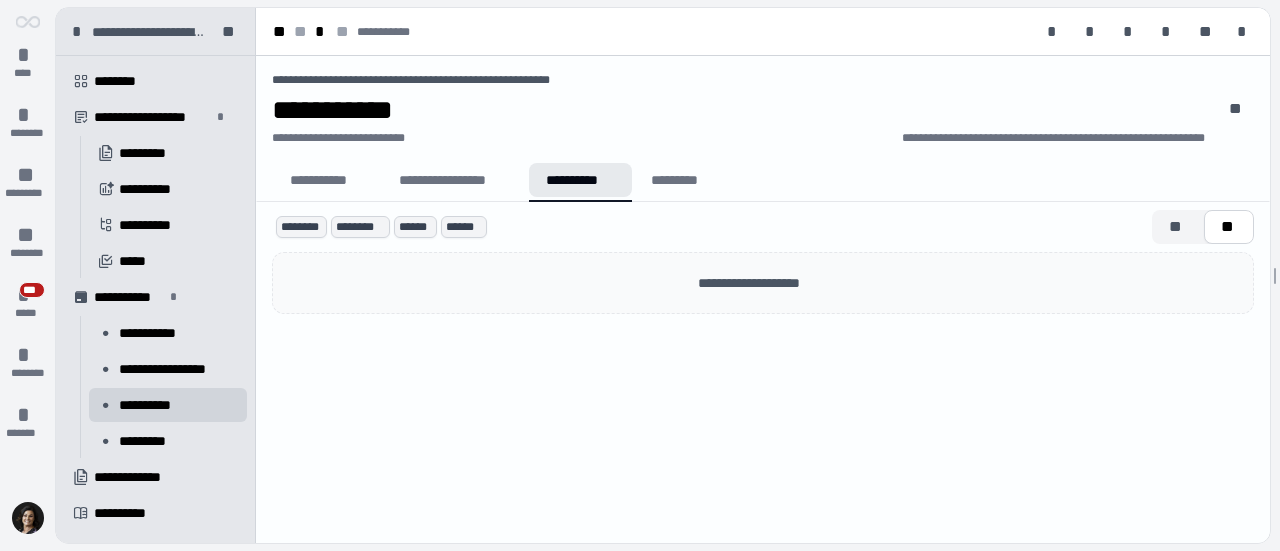 click on "**********" at bounding box center (580, 180) 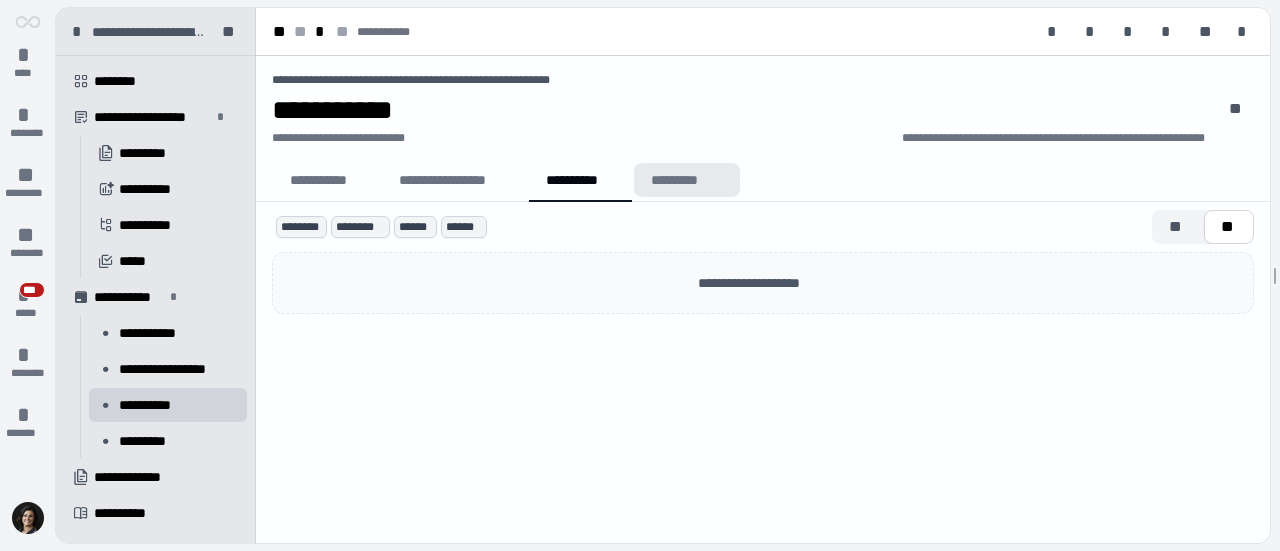 click on "*********" at bounding box center [687, 180] 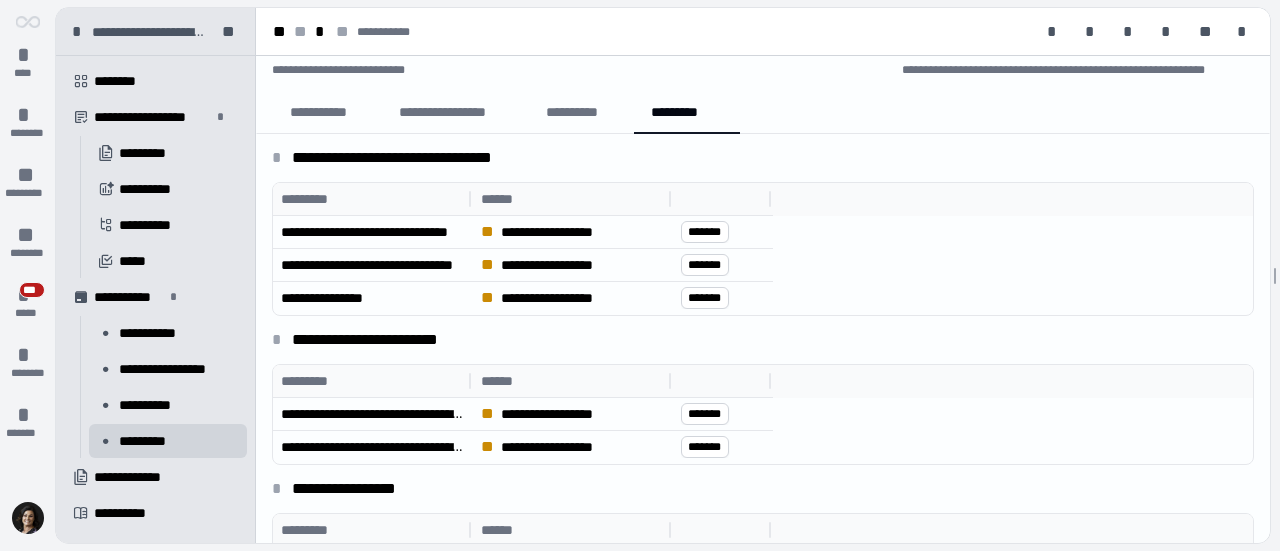 scroll, scrollTop: 100, scrollLeft: 0, axis: vertical 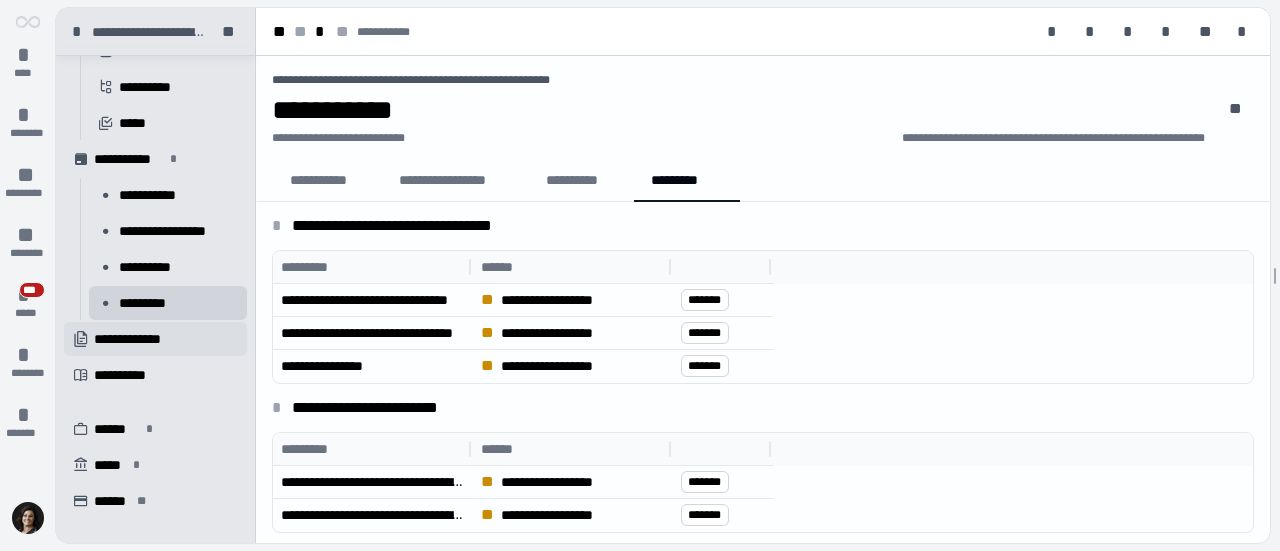 click on "**********" at bounding box center [155, 339] 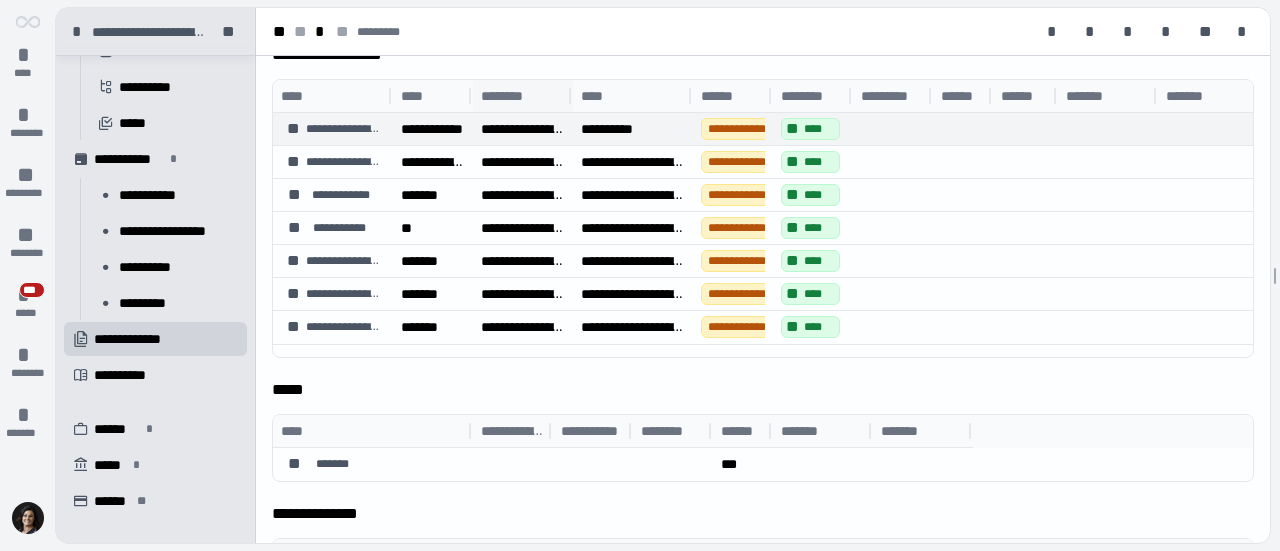 scroll, scrollTop: 0, scrollLeft: 0, axis: both 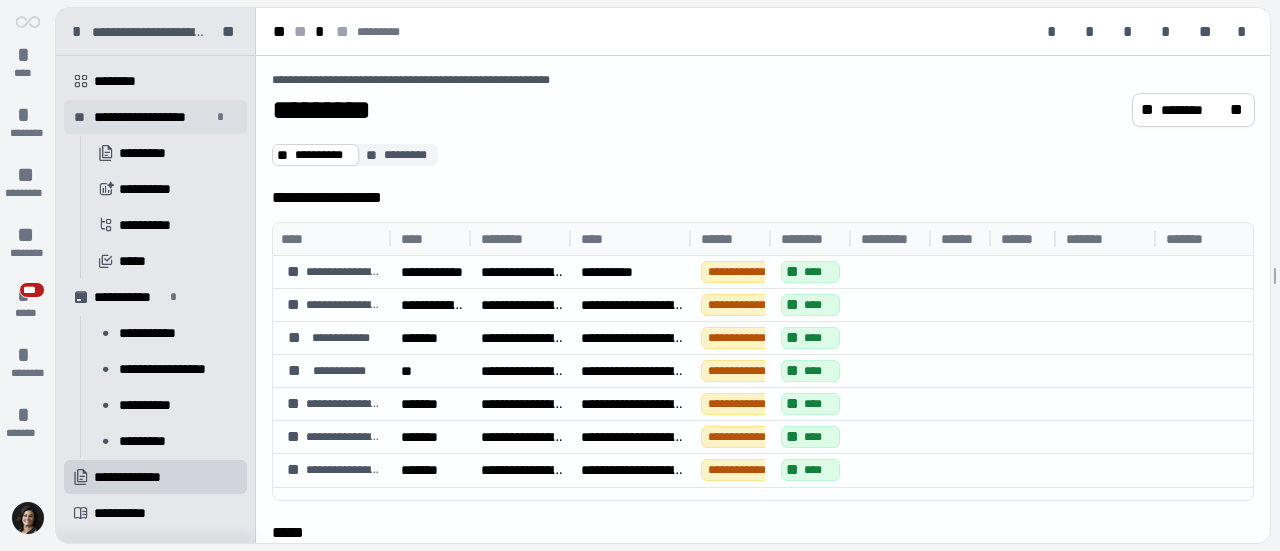 click on "**********" at bounding box center (152, 117) 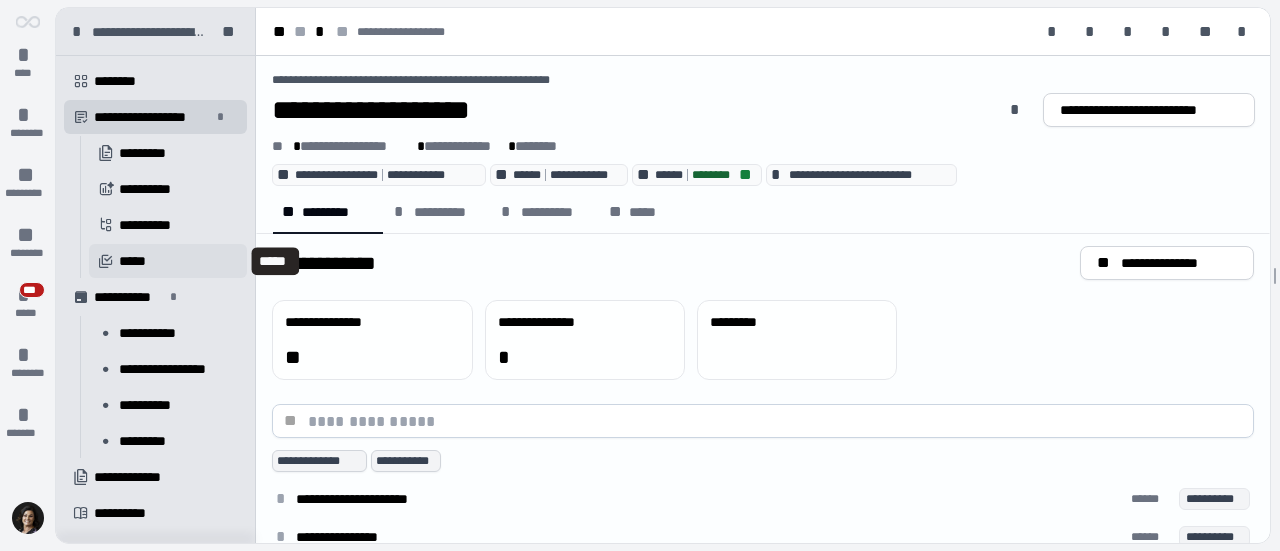 click on "󰄹 *****" at bounding box center [168, 261] 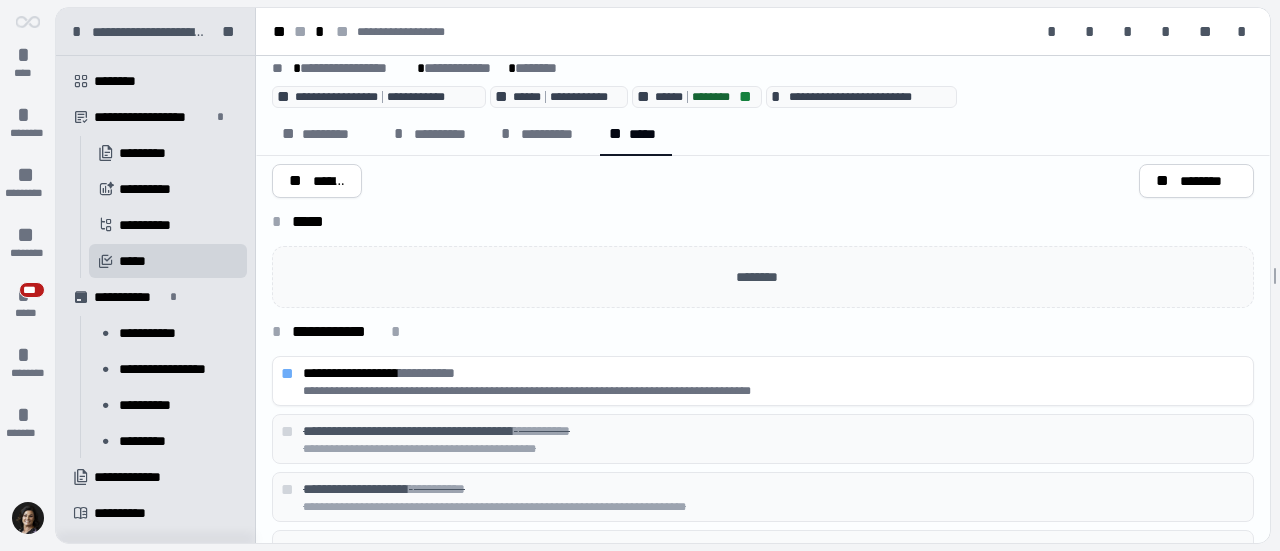 scroll, scrollTop: 0, scrollLeft: 0, axis: both 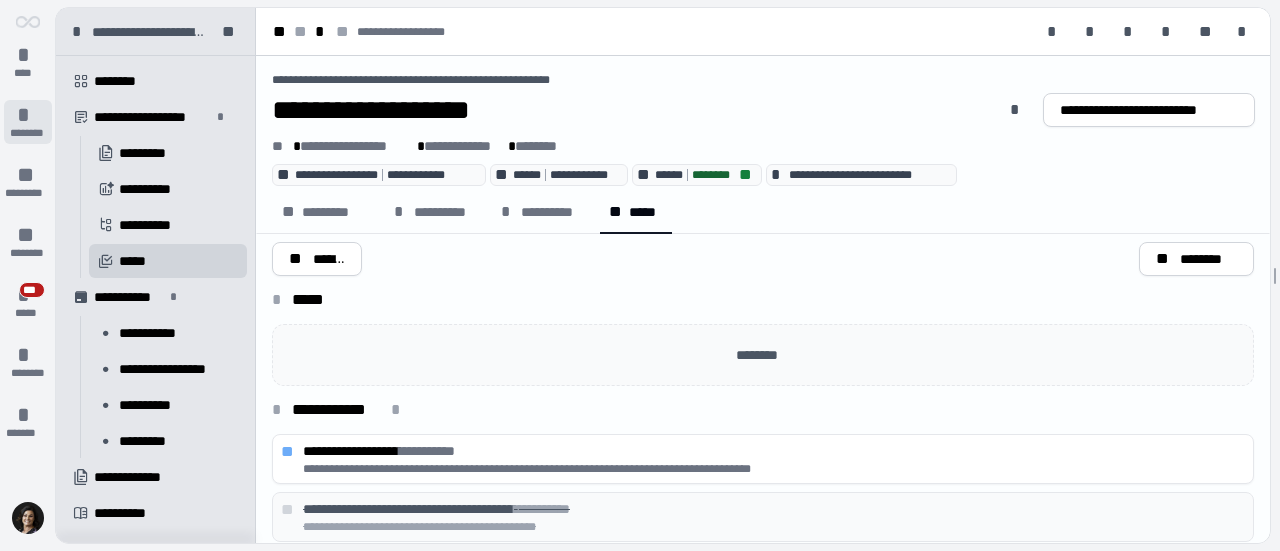 click on "* ********" at bounding box center [28, 122] 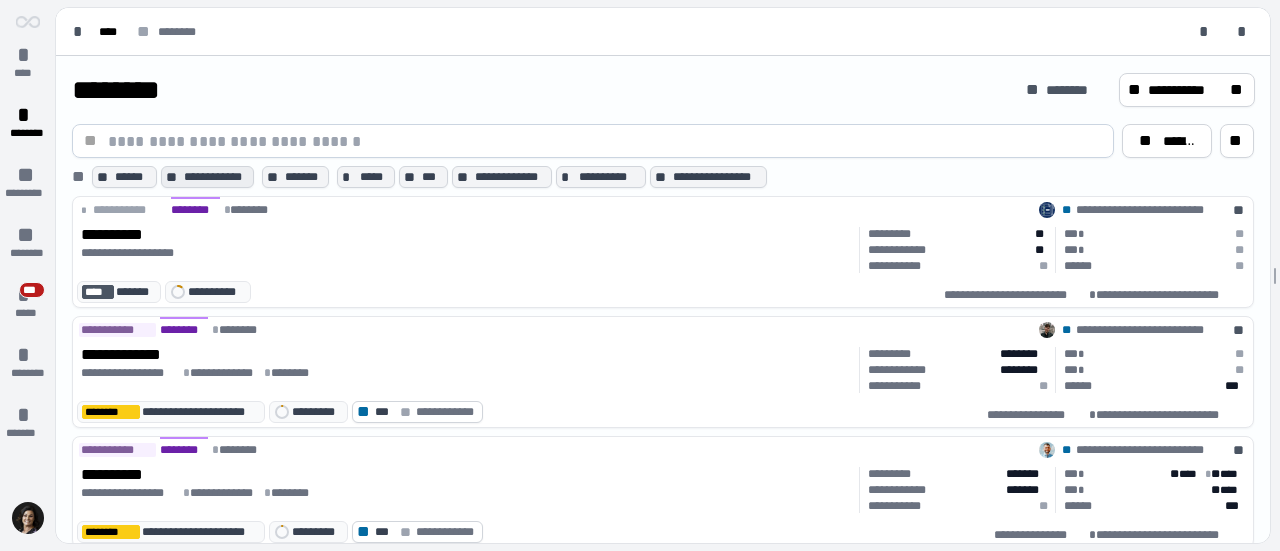 click on "**********" at bounding box center [217, 177] 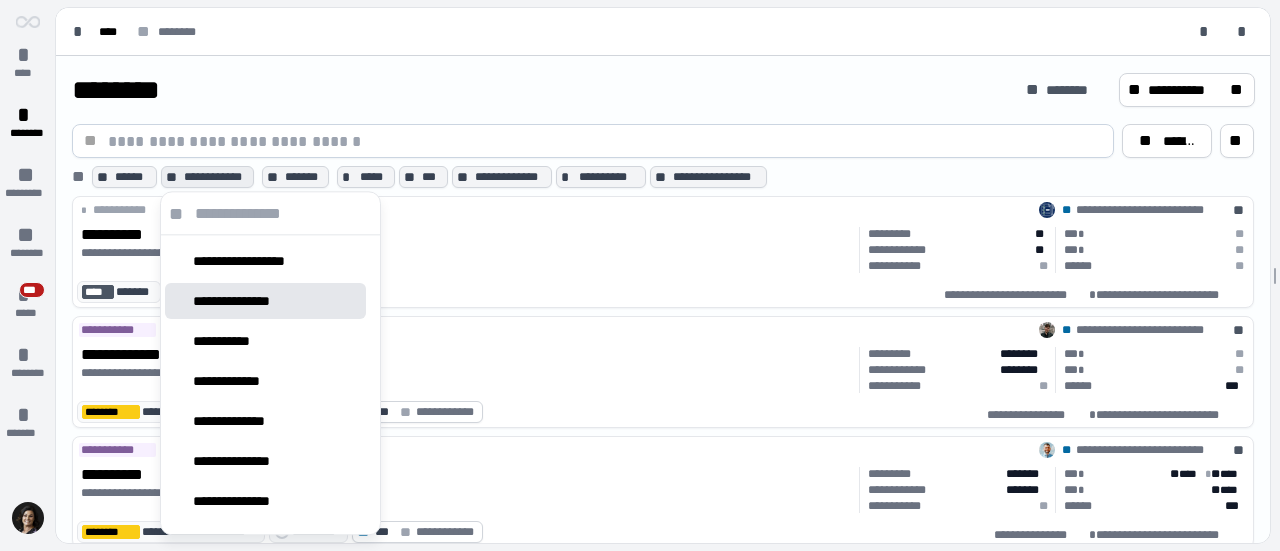 click on "**********" at bounding box center (243, 301) 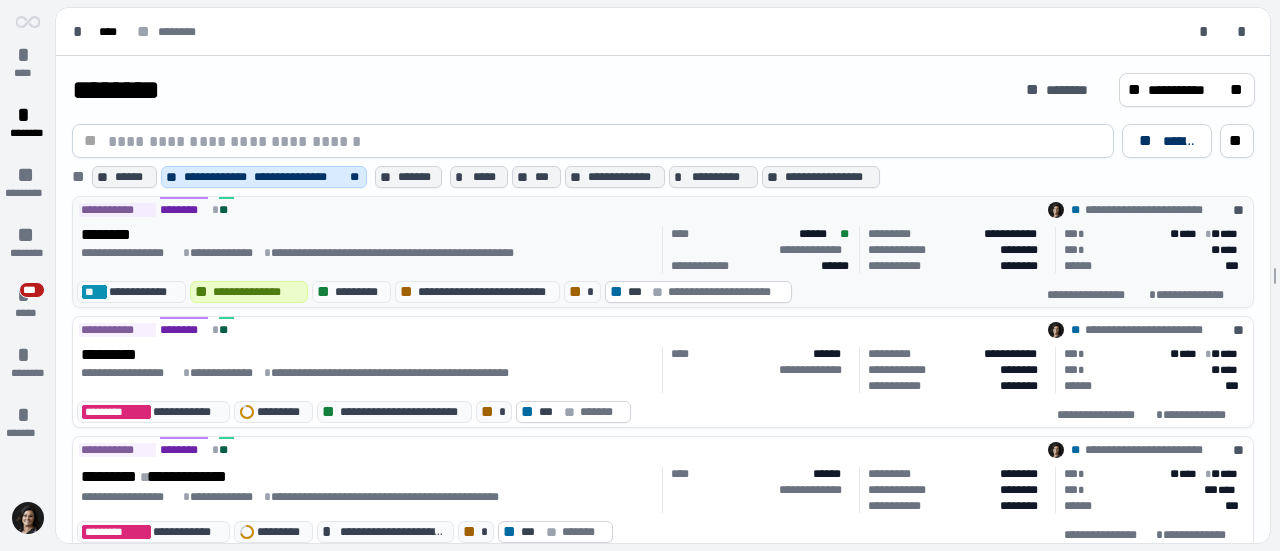 click on "**********" at bounding box center (368, 244) 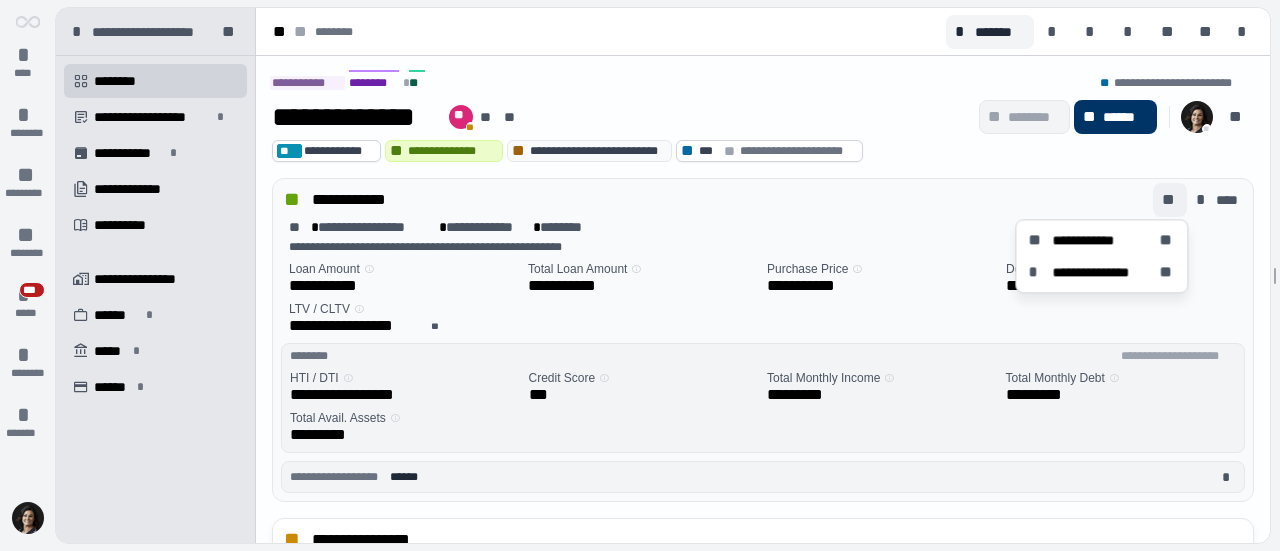 click on "**" at bounding box center [1170, 200] 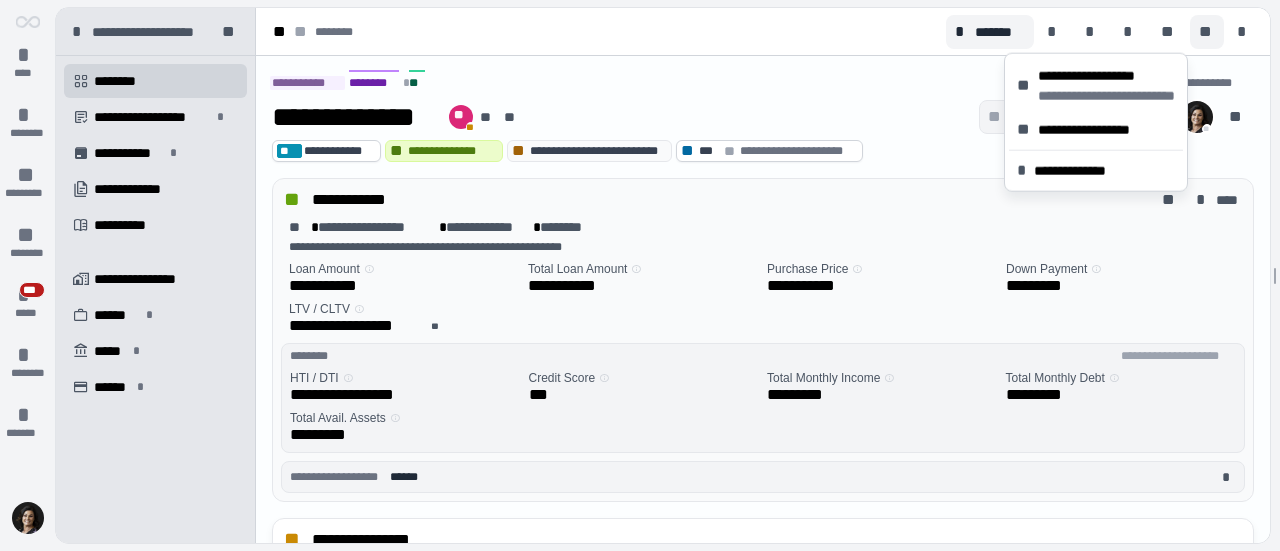 click on "**" at bounding box center [1207, 32] 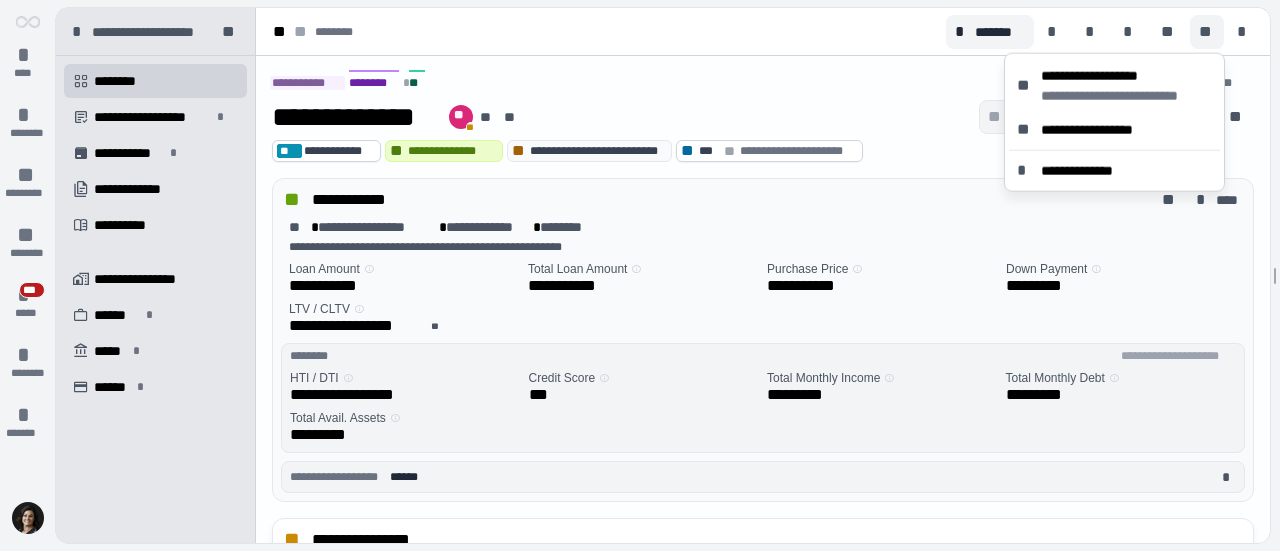 click on "**********" at bounding box center (717, 200) 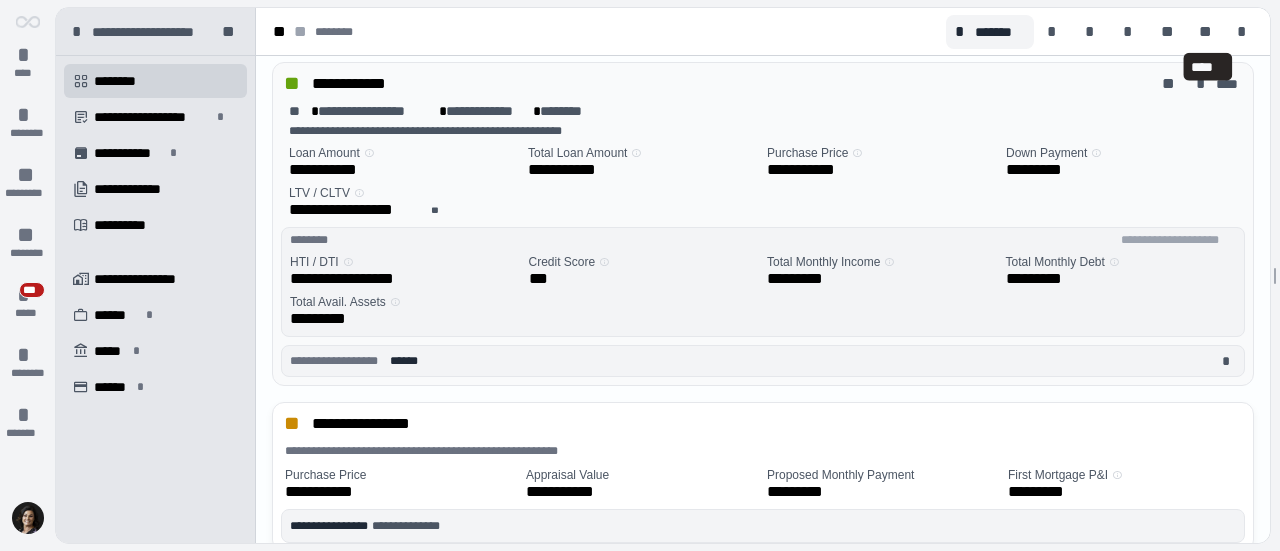scroll, scrollTop: 0, scrollLeft: 0, axis: both 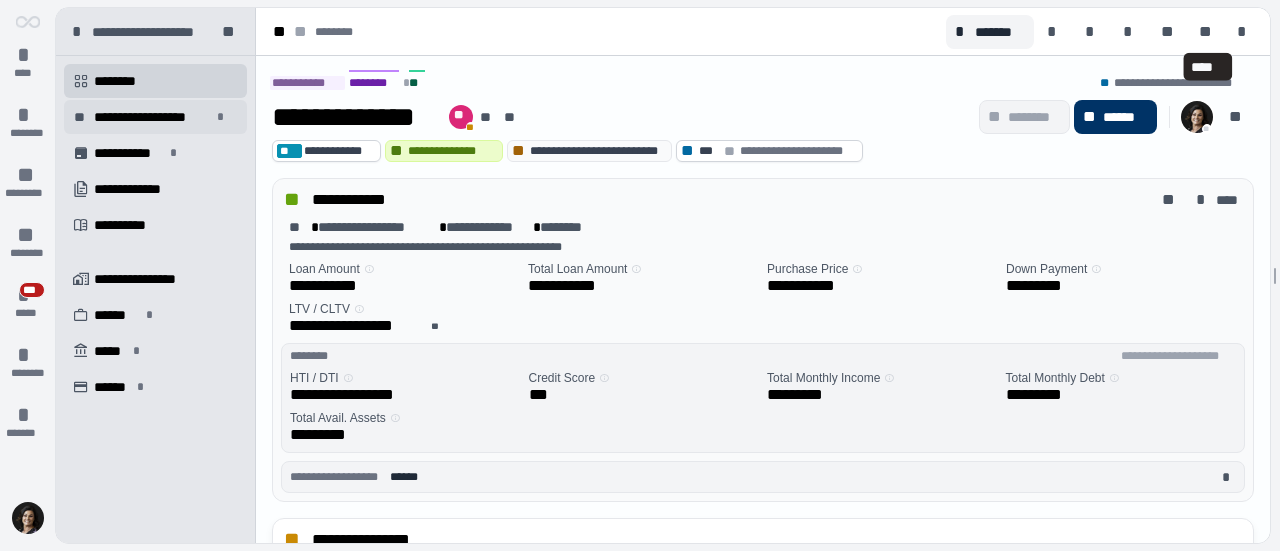 click on "**********" at bounding box center [152, 117] 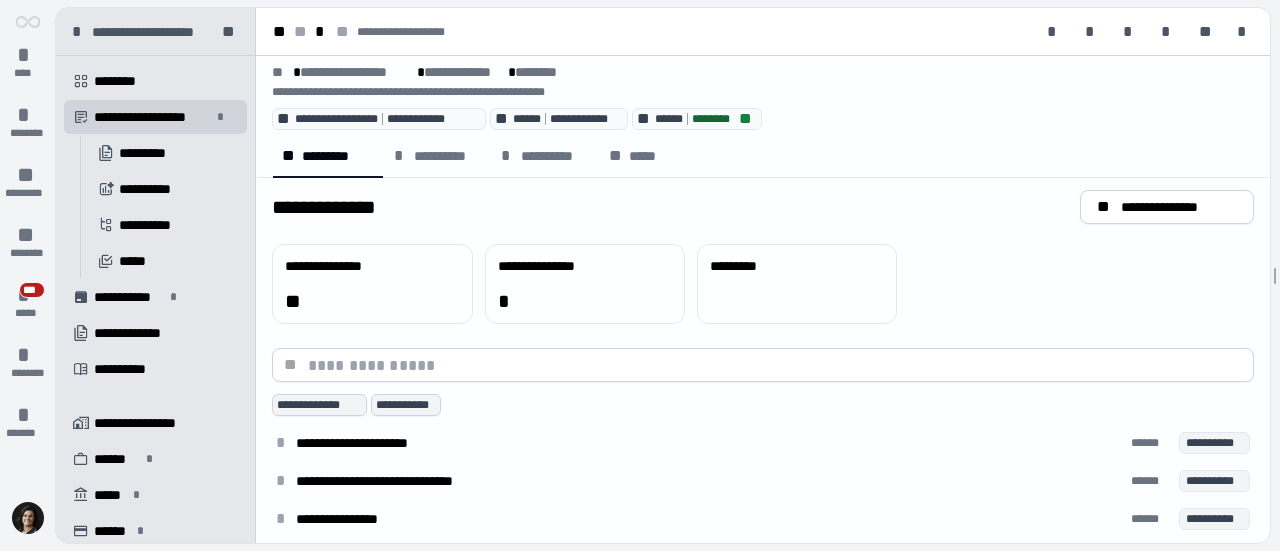 scroll, scrollTop: 152, scrollLeft: 0, axis: vertical 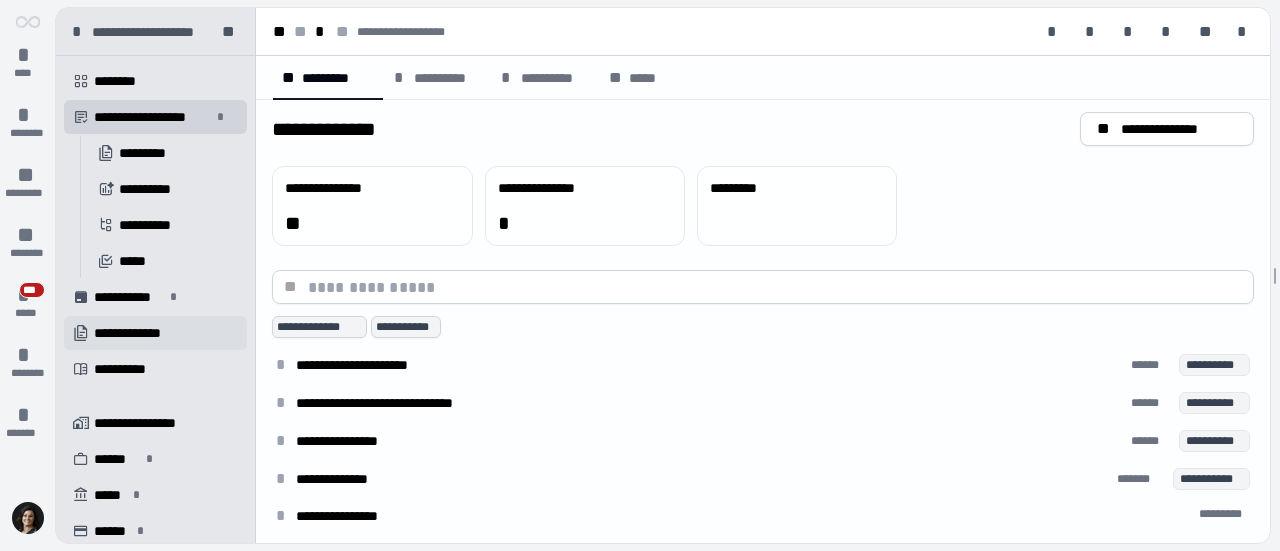 click on "**********" at bounding box center [139, 333] 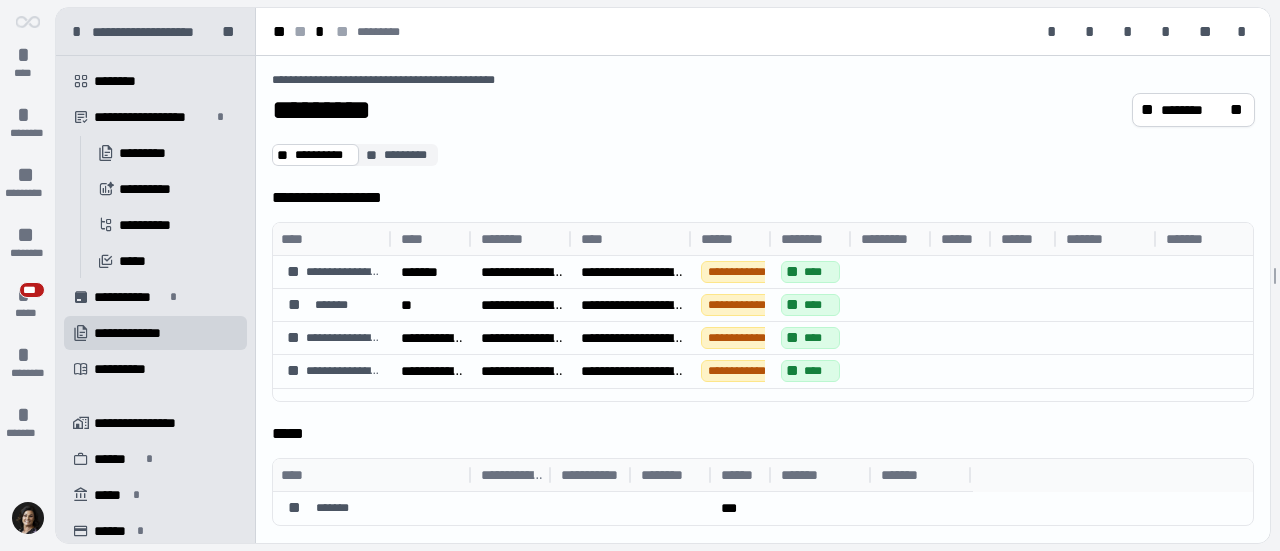 click at bounding box center [155, 396] 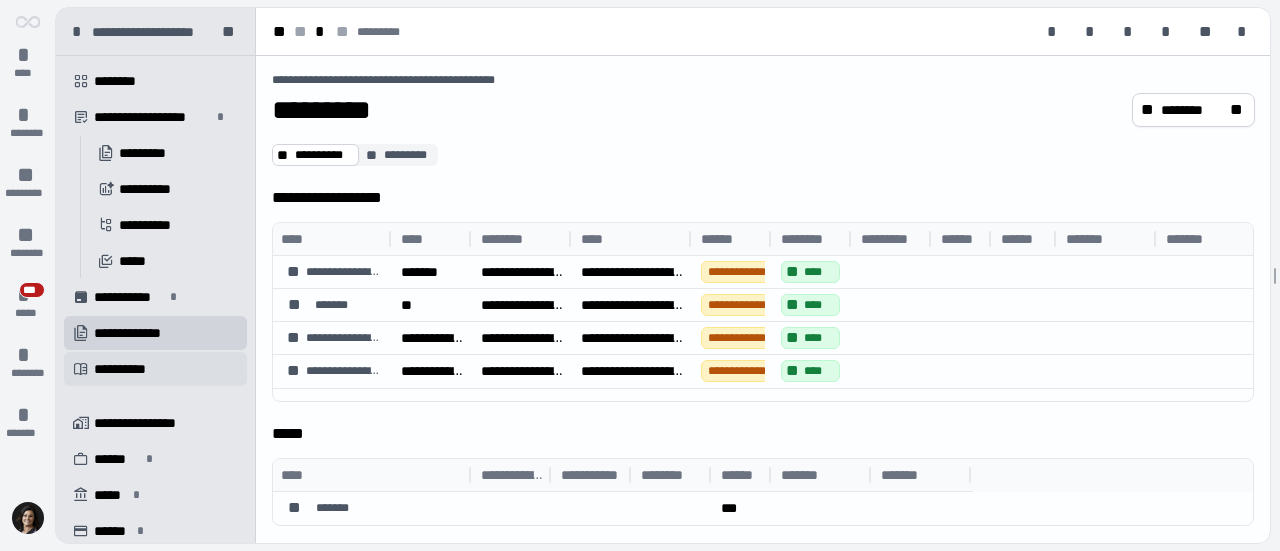 click on "**********" at bounding box center (155, 369) 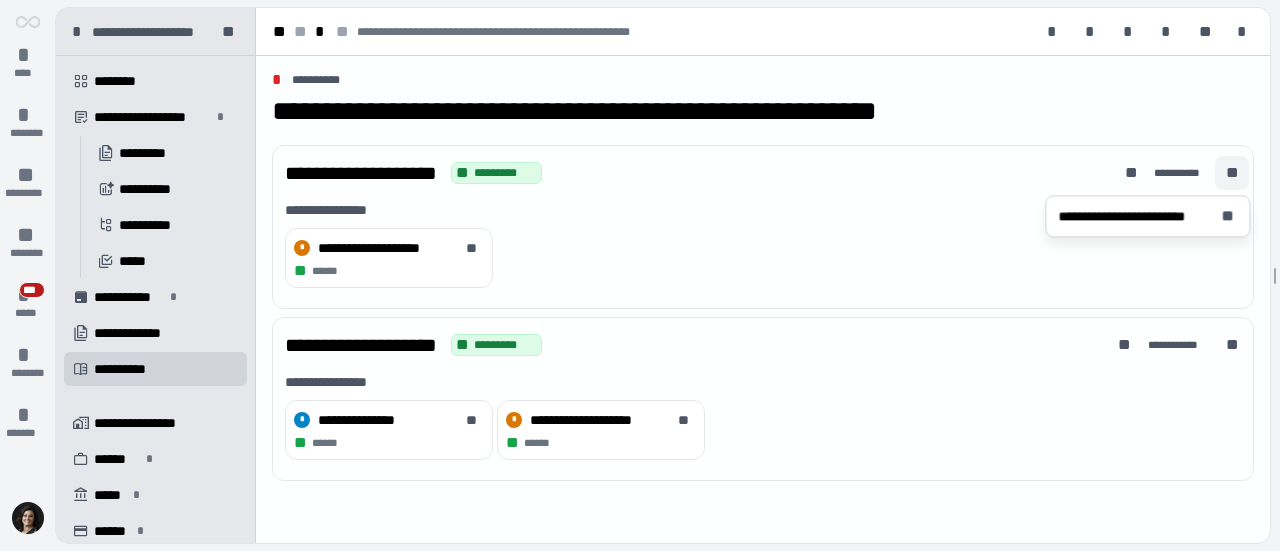 click on "**" at bounding box center (1232, 173) 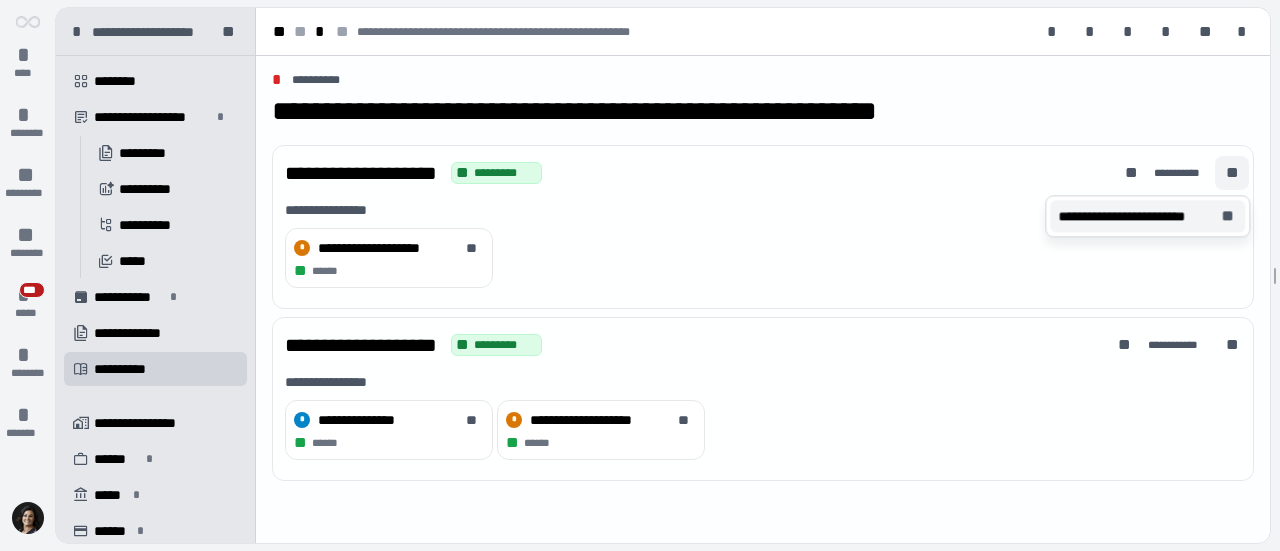 click on "**********" at bounding box center (1135, 216) 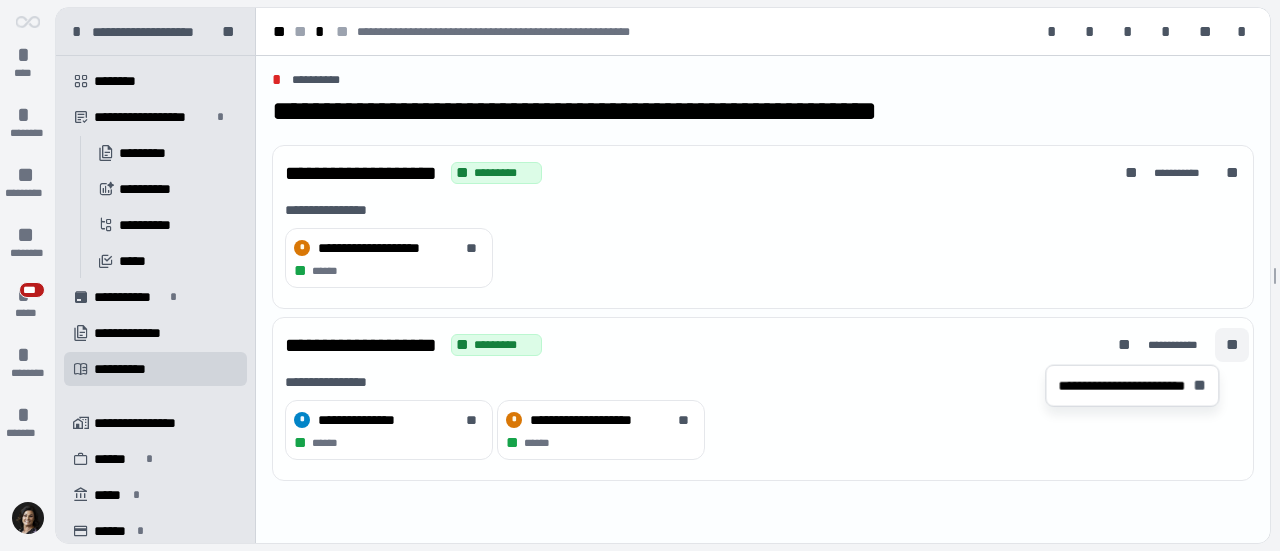 click on "**" at bounding box center (1232, 345) 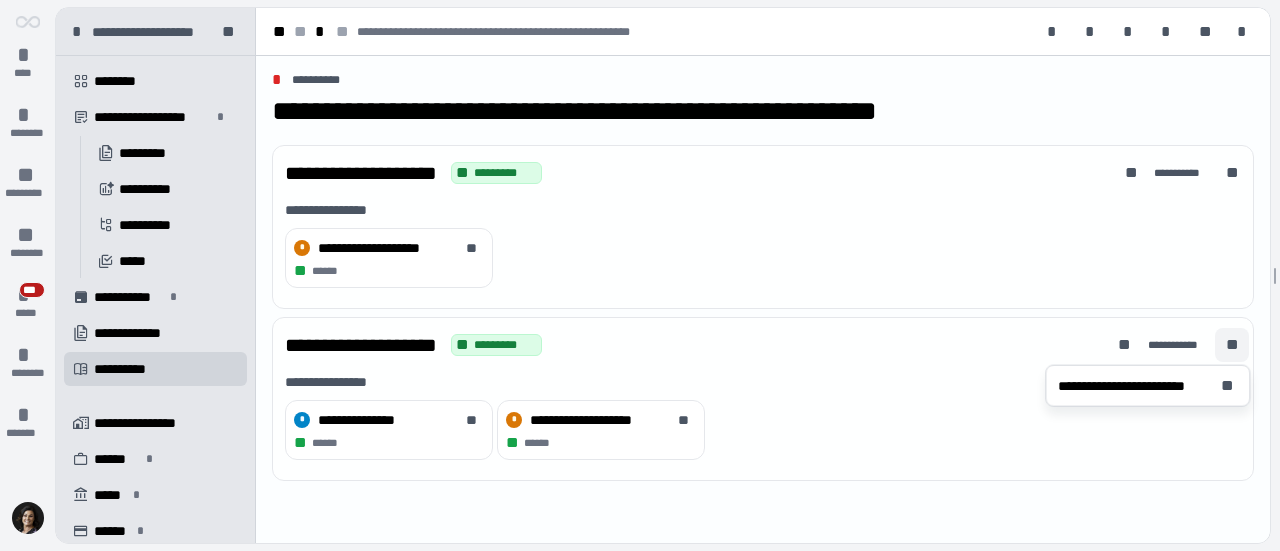 click on "** ******" at bounding box center [601, 443] 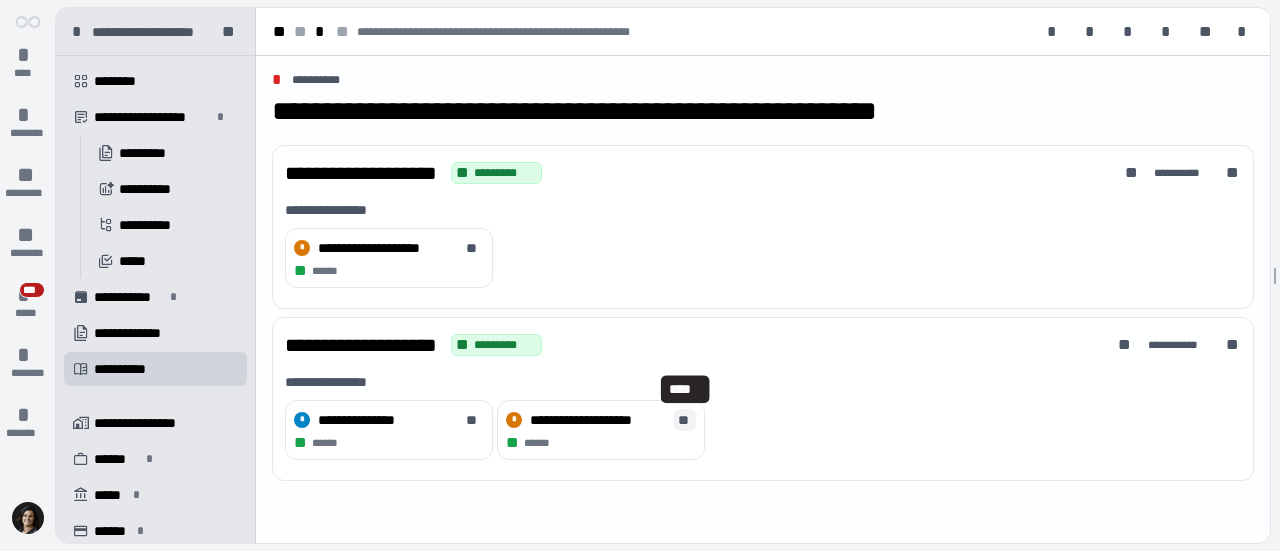 click on "**" at bounding box center [685, 420] 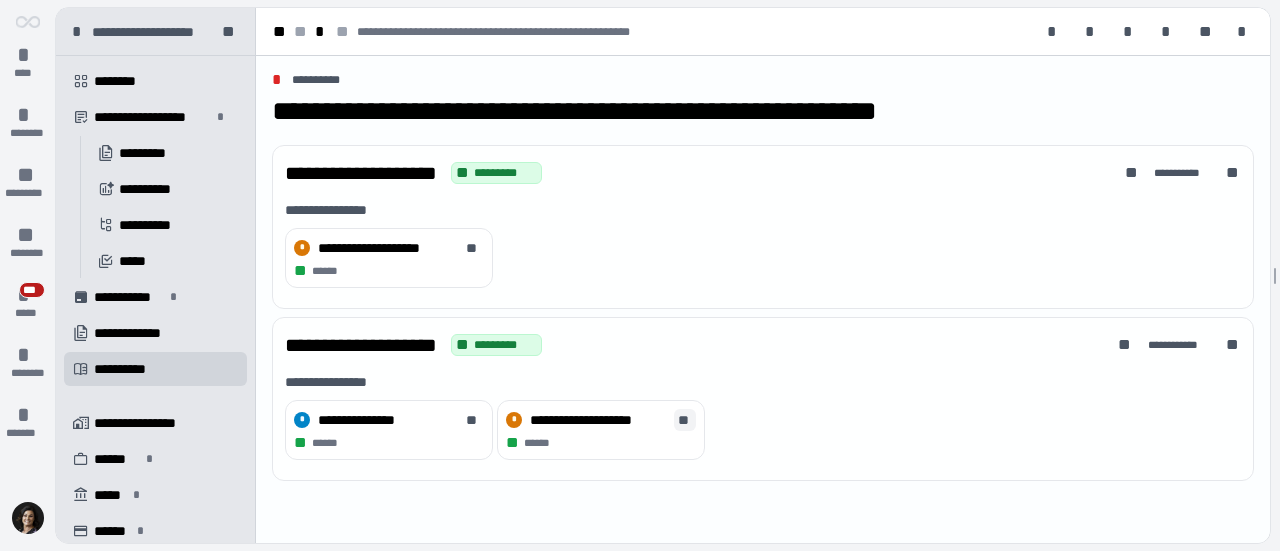 click on "**" at bounding box center [685, 420] 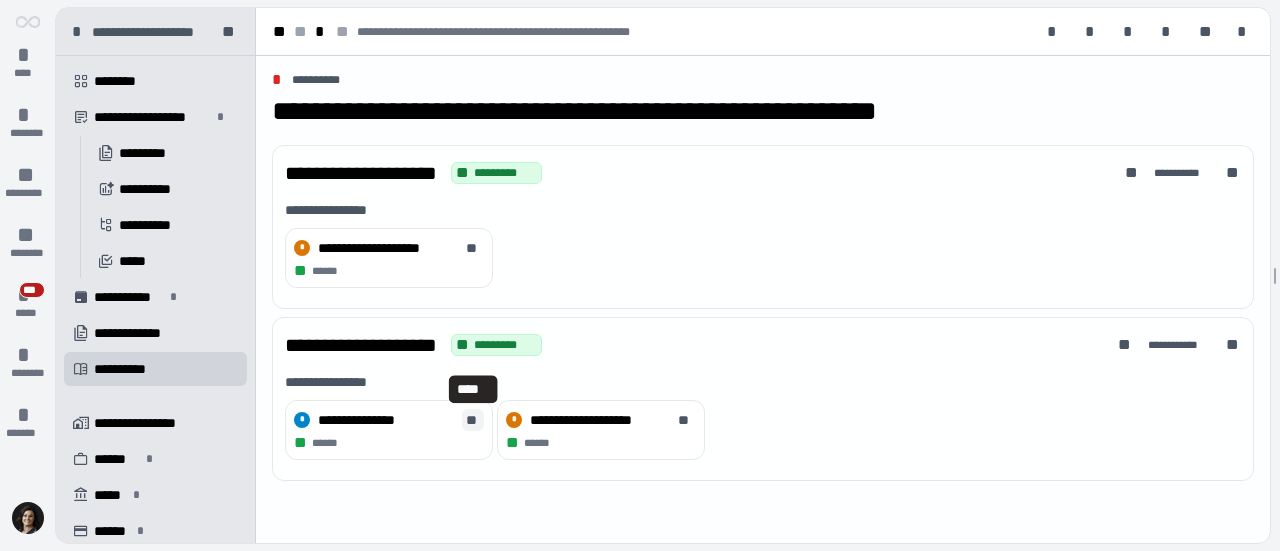 click on "**" at bounding box center [473, 420] 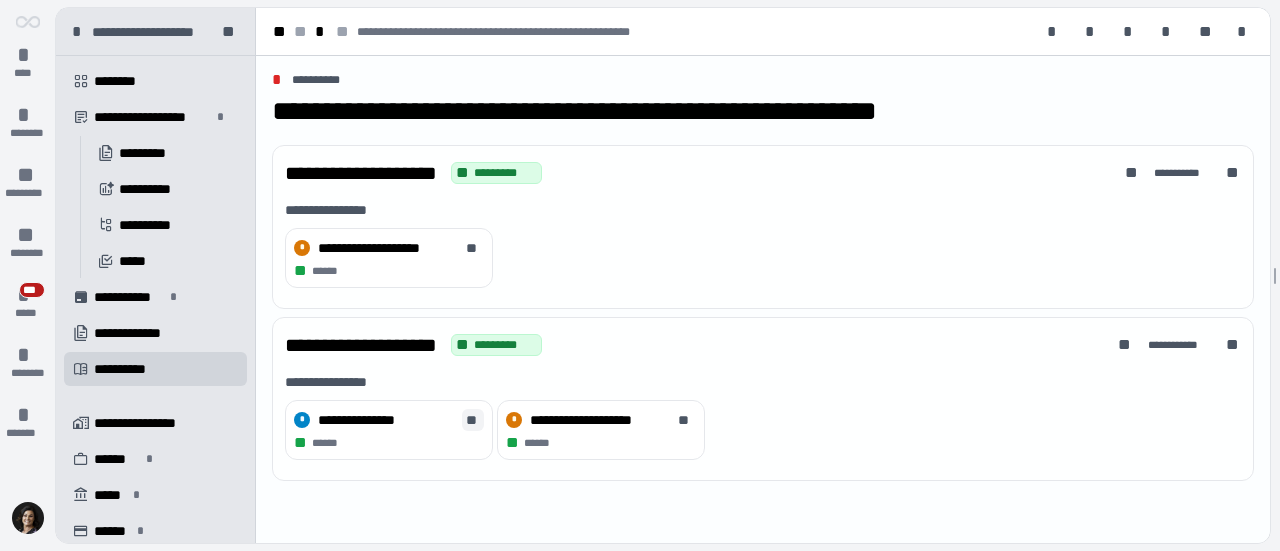 click on "**" at bounding box center (473, 420) 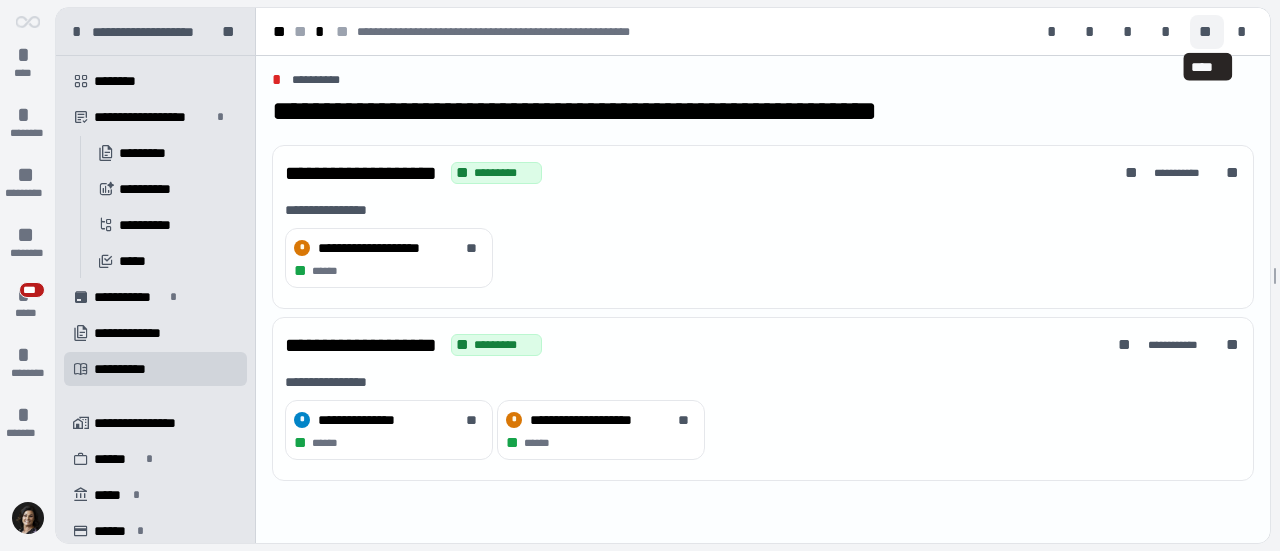 click on "**" at bounding box center (1207, 32) 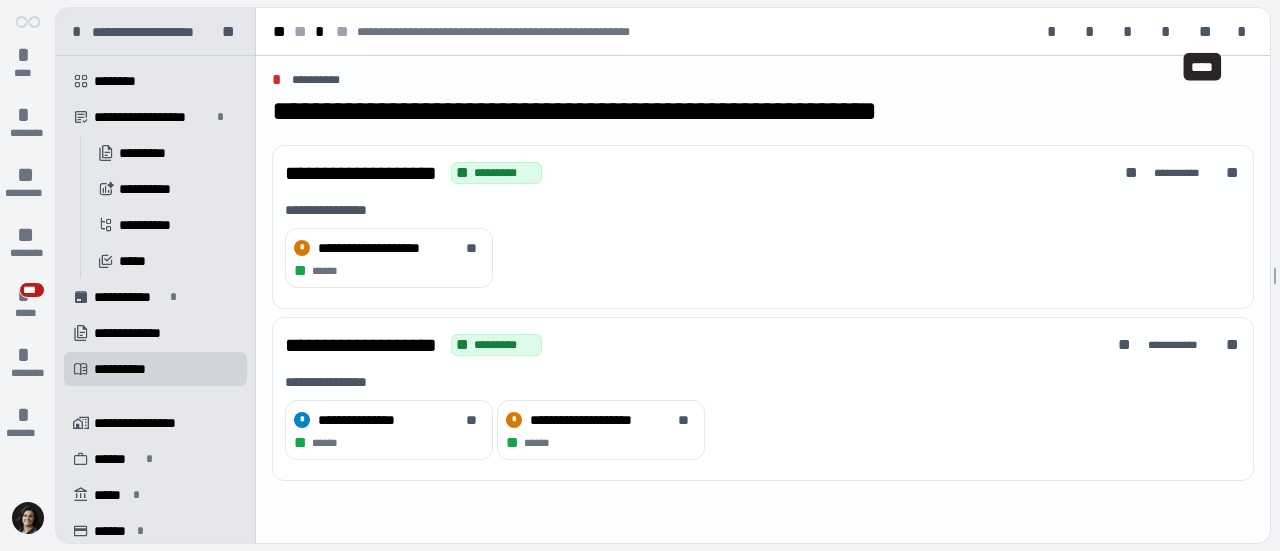 click on "**********" at bounding box center [767, 173] 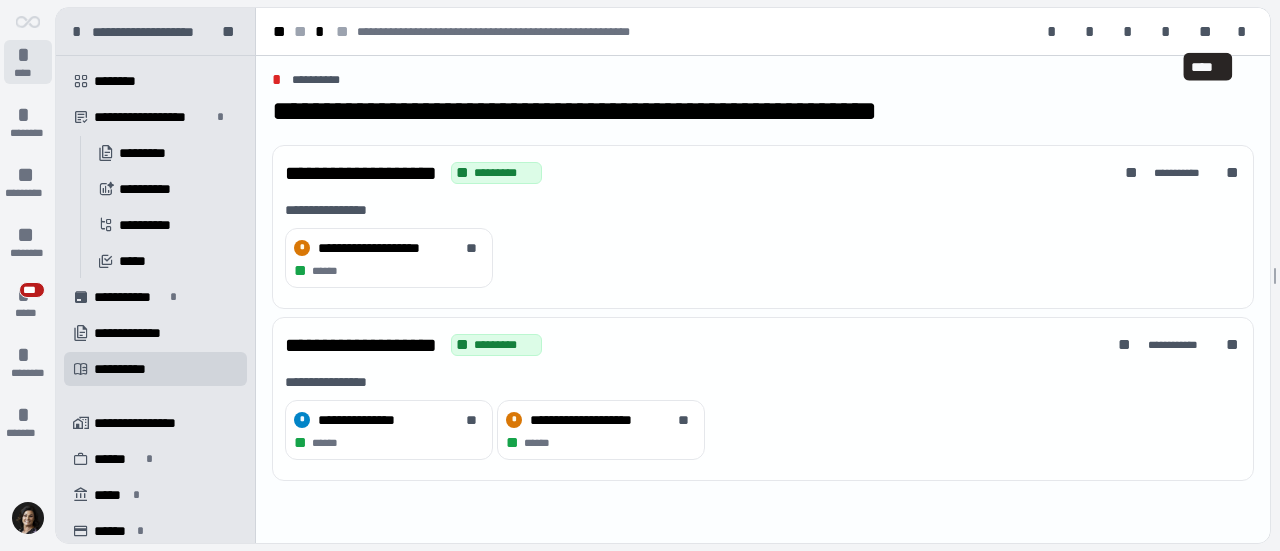 drag, startPoint x: 20, startPoint y: 49, endPoint x: 21, endPoint y: 75, distance: 26.019224 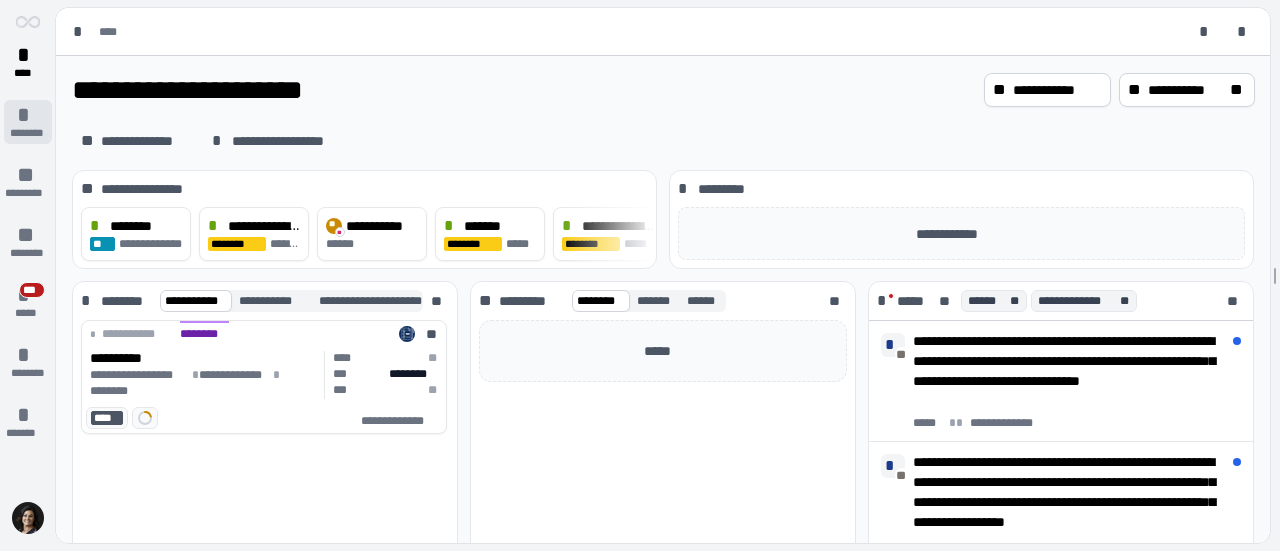 click on "********" at bounding box center (27, 133) 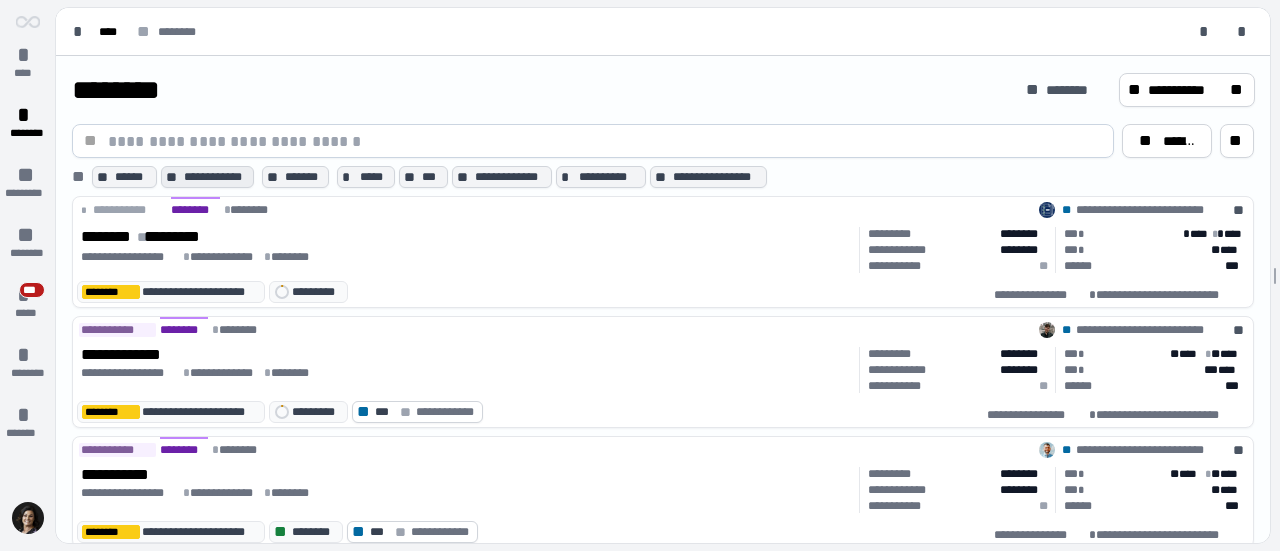 click on "**********" at bounding box center (217, 177) 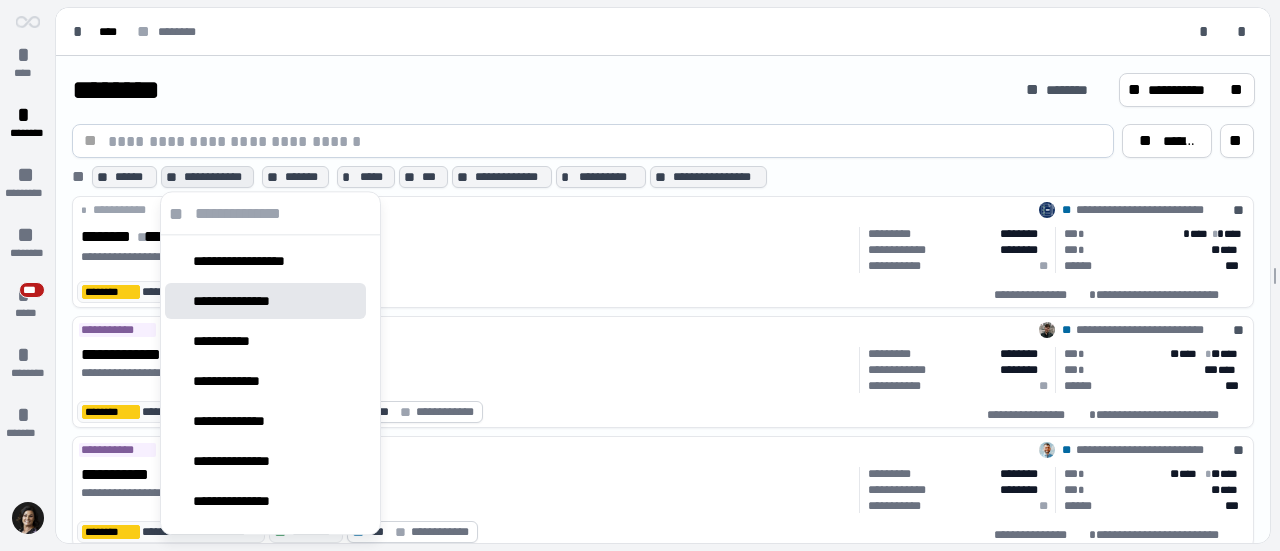 click on "**********" at bounding box center [243, 301] 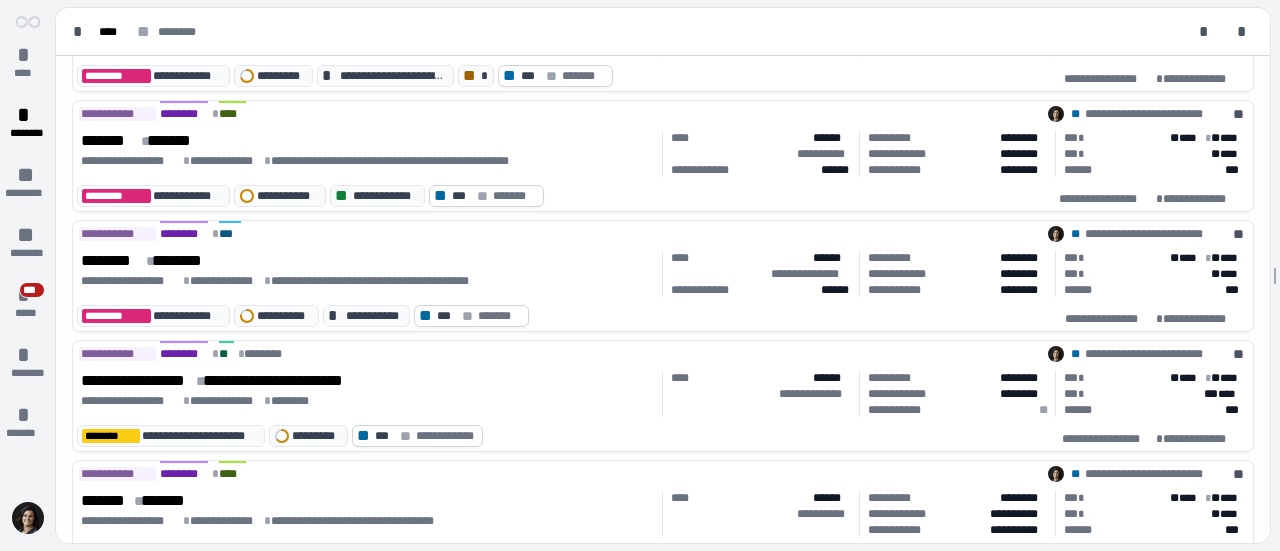 scroll, scrollTop: 500, scrollLeft: 0, axis: vertical 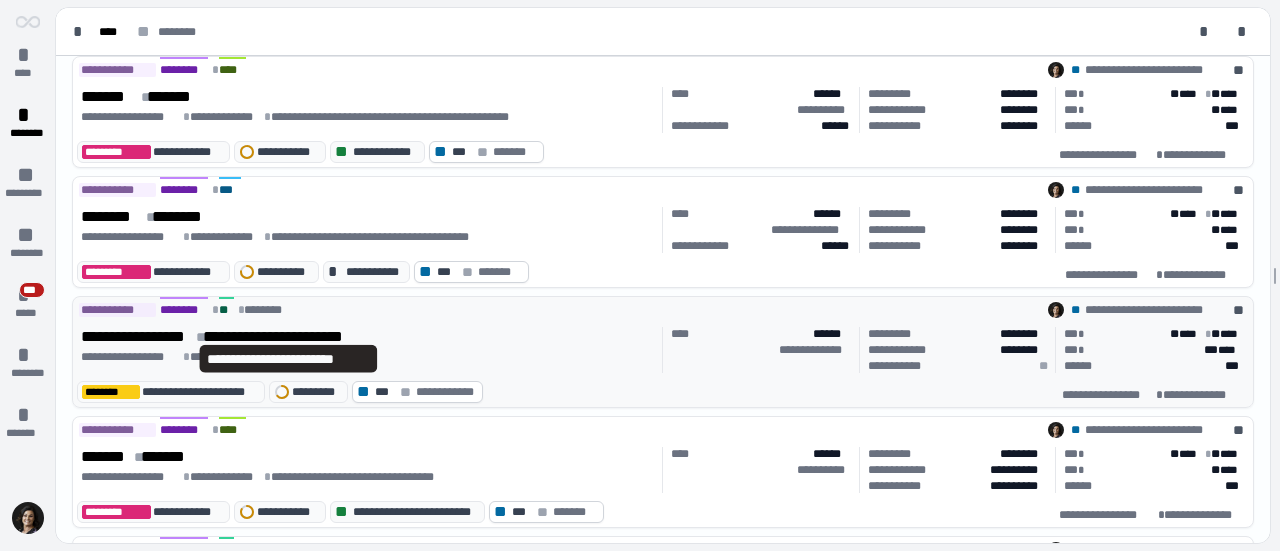 click on "**********" at bounding box center [288, 337] 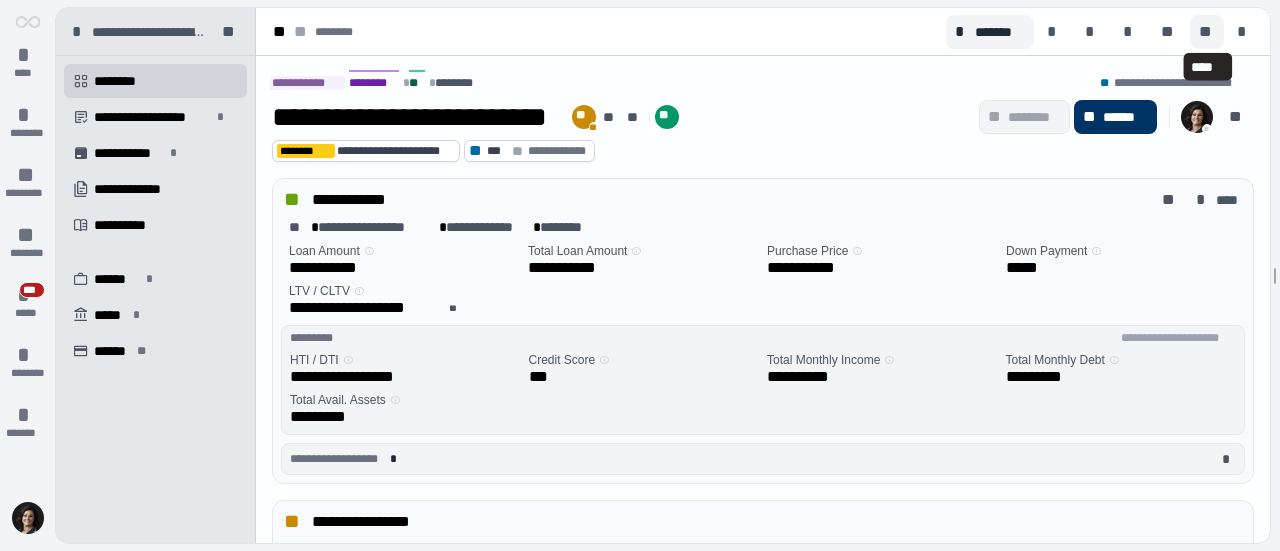 click on "**" at bounding box center (1207, 32) 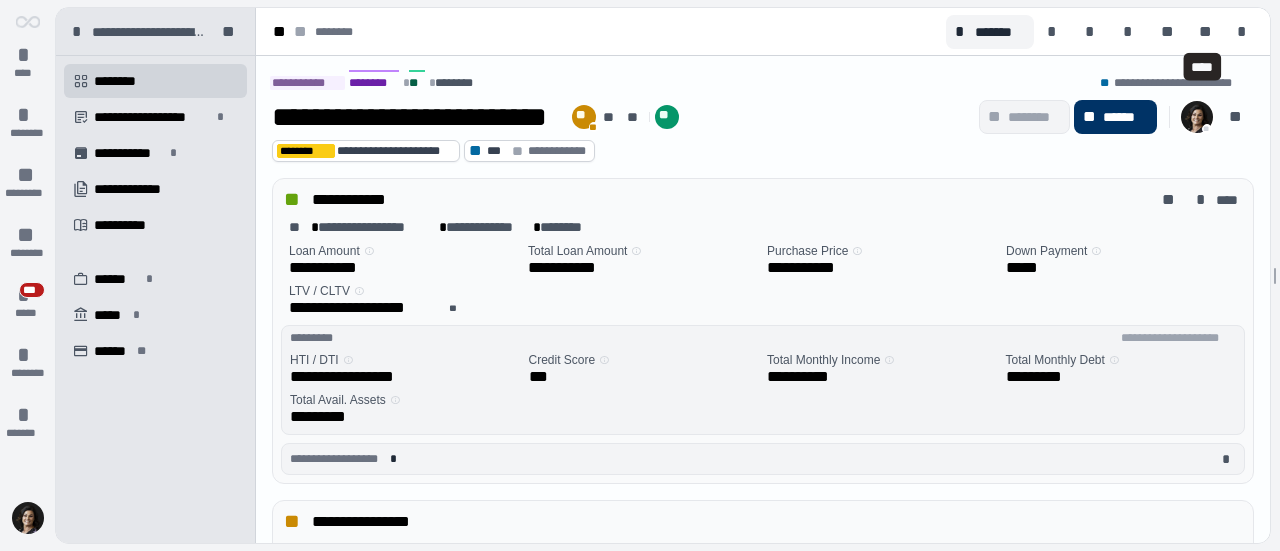 click on "**********" at bounding box center (621, 117) 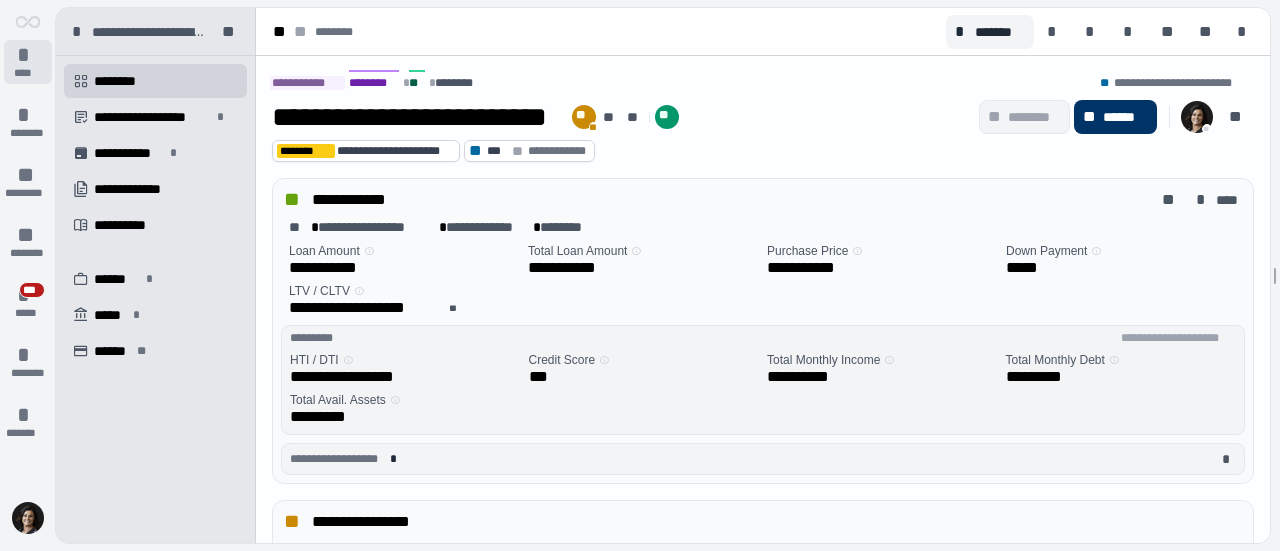 click on "*" at bounding box center (28, 55) 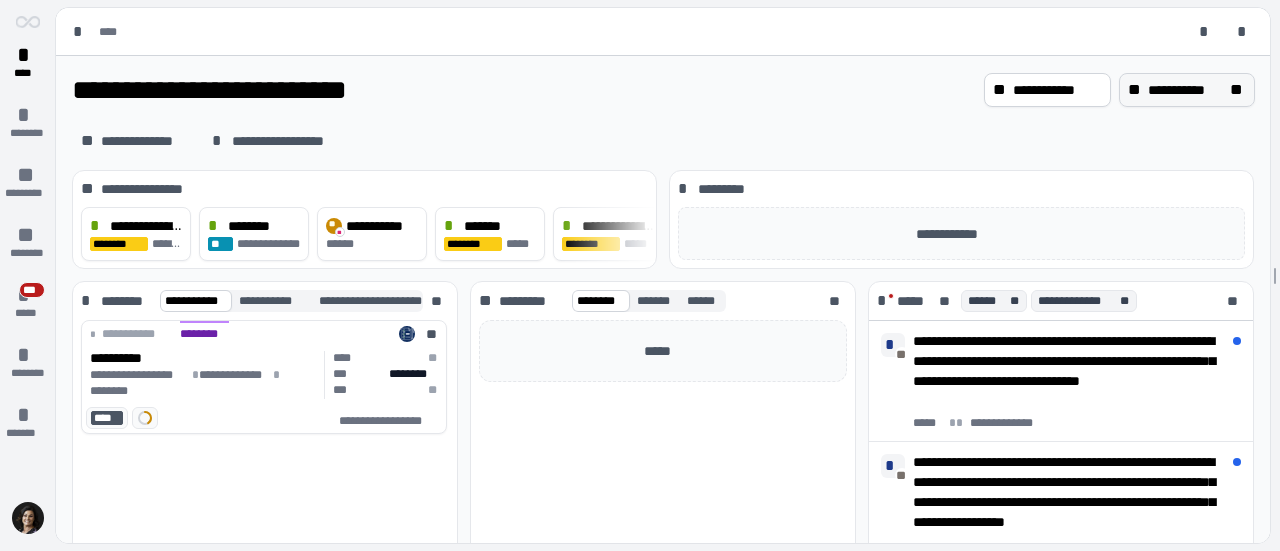 click on "**********" at bounding box center (1187, 90) 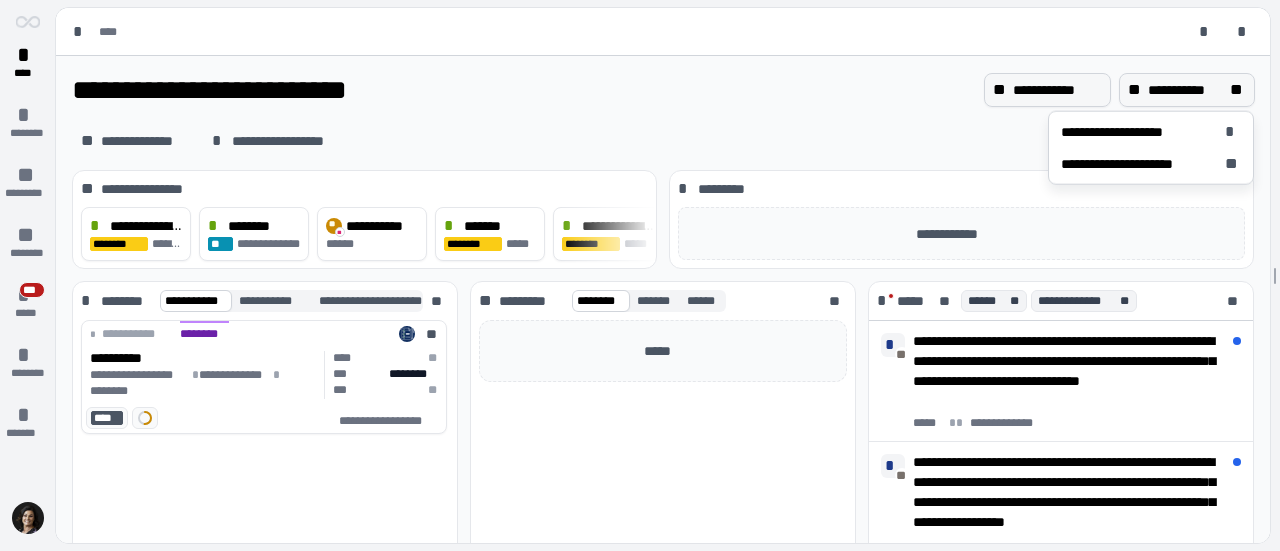 click on "**********" at bounding box center [1057, 90] 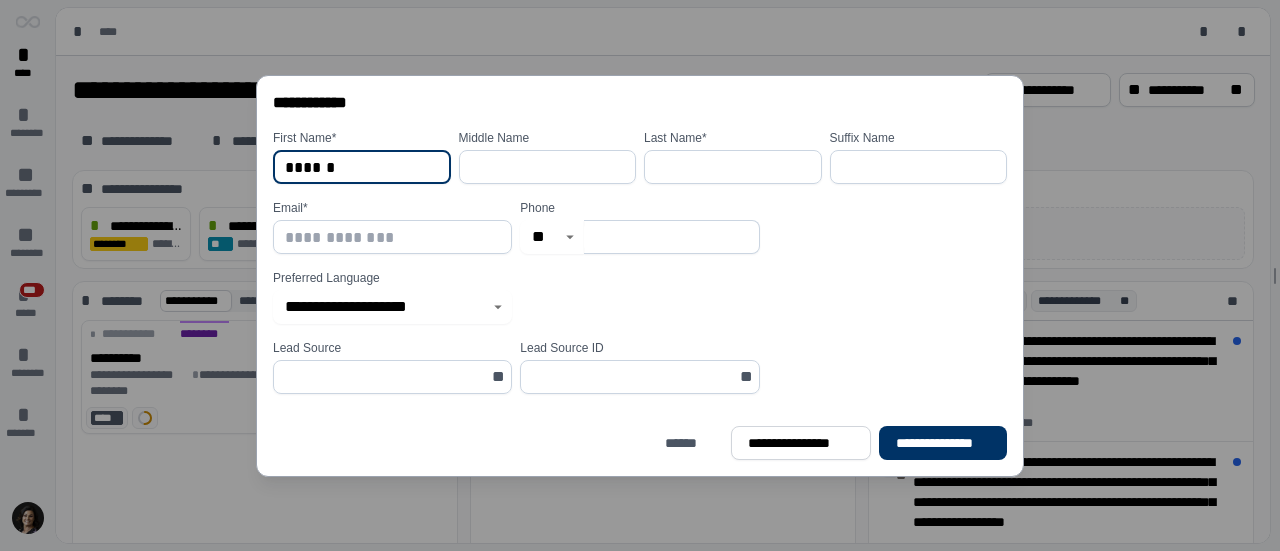 type on "******" 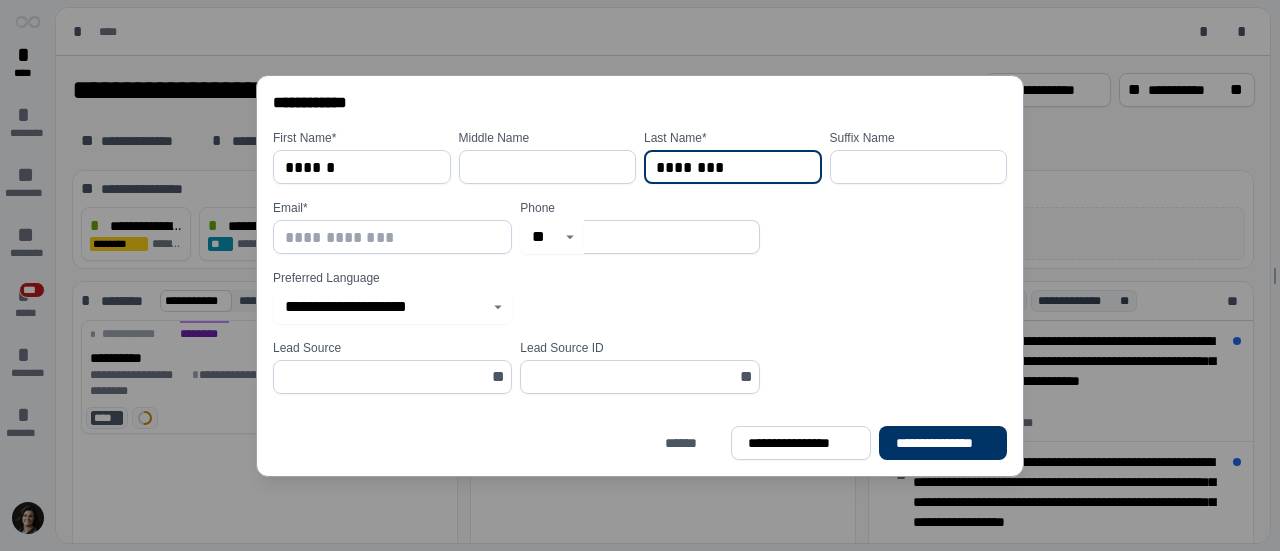 type on "********" 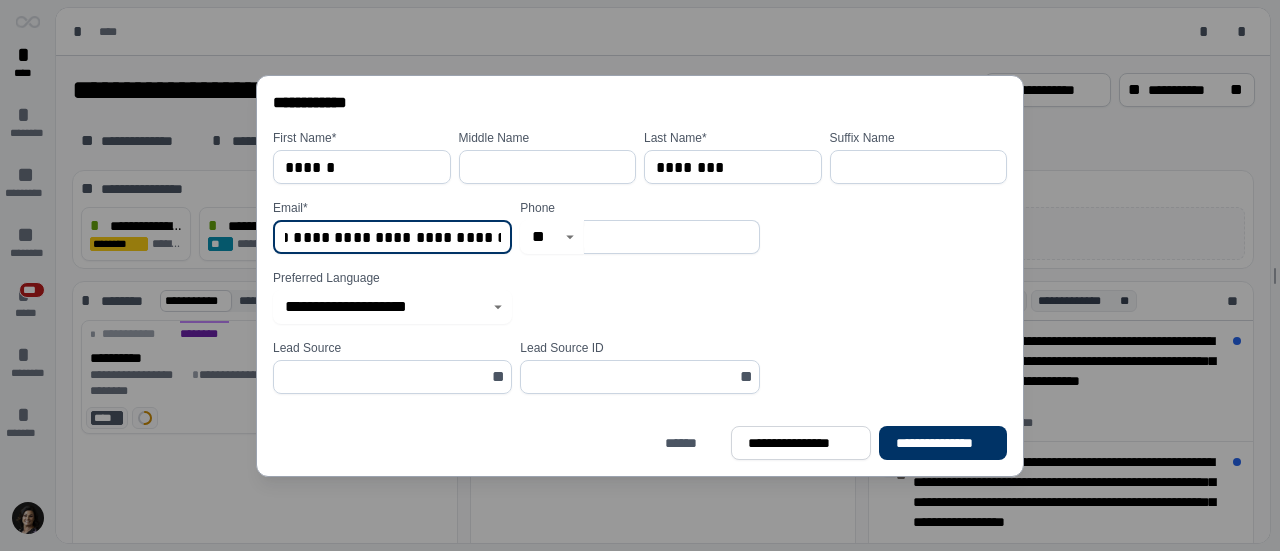 scroll, scrollTop: 0, scrollLeft: 78, axis: horizontal 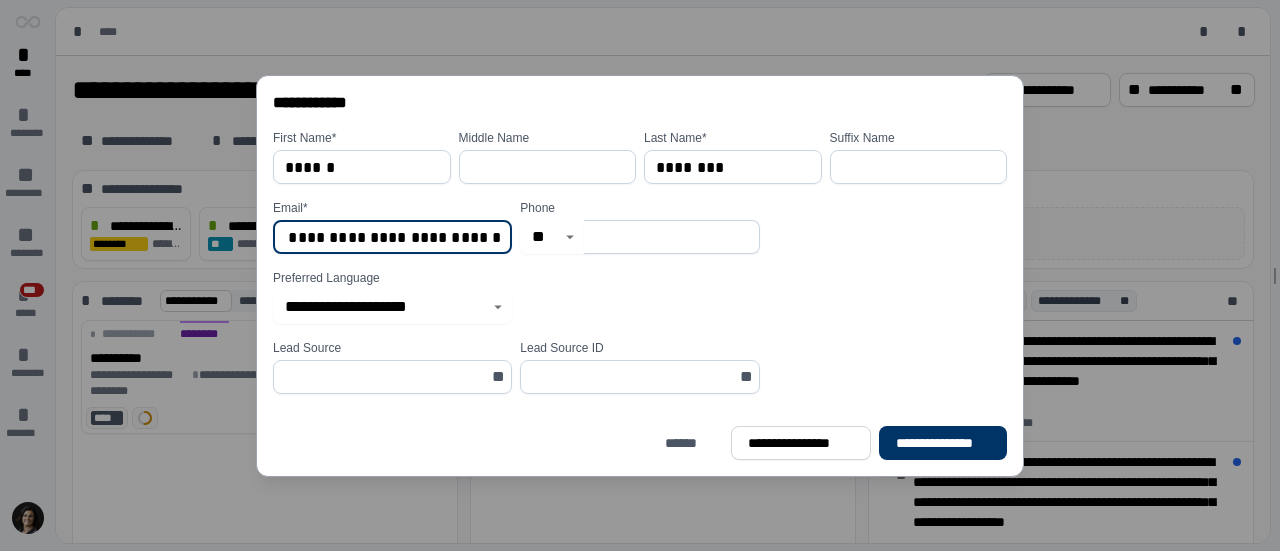 type on "**********" 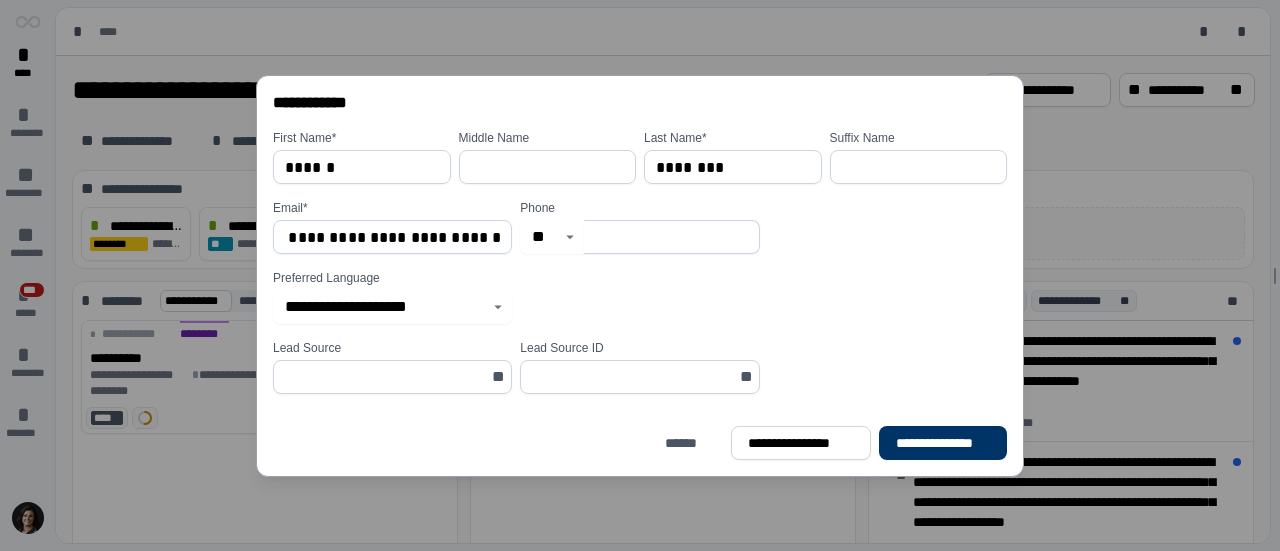 scroll, scrollTop: 0, scrollLeft: 0, axis: both 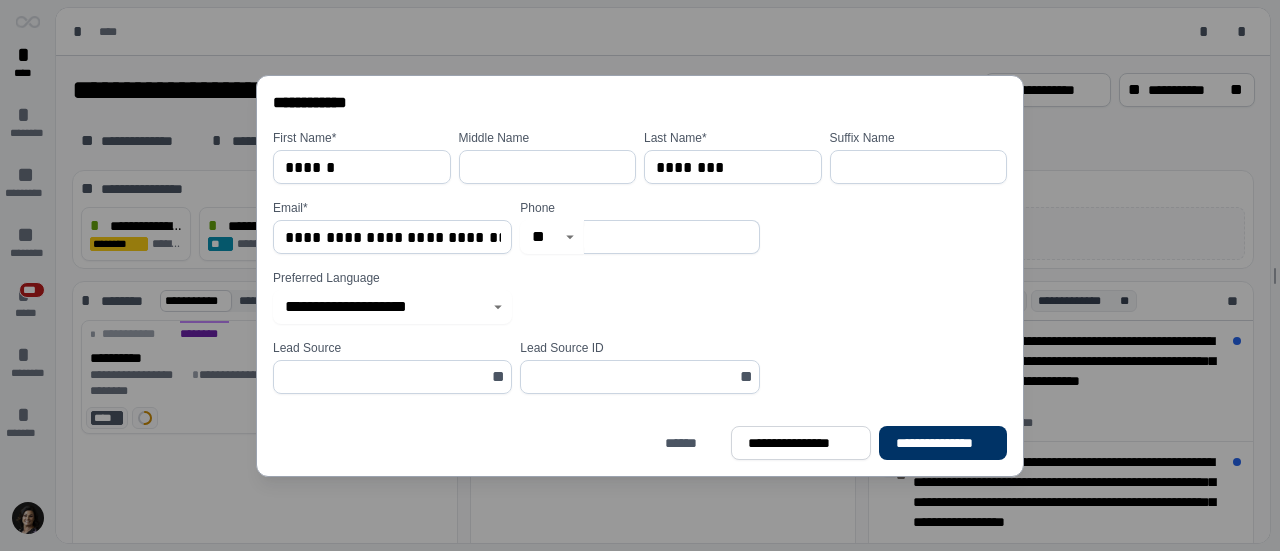 click at bounding box center (671, 237) 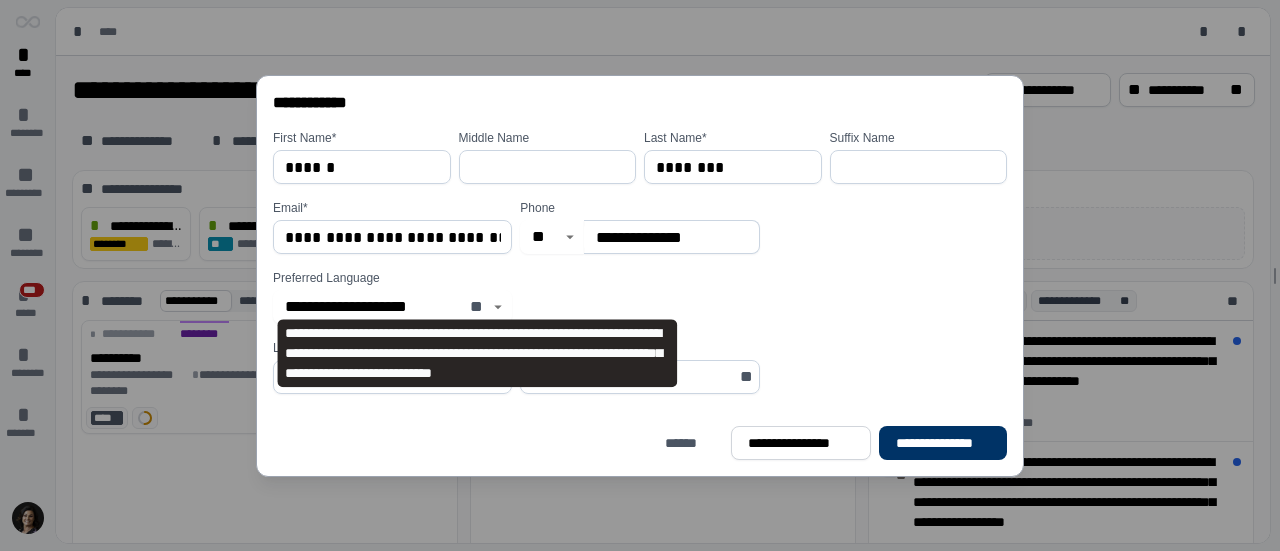 click 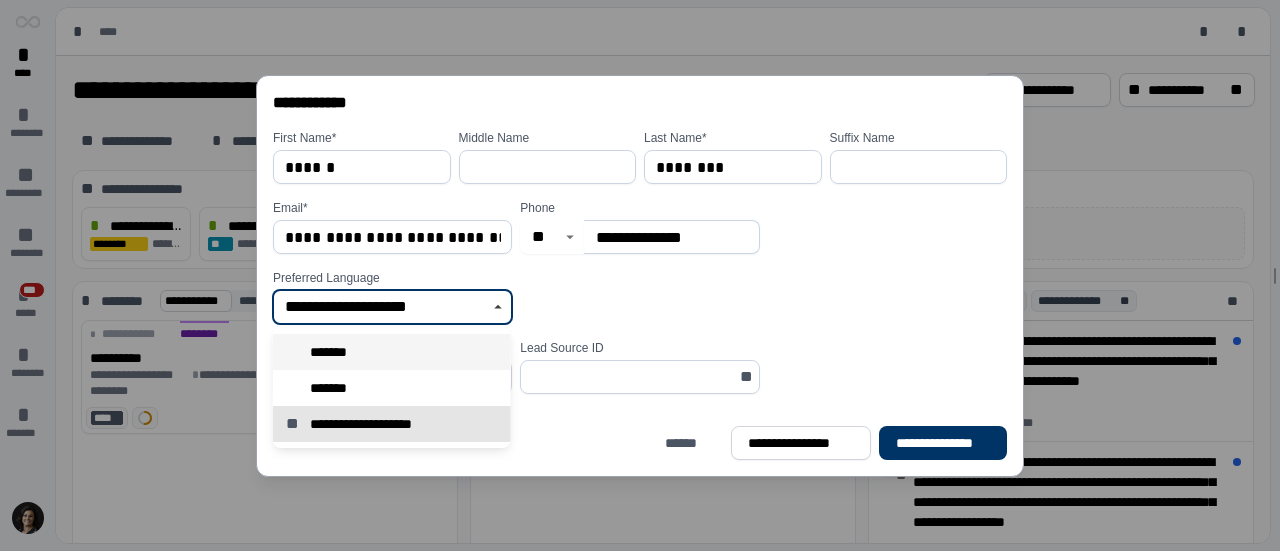 click on "*******" at bounding box center (392, 352) 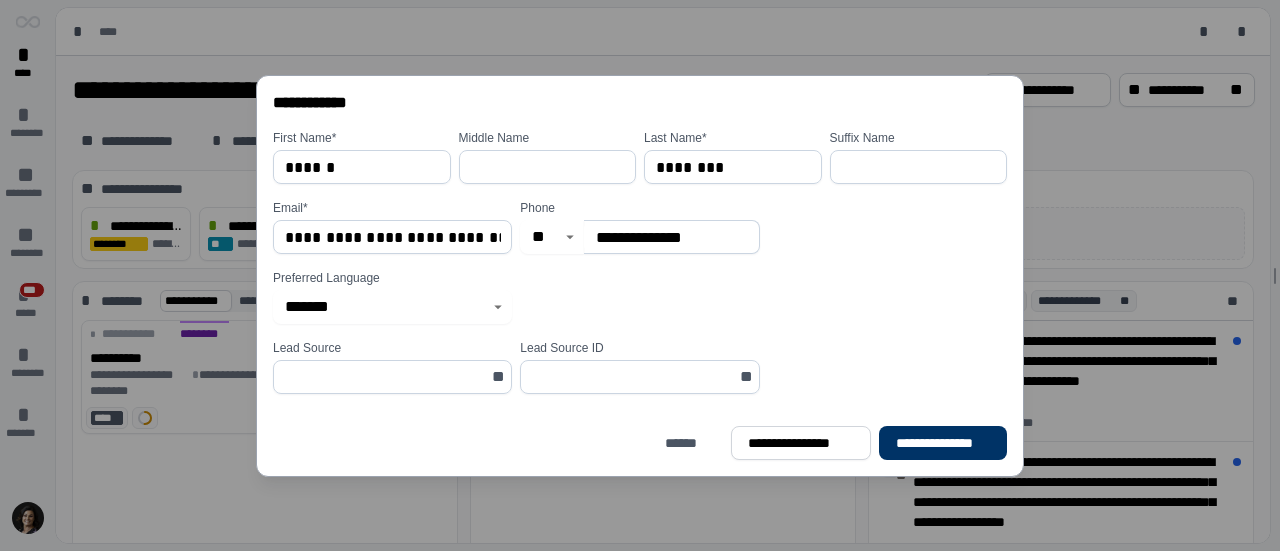 click at bounding box center (386, 377) 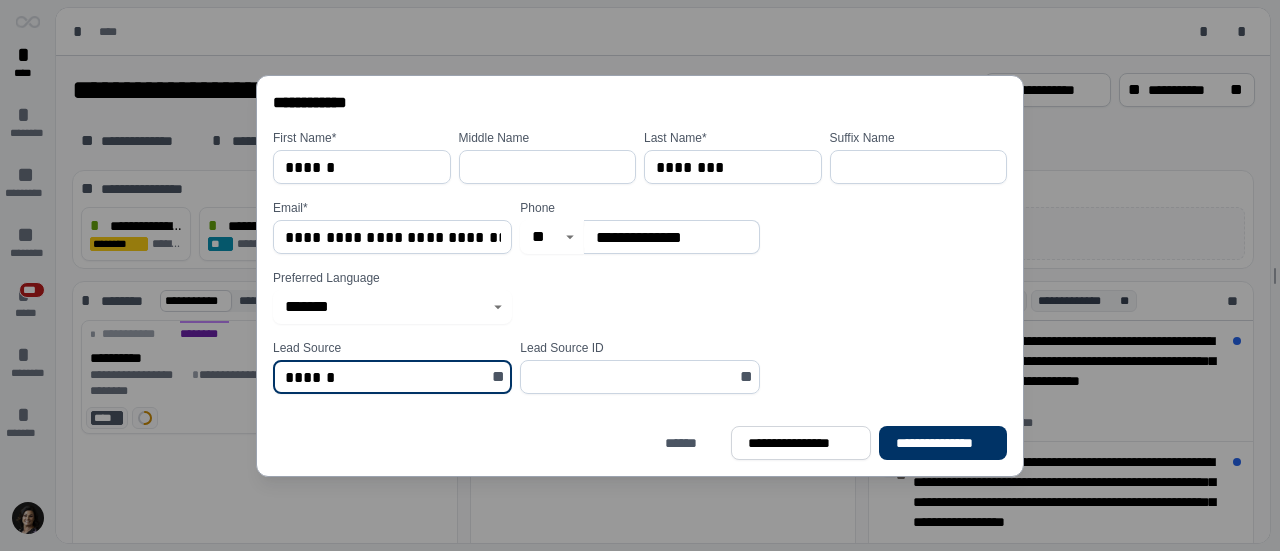type on "******" 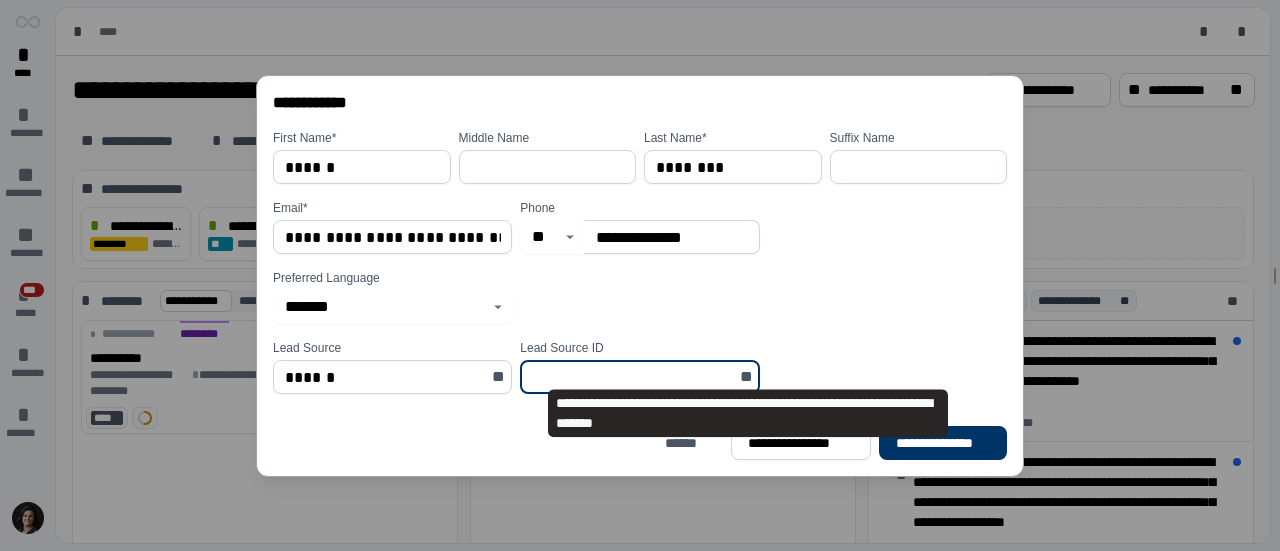 click on "**" at bounding box center (748, 377) 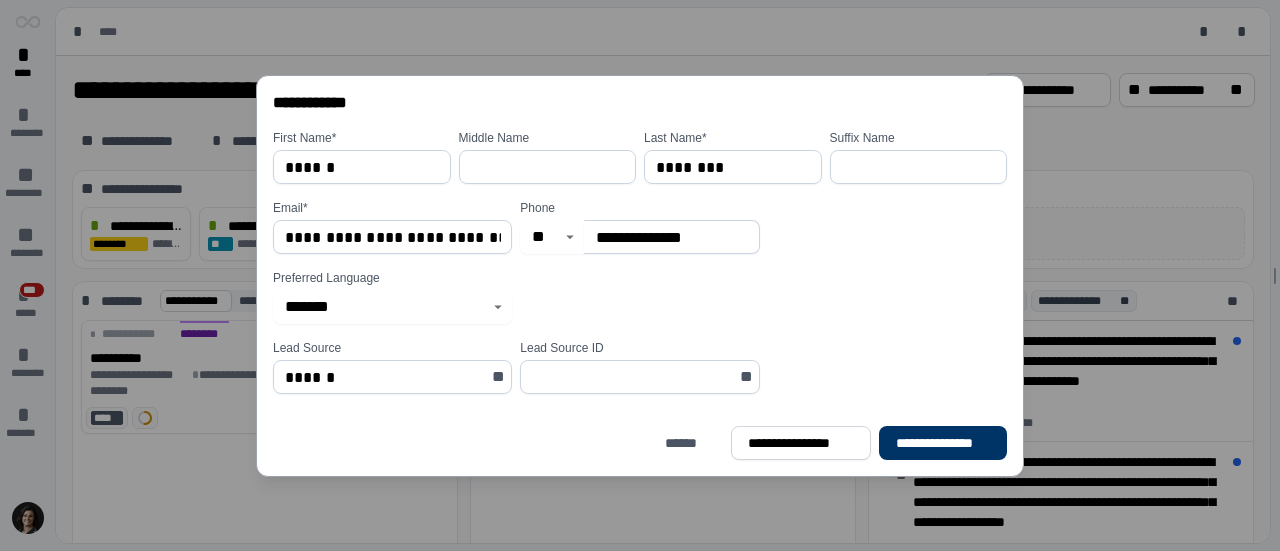 click on "**" at bounding box center [748, 377] 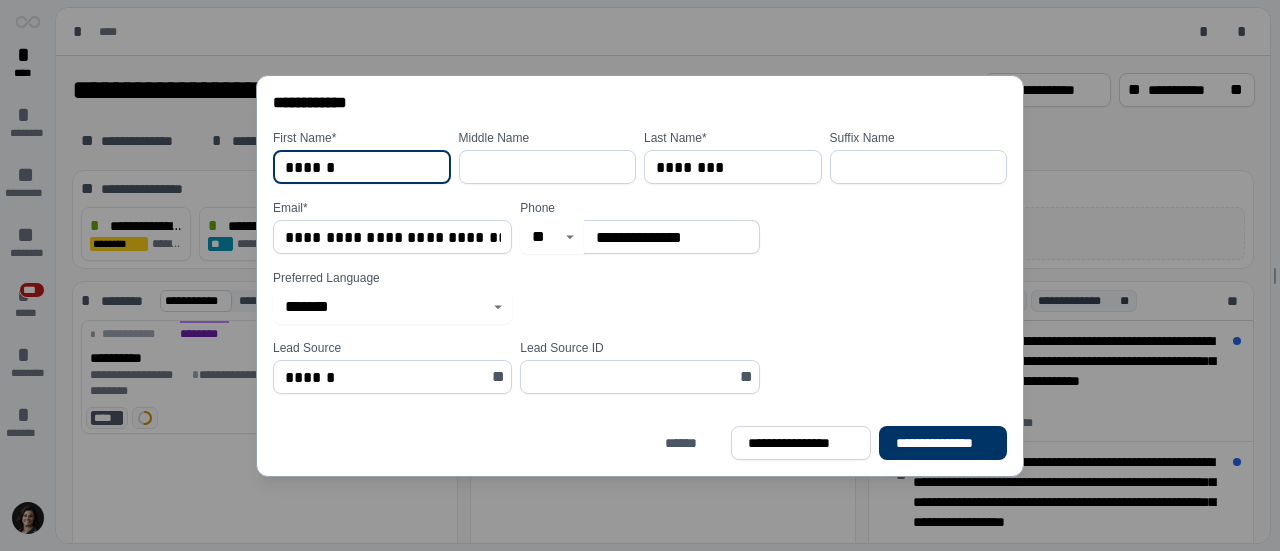 drag, startPoint x: 396, startPoint y: 161, endPoint x: 94, endPoint y: 163, distance: 302.00662 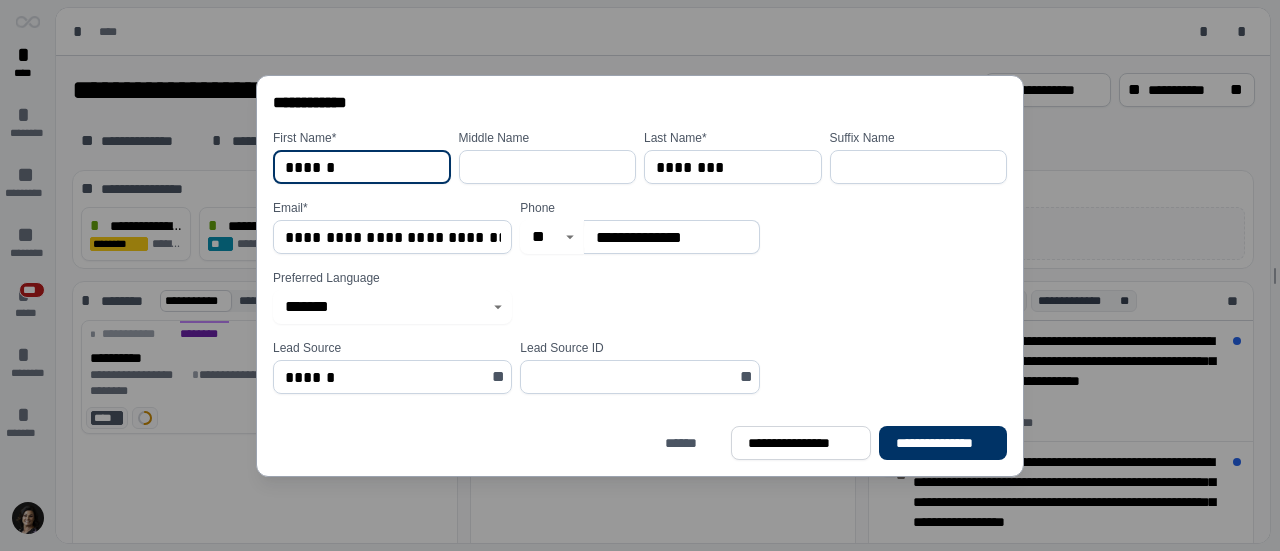 click on "**********" at bounding box center (640, 275) 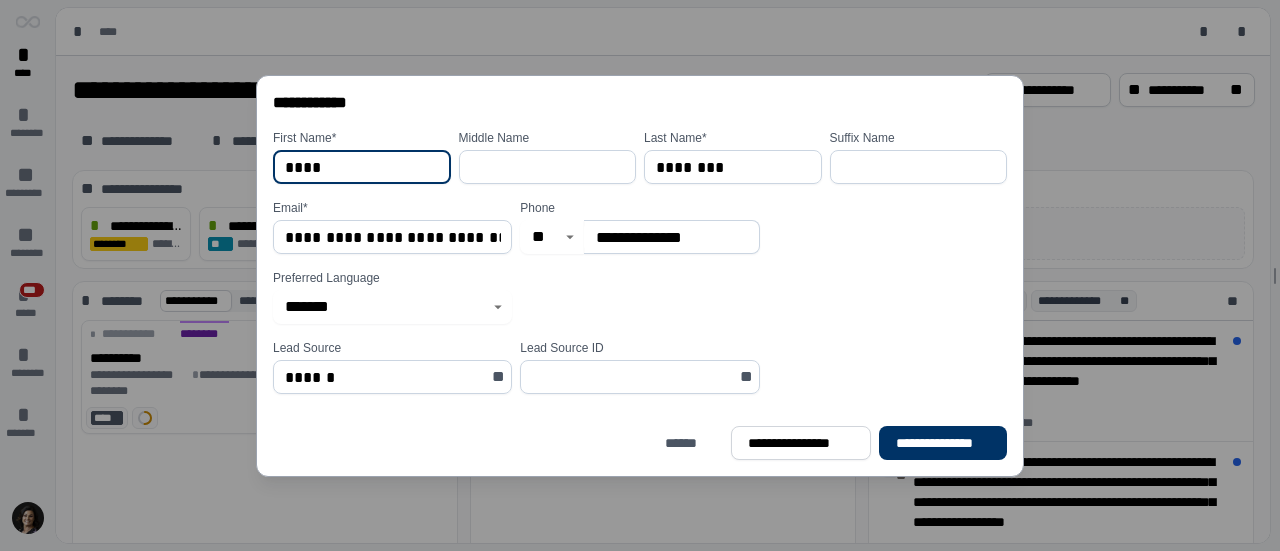 type on "****" 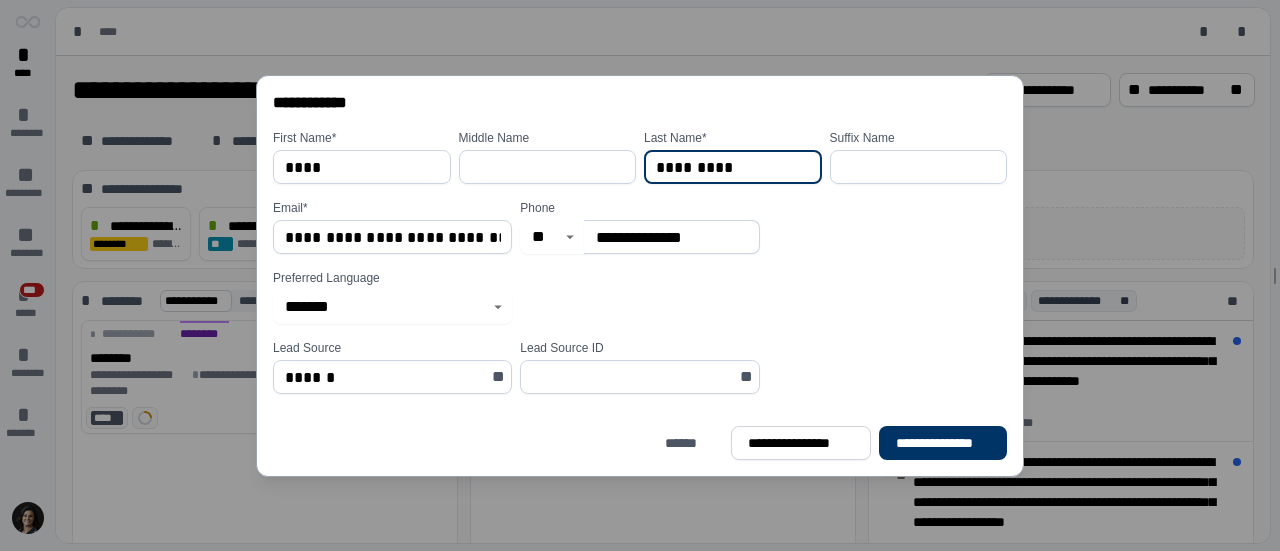 type on "*********" 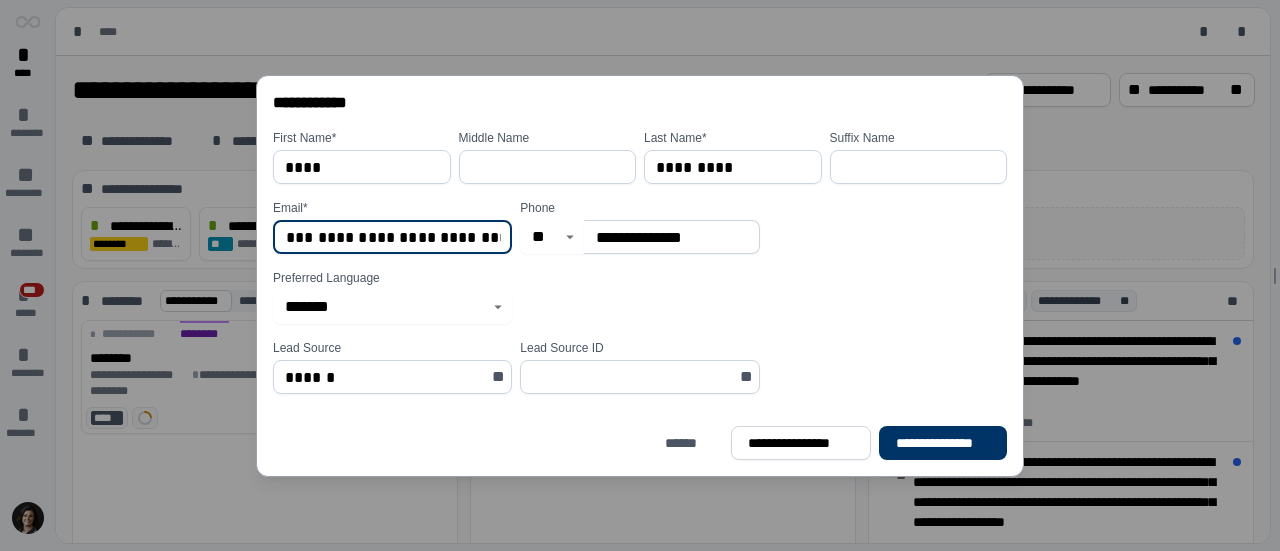 scroll, scrollTop: 0, scrollLeft: 0, axis: both 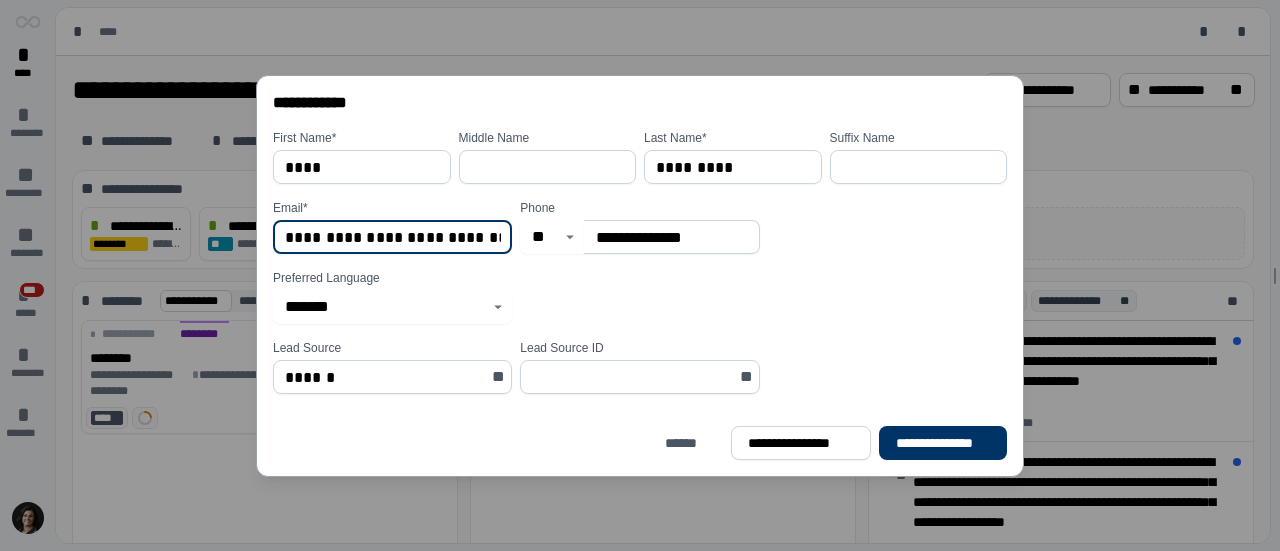 drag, startPoint x: 504, startPoint y: 239, endPoint x: 92, endPoint y: 227, distance: 412.1747 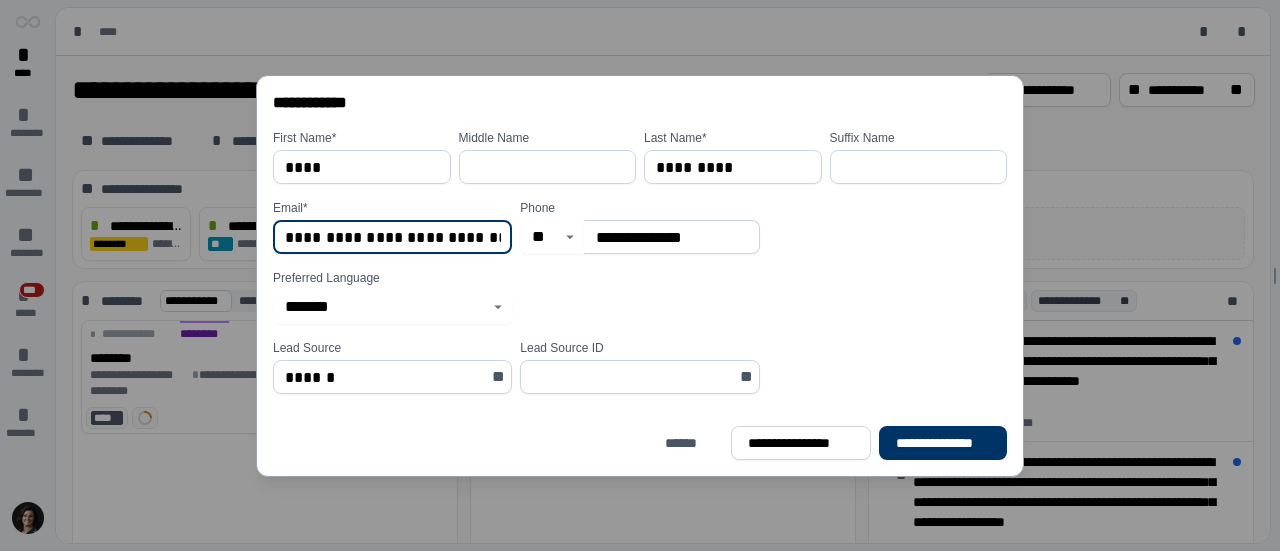 click on "**********" at bounding box center (640, 275) 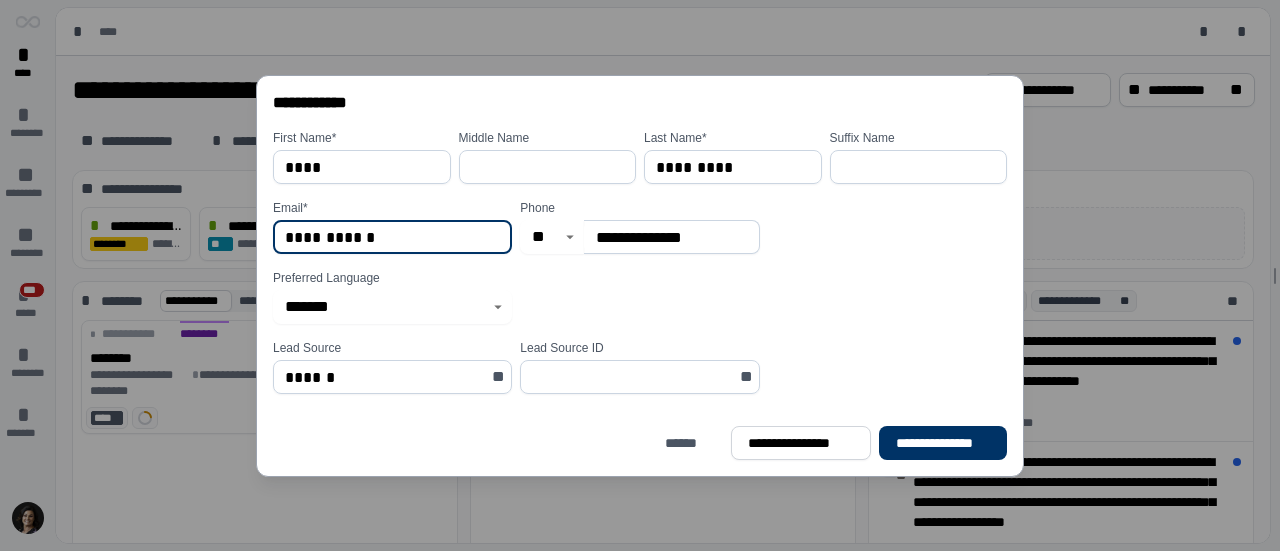 drag, startPoint x: 330, startPoint y: 234, endPoint x: 0, endPoint y: 223, distance: 330.1833 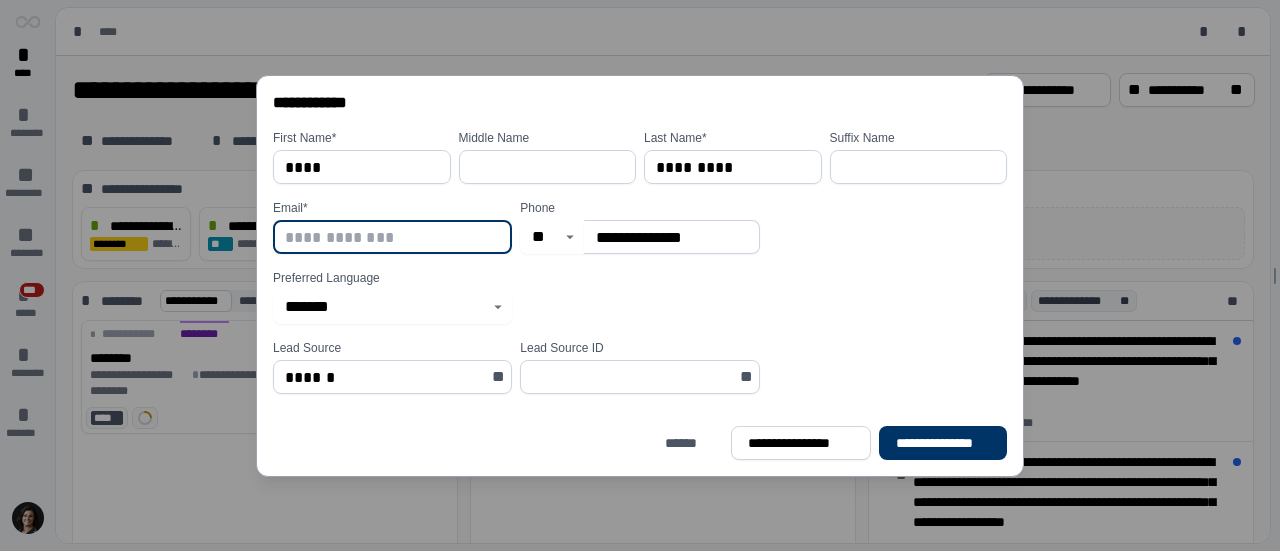 type 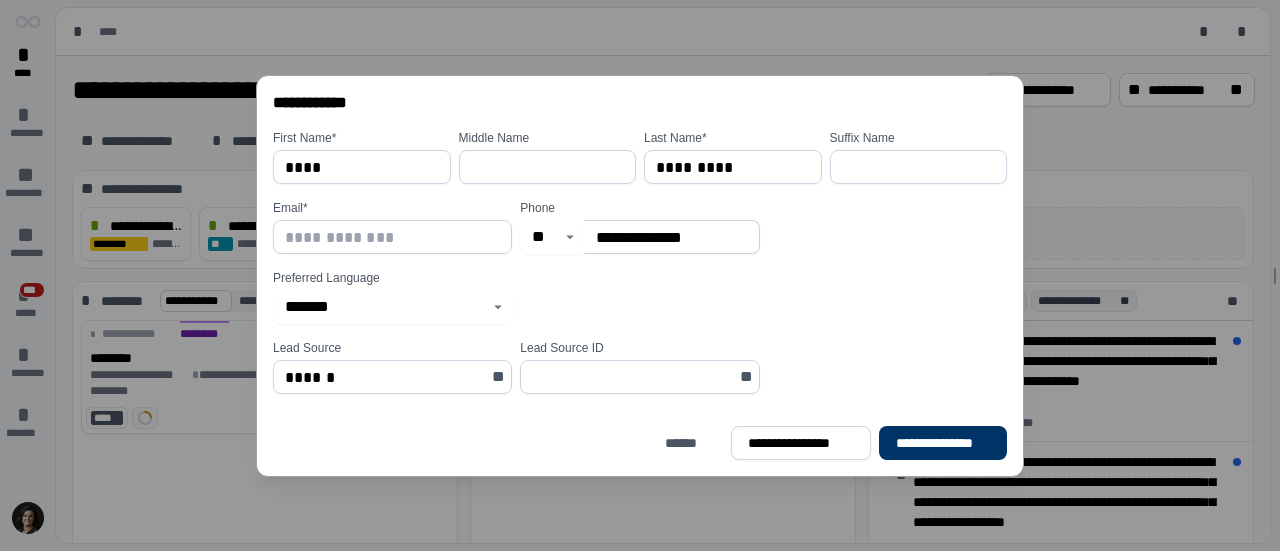 drag, startPoint x: 684, startPoint y: 234, endPoint x: 419, endPoint y: 233, distance: 265.0019 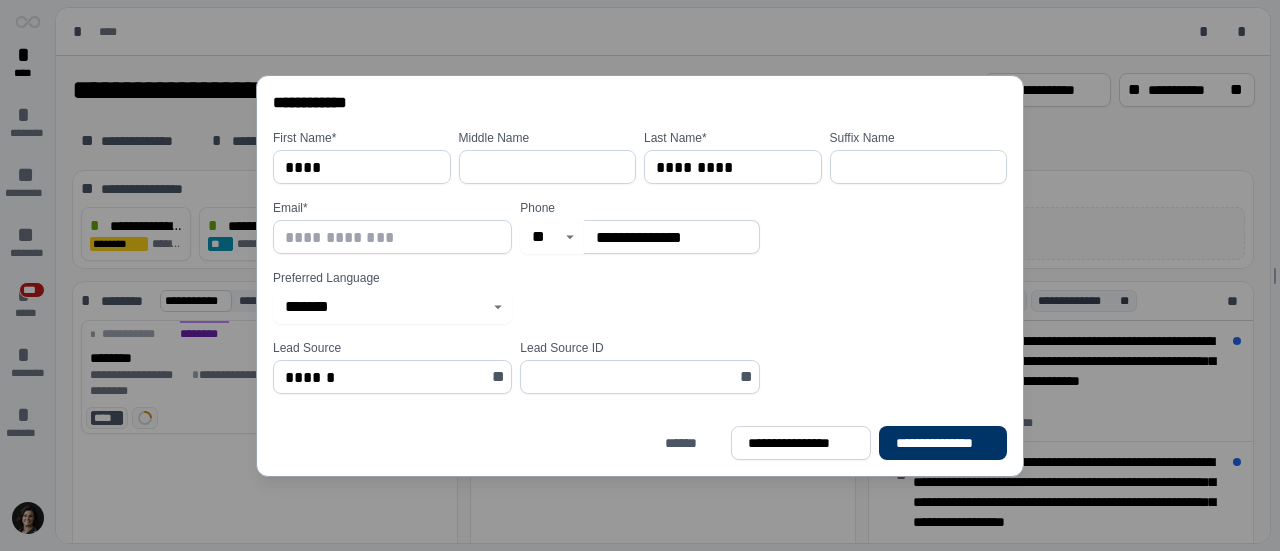click on "**********" at bounding box center [644, 227] 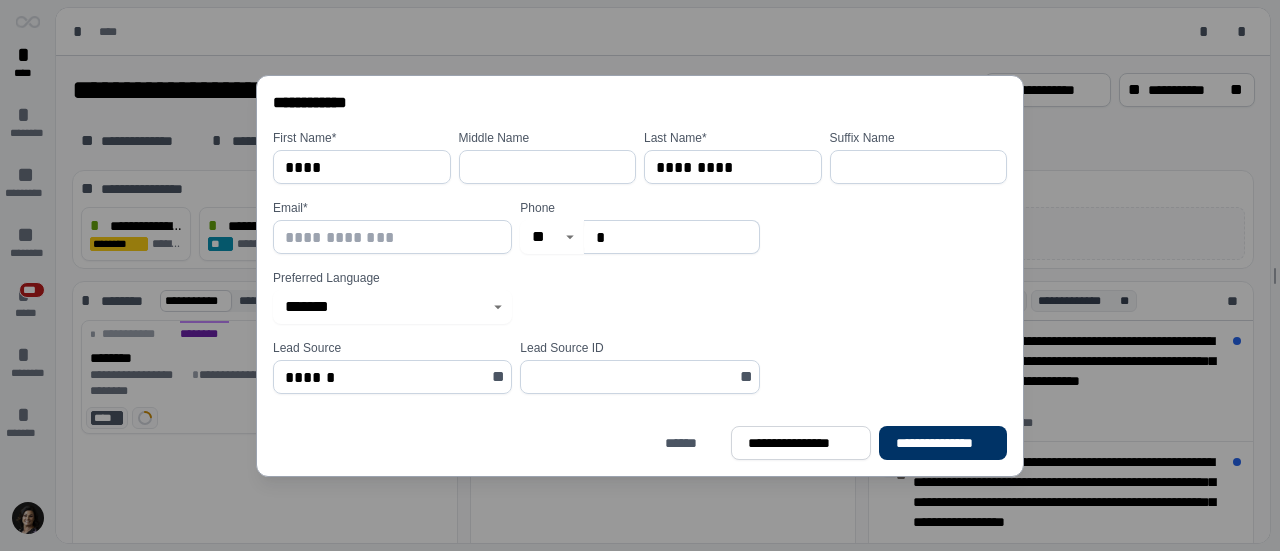 type on "*" 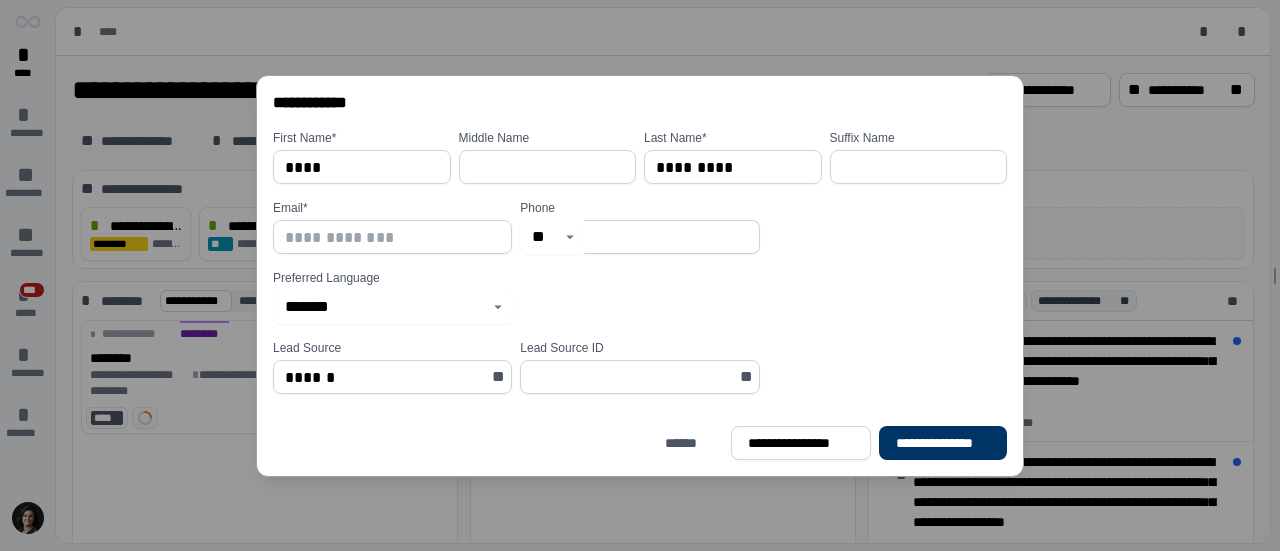 type 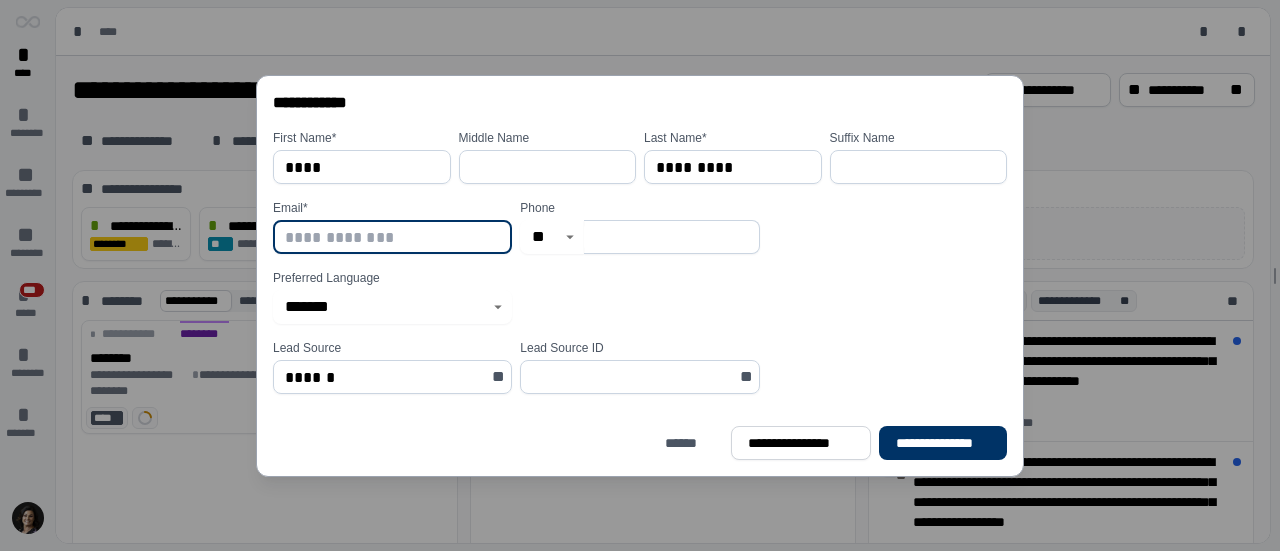 click at bounding box center (393, 237) 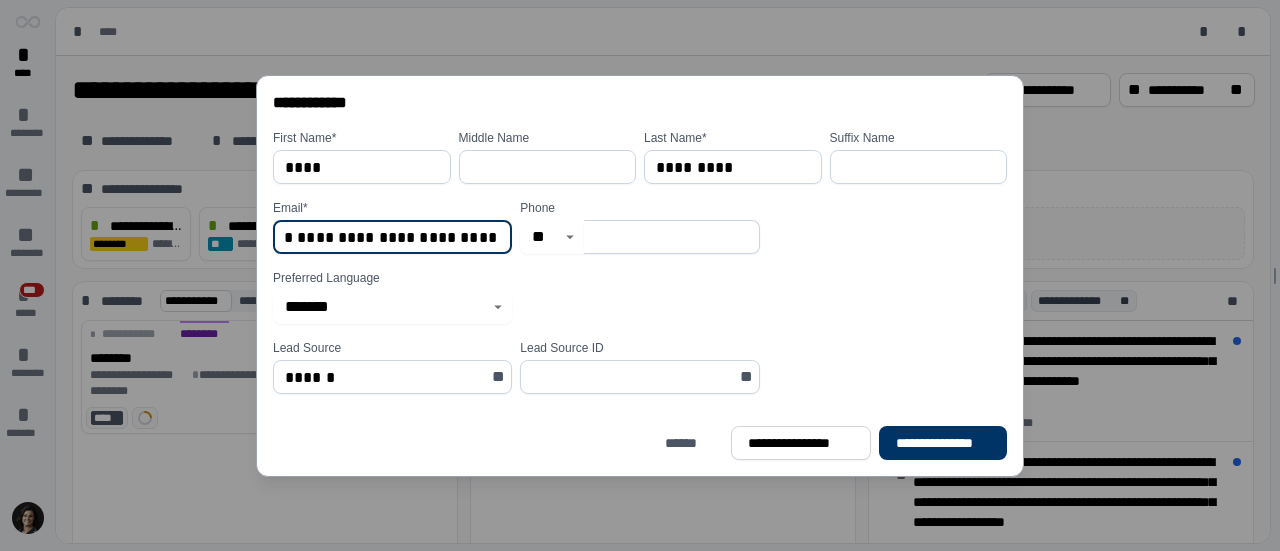 scroll, scrollTop: 0, scrollLeft: 115, axis: horizontal 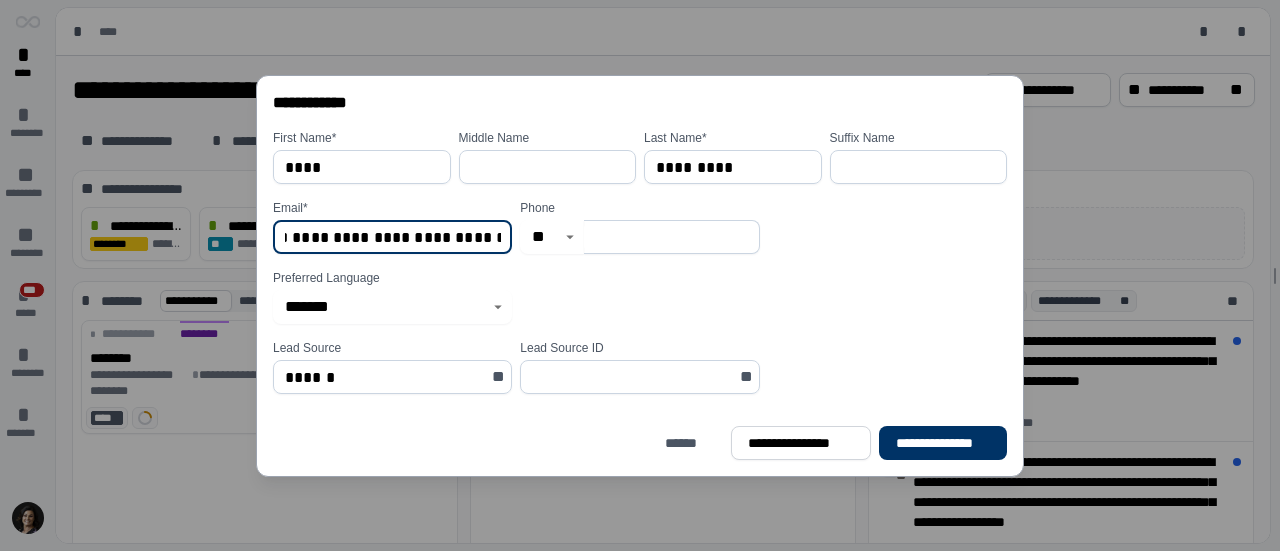 type on "**********" 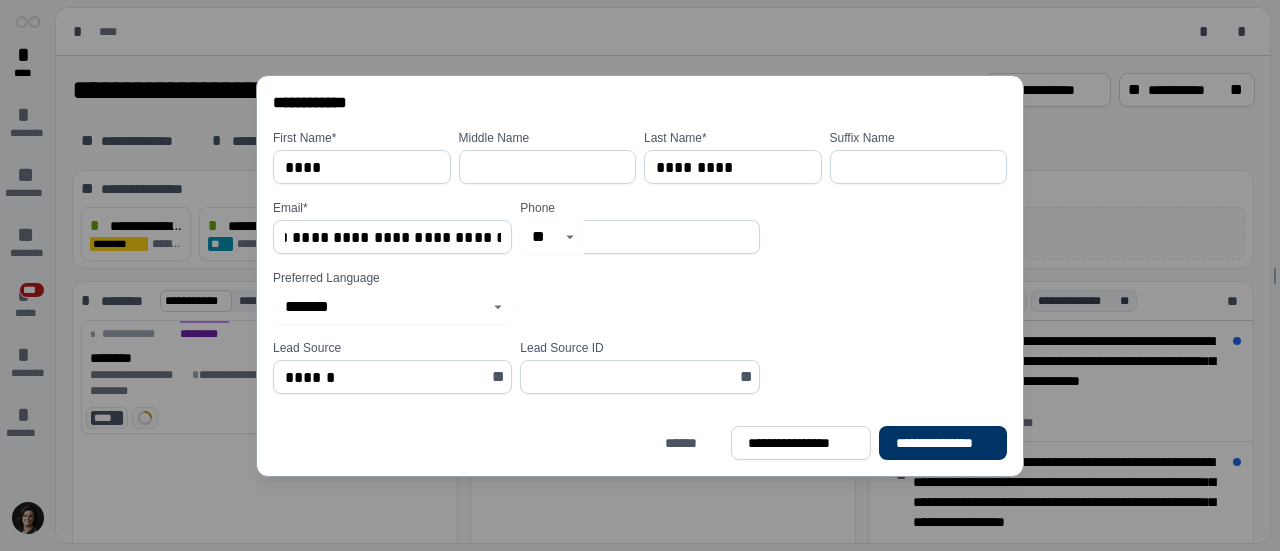 scroll, scrollTop: 0, scrollLeft: 0, axis: both 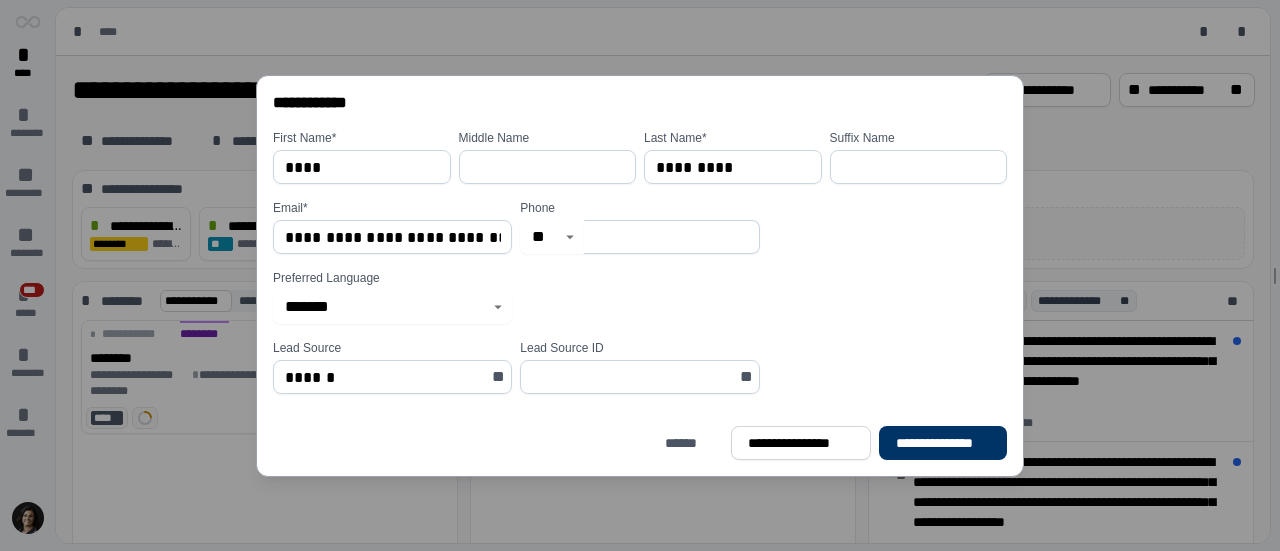 click at bounding box center [671, 237] 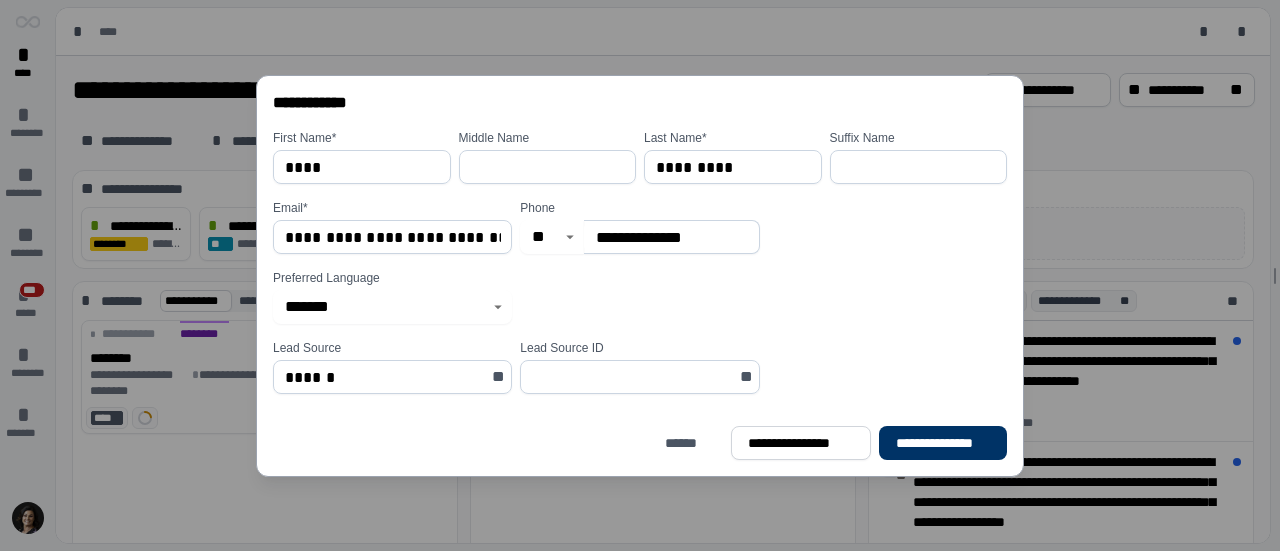 type on "**********" 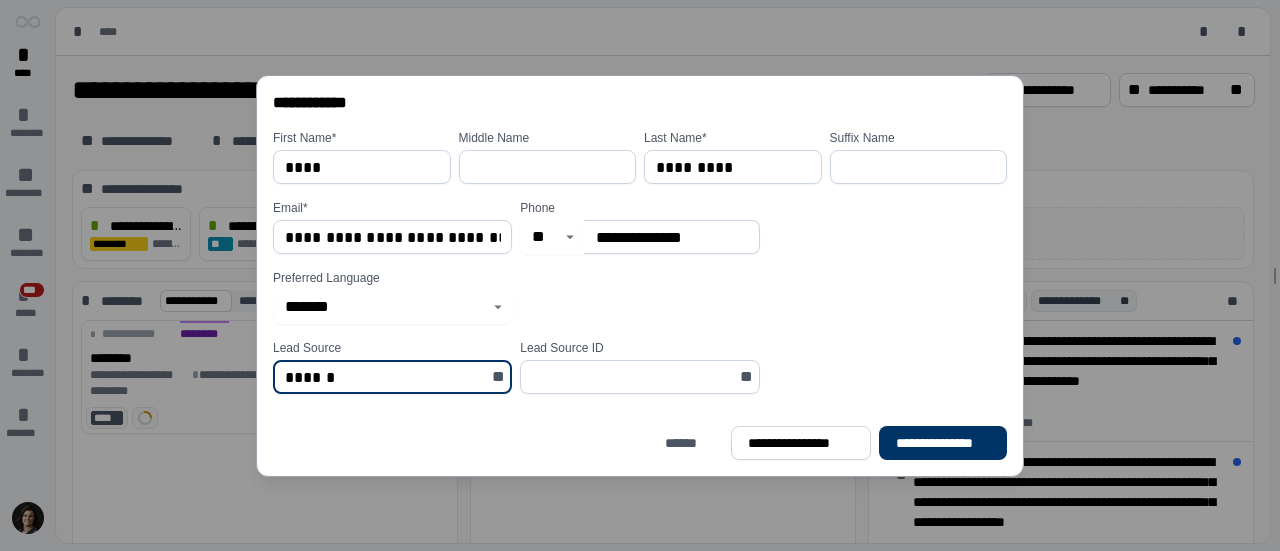 drag, startPoint x: 395, startPoint y: 375, endPoint x: 202, endPoint y: 364, distance: 193.31322 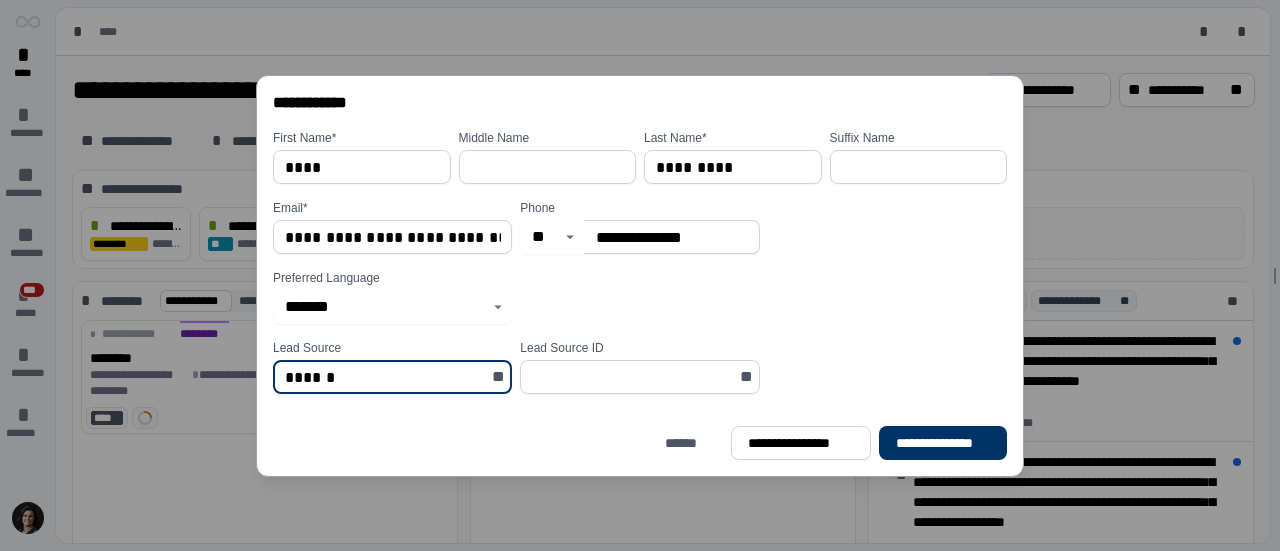 click on "**********" at bounding box center [640, 275] 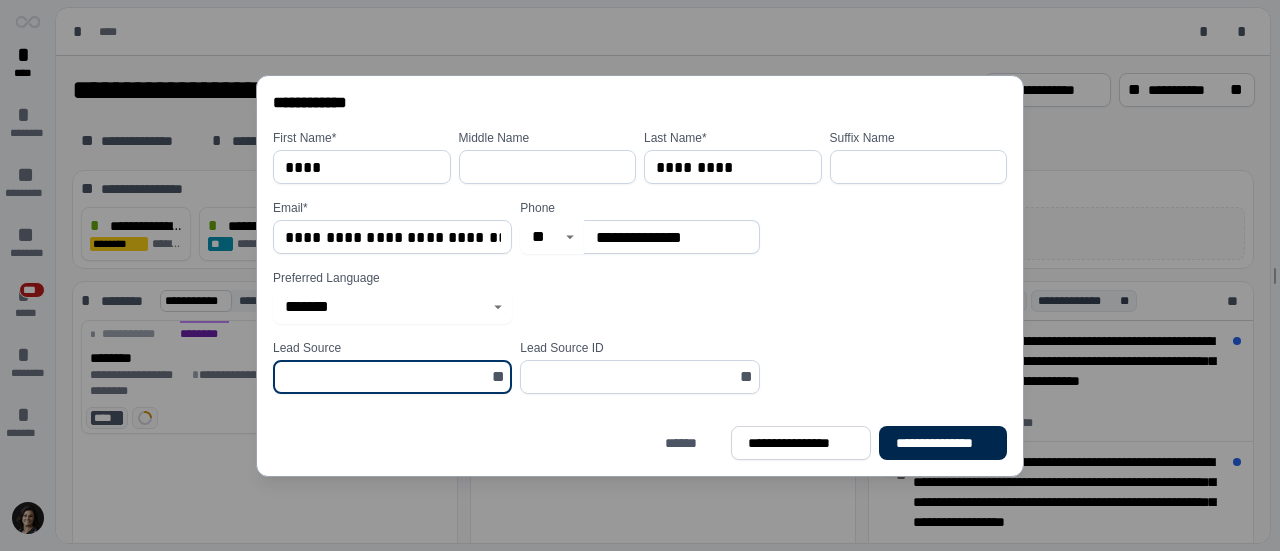 type 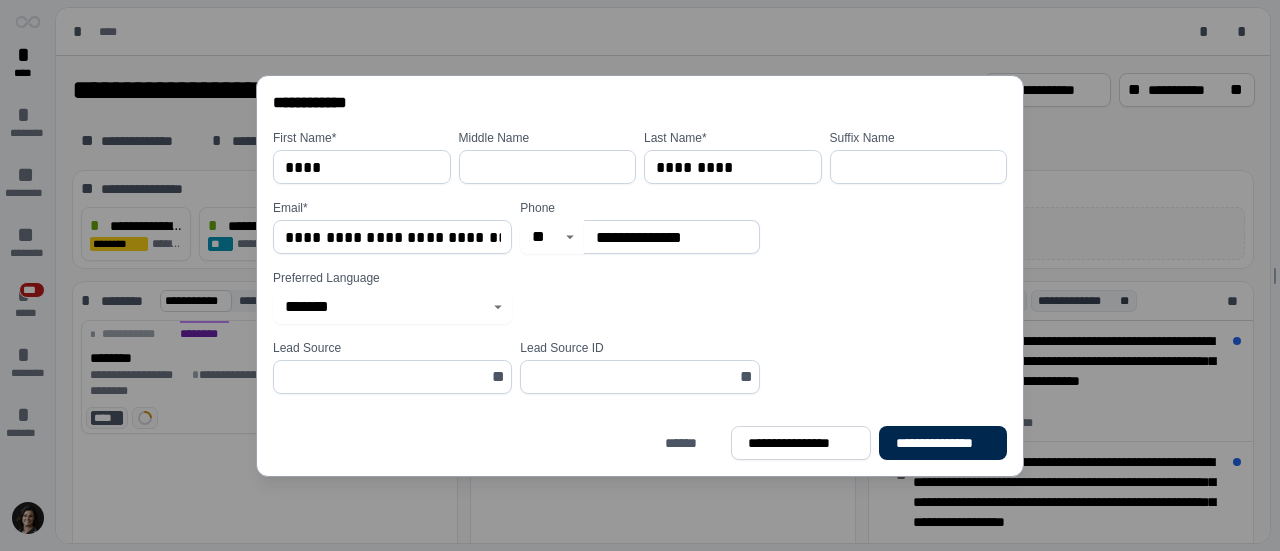 click on "**********" at bounding box center [943, 443] 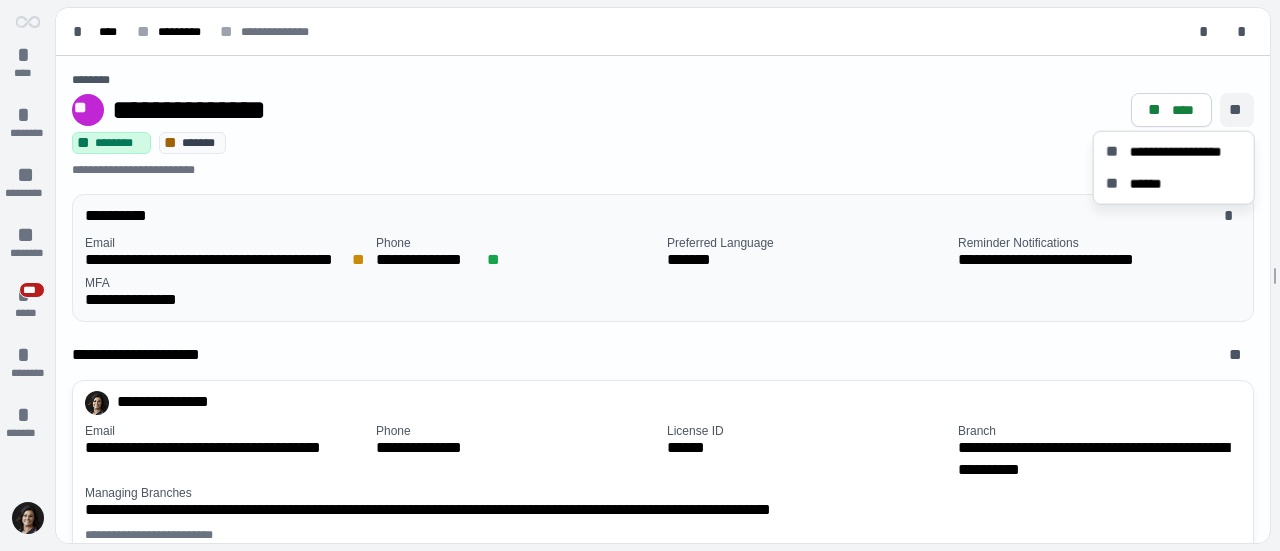 click on "**" at bounding box center [1237, 110] 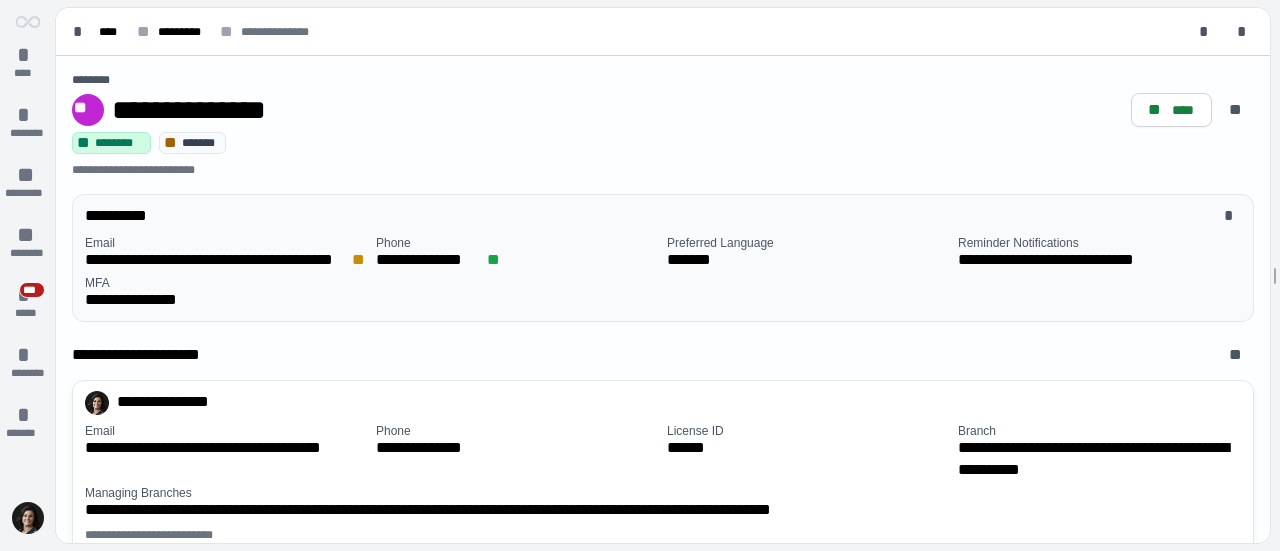 scroll, scrollTop: 100, scrollLeft: 0, axis: vertical 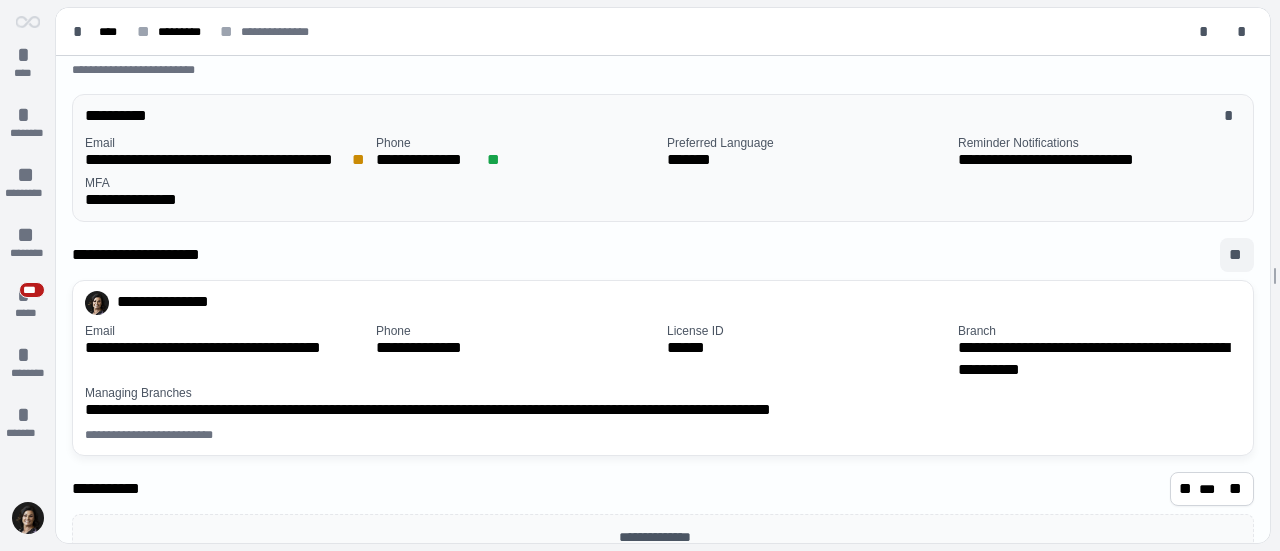 click on "**" at bounding box center (1237, 255) 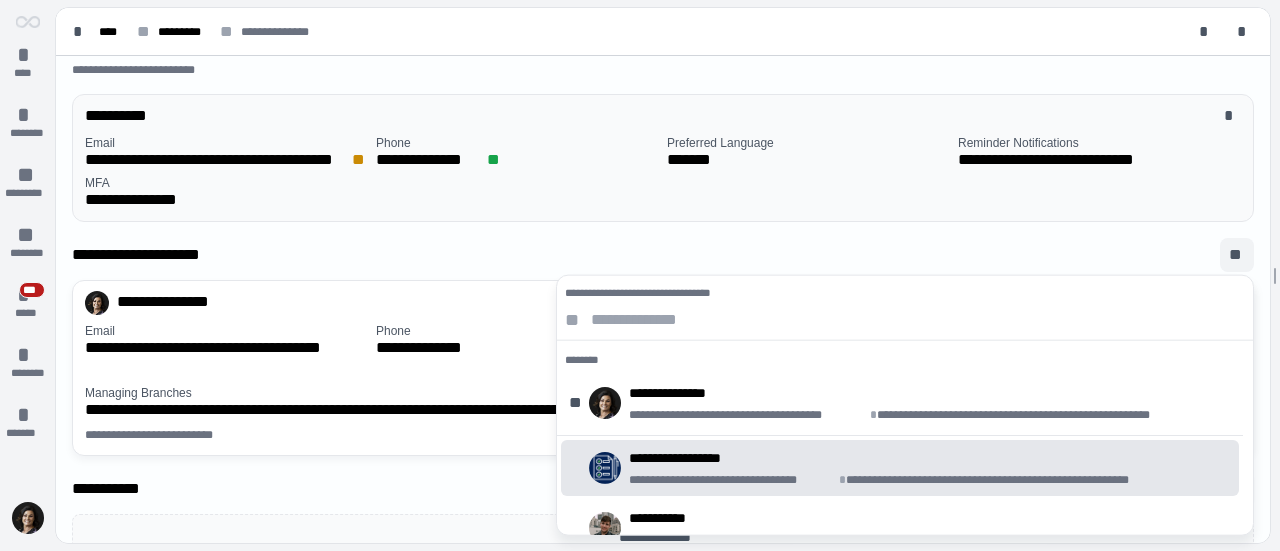 click on "**********" at bounding box center [663, 325] 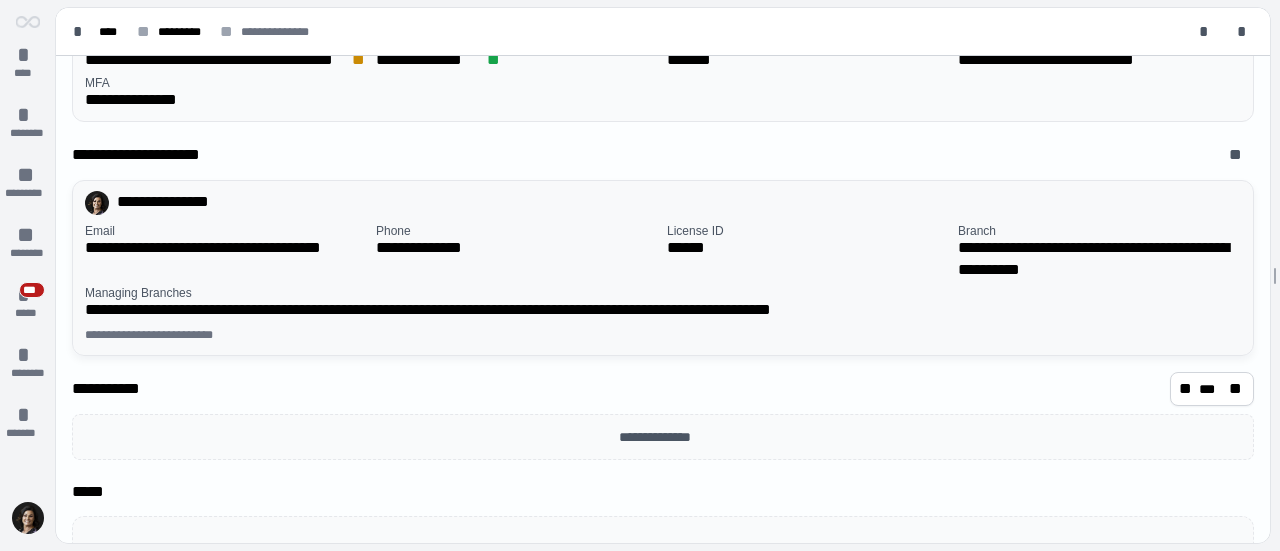 scroll, scrollTop: 100, scrollLeft: 0, axis: vertical 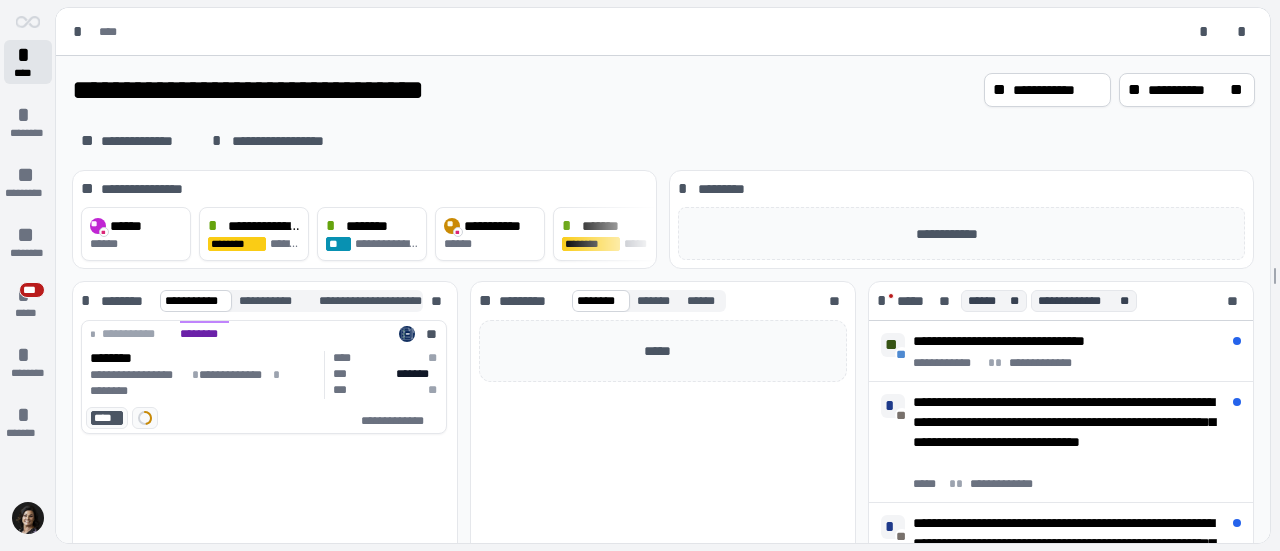 click on "* ****" at bounding box center (28, 62) 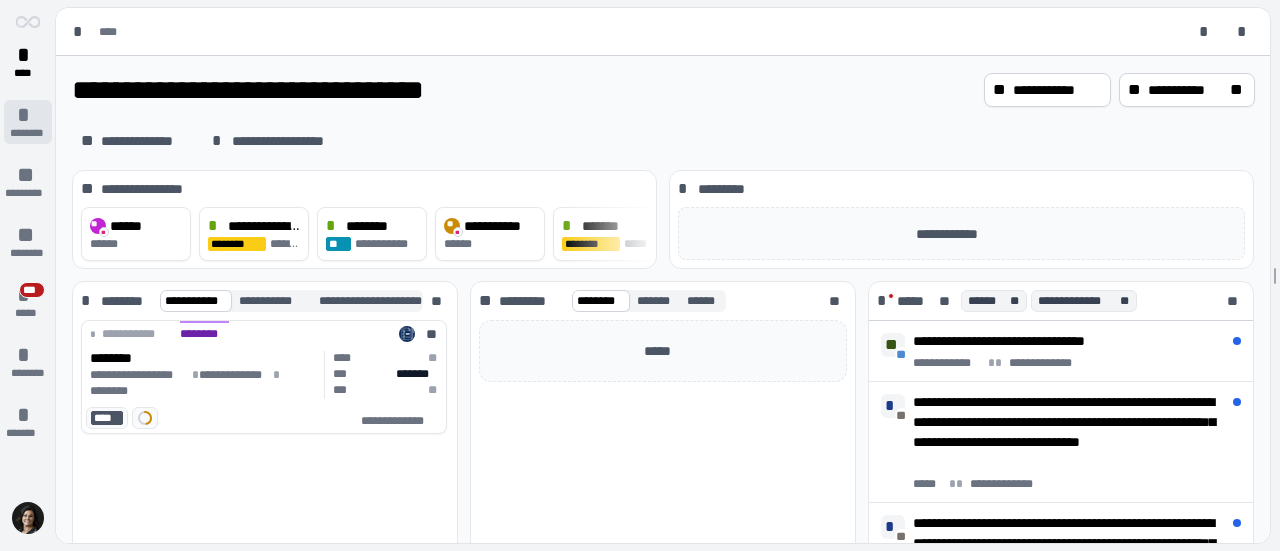 click on "* ********" at bounding box center [28, 122] 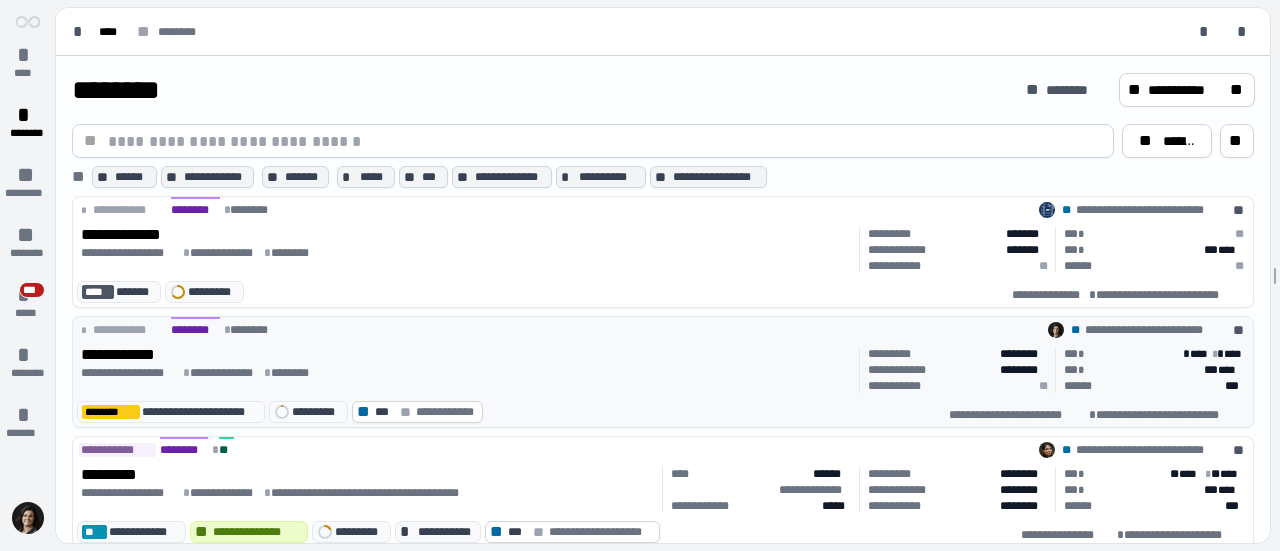 click on "********" at bounding box center (297, 373) 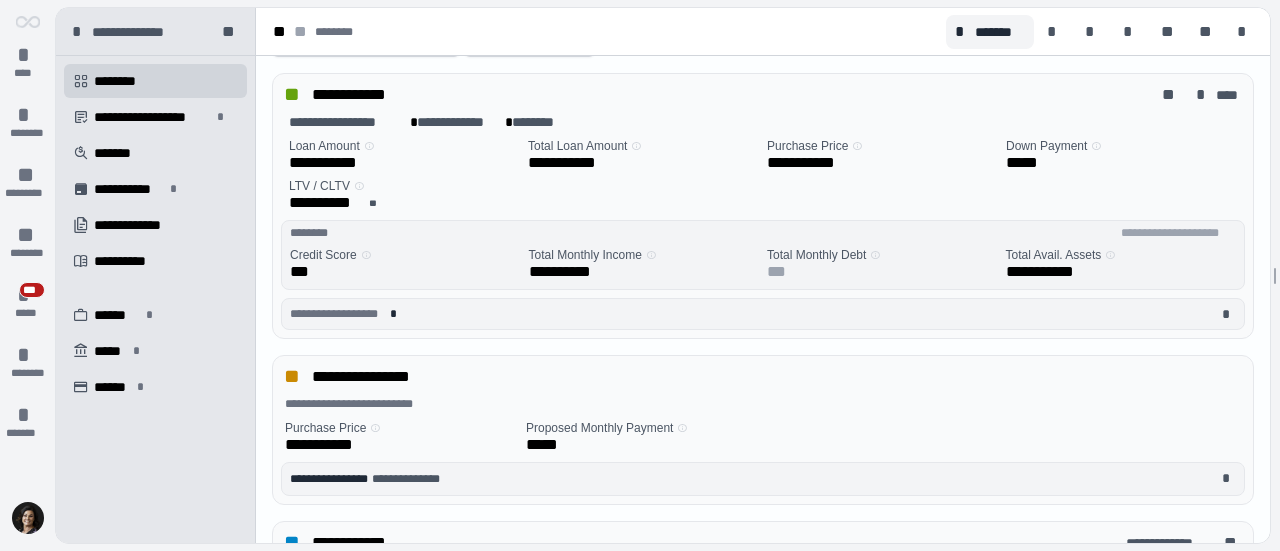 scroll, scrollTop: 0, scrollLeft: 0, axis: both 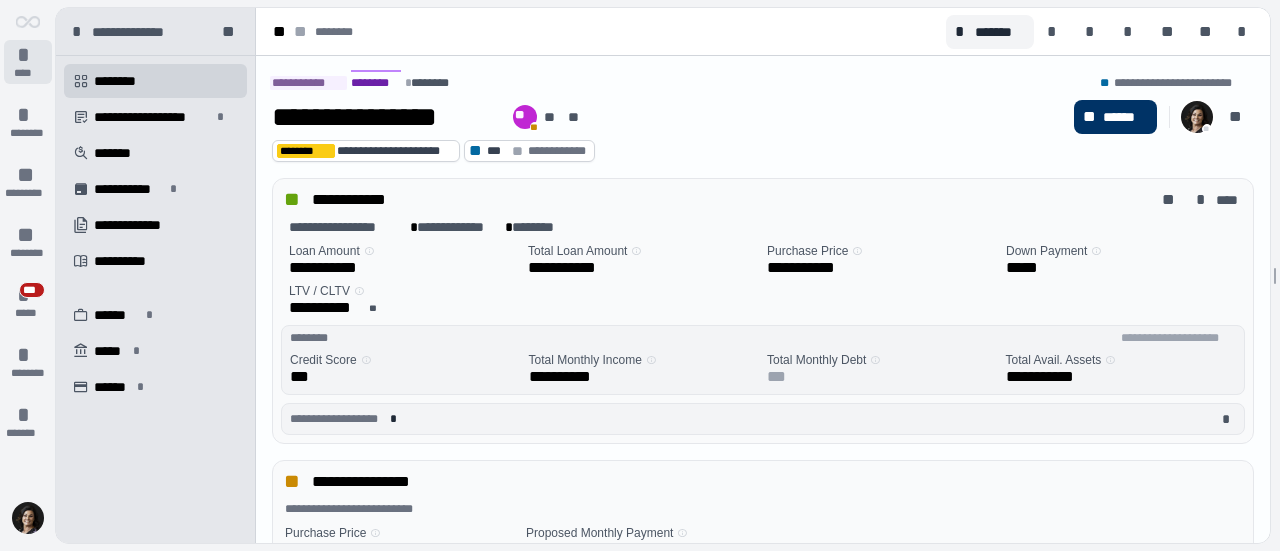 click on "*" at bounding box center [28, 55] 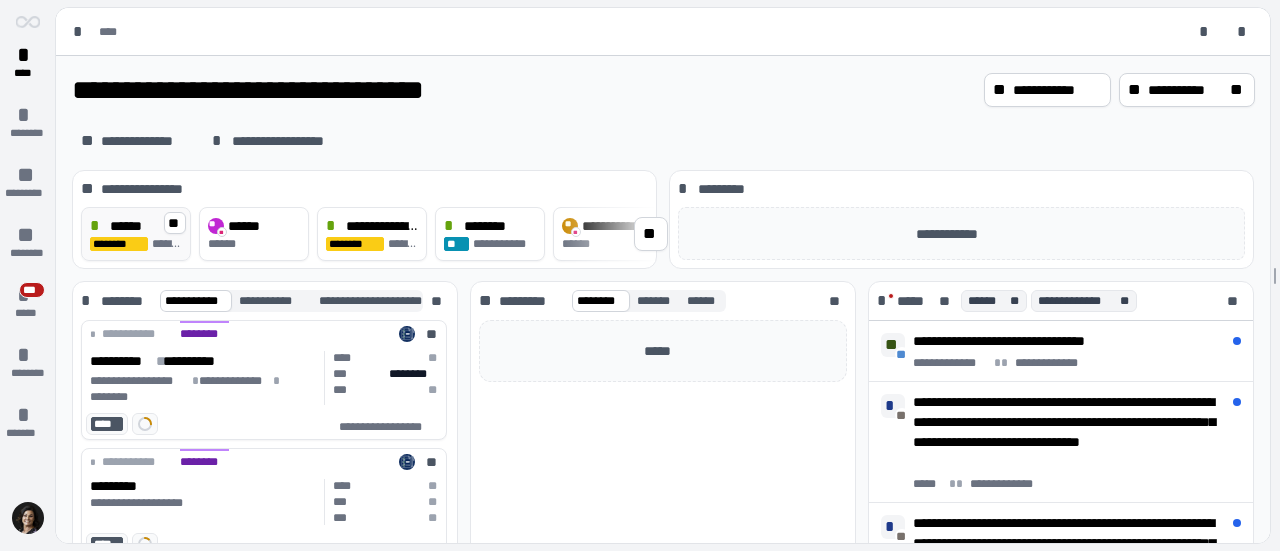 click on "**********" at bounding box center (136, 244) 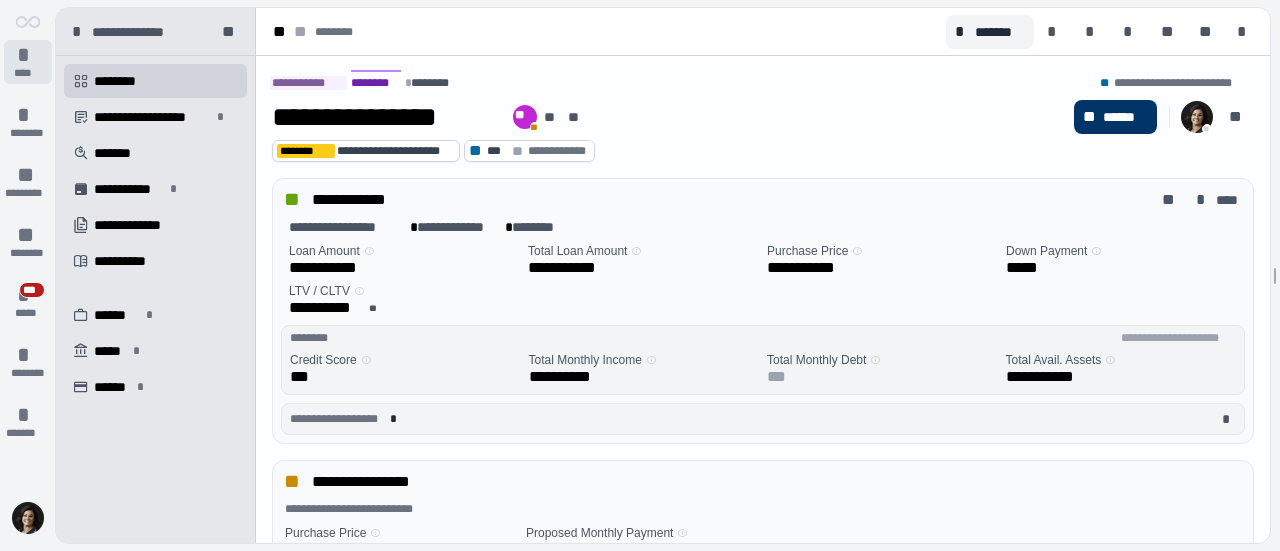 click on "*" at bounding box center (28, 55) 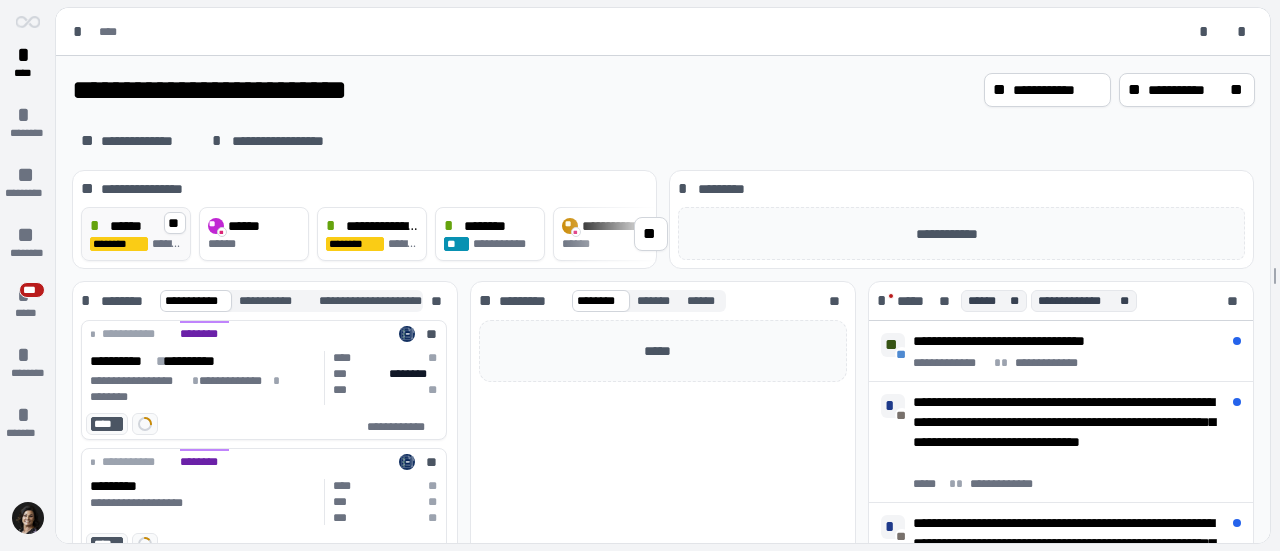 click on "******" at bounding box center [132, 226] 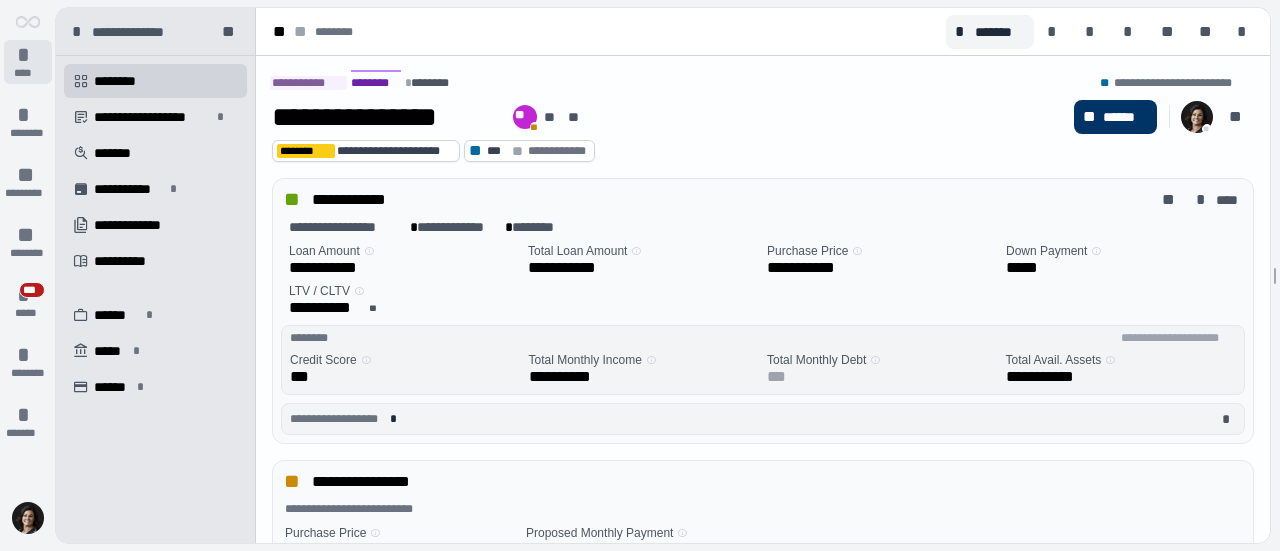 click on "*" at bounding box center [28, 55] 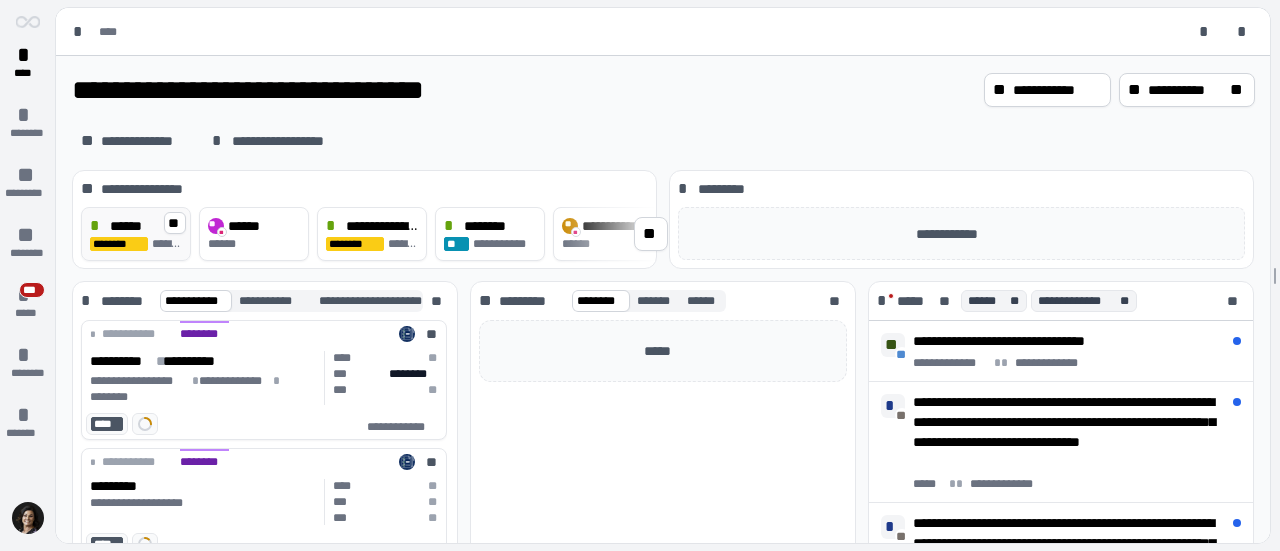click on "******" at bounding box center [132, 226] 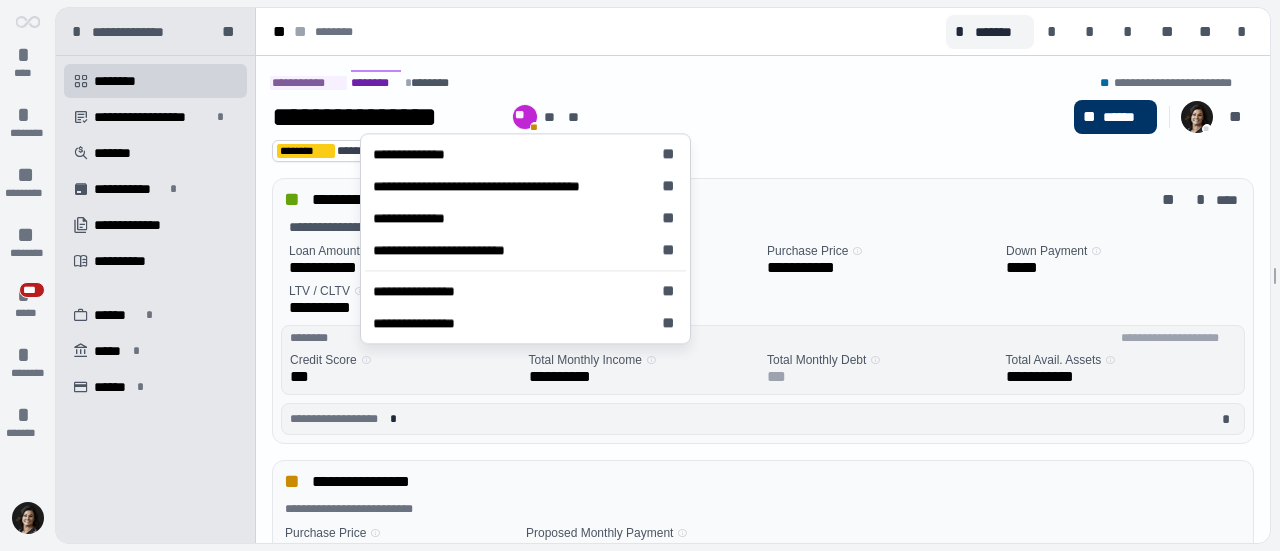 click on "**" at bounding box center [525, 117] 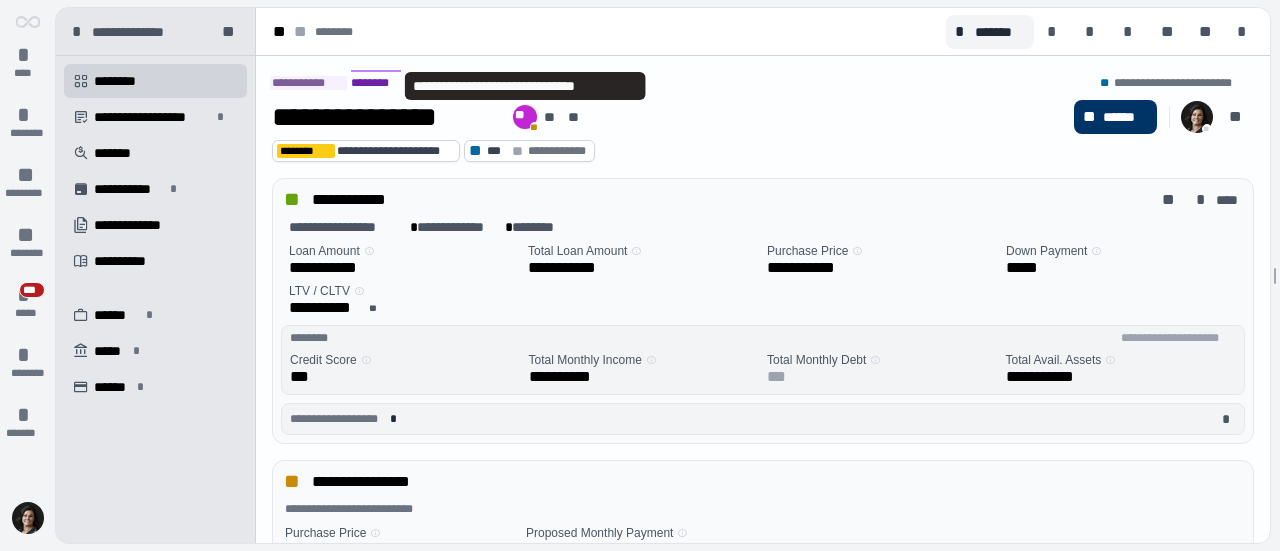 click on "**" at bounding box center (525, 117) 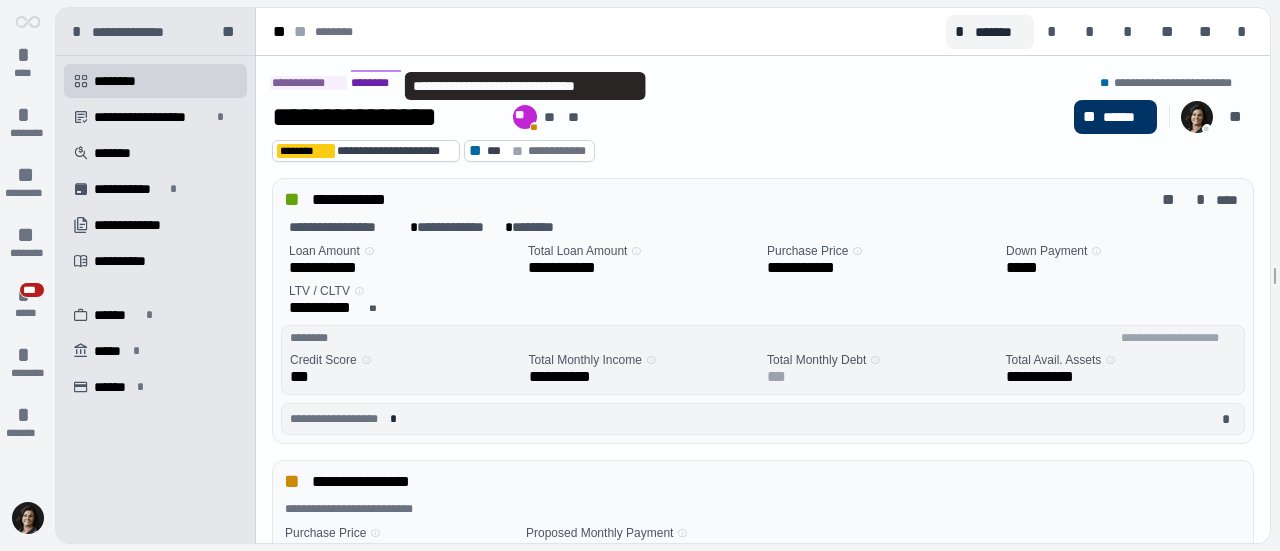 click on "**********" at bounding box center (669, 117) 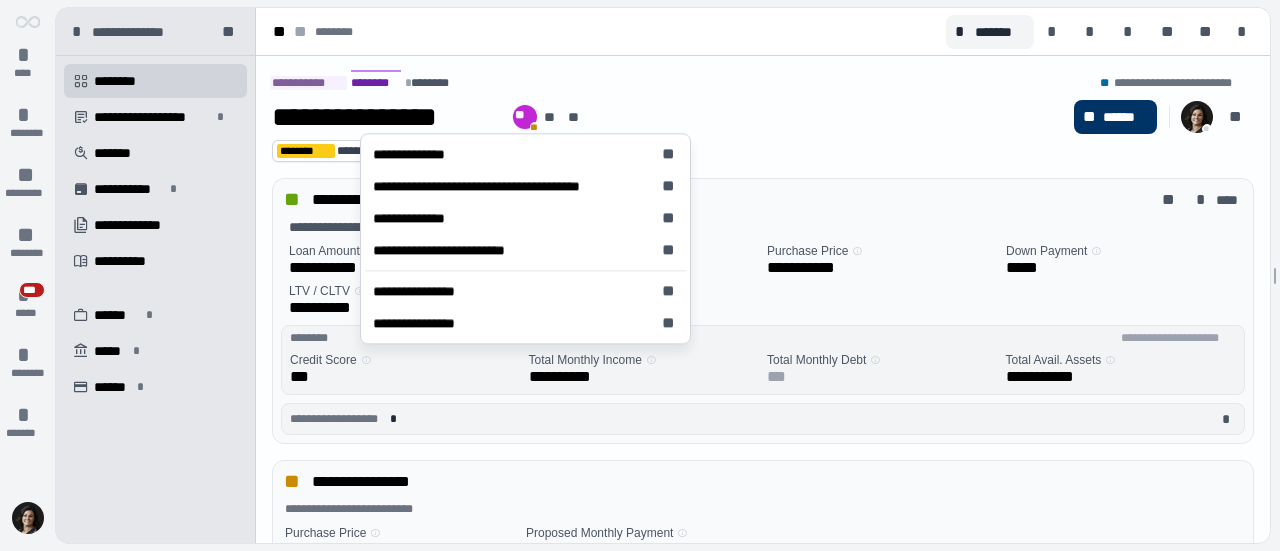 click on "**" at bounding box center (525, 117) 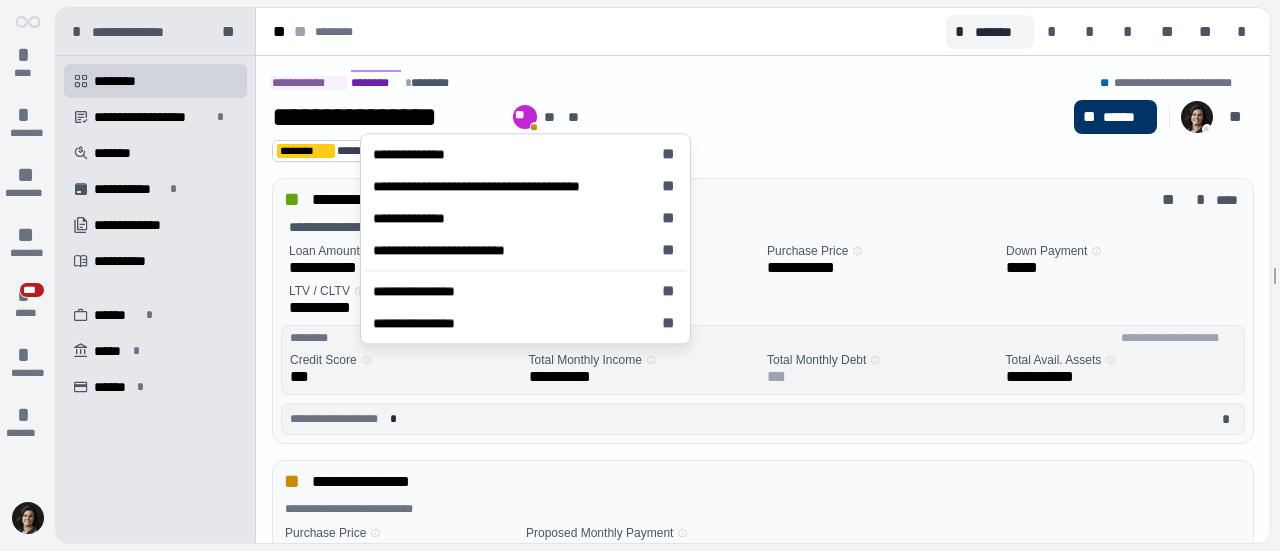 click on "**********" at bounding box center [669, 117] 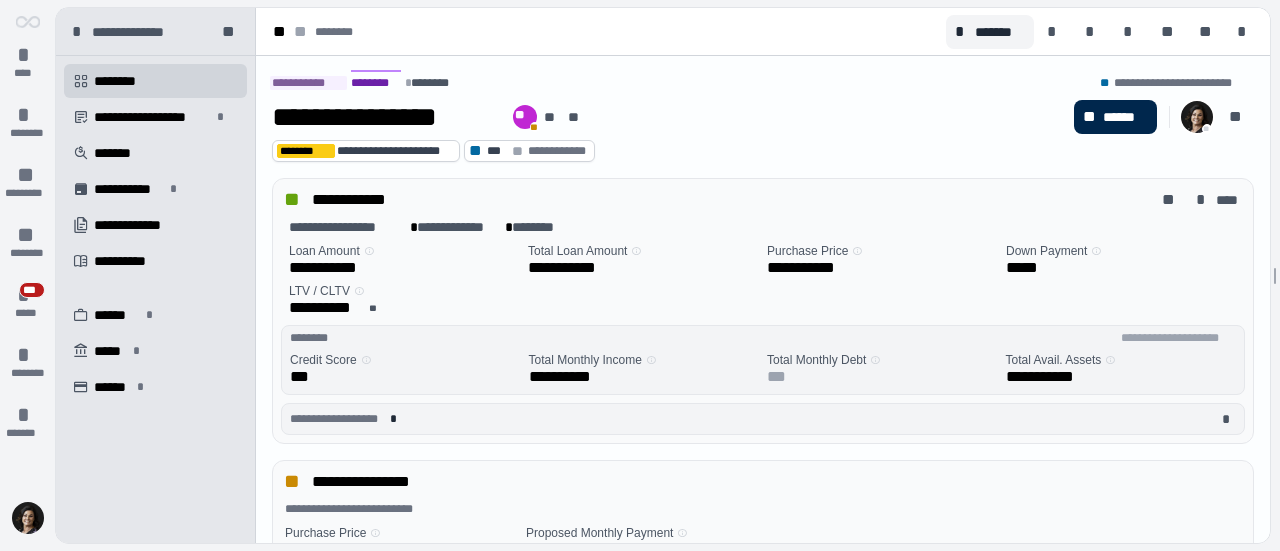 click on "******" at bounding box center [1125, 117] 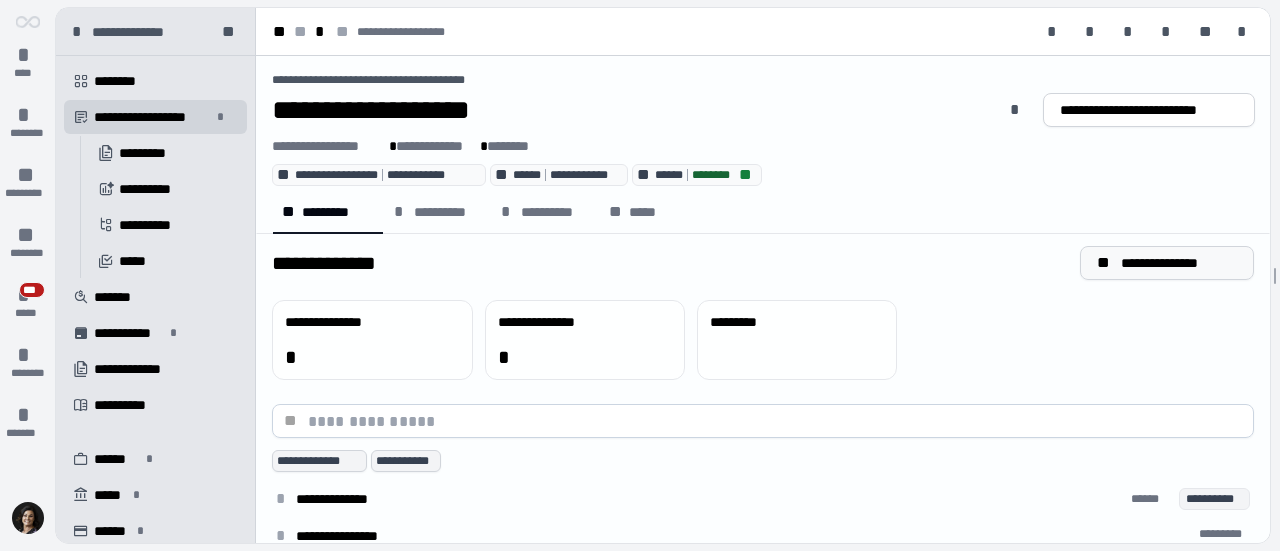click on "**********" at bounding box center [1179, 263] 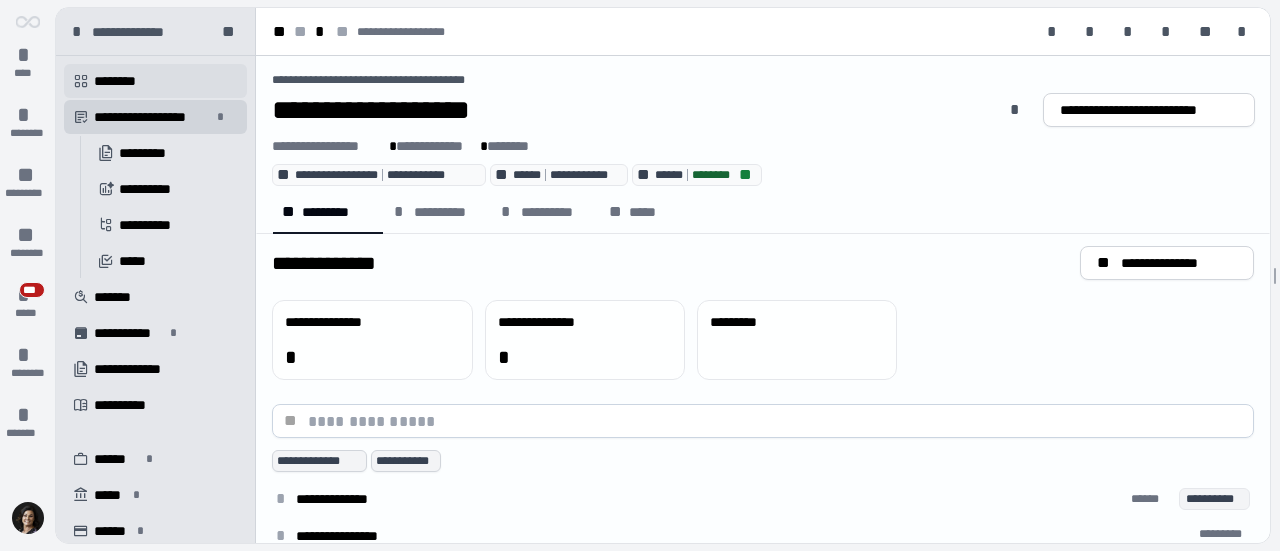 click on "********" at bounding box center [122, 81] 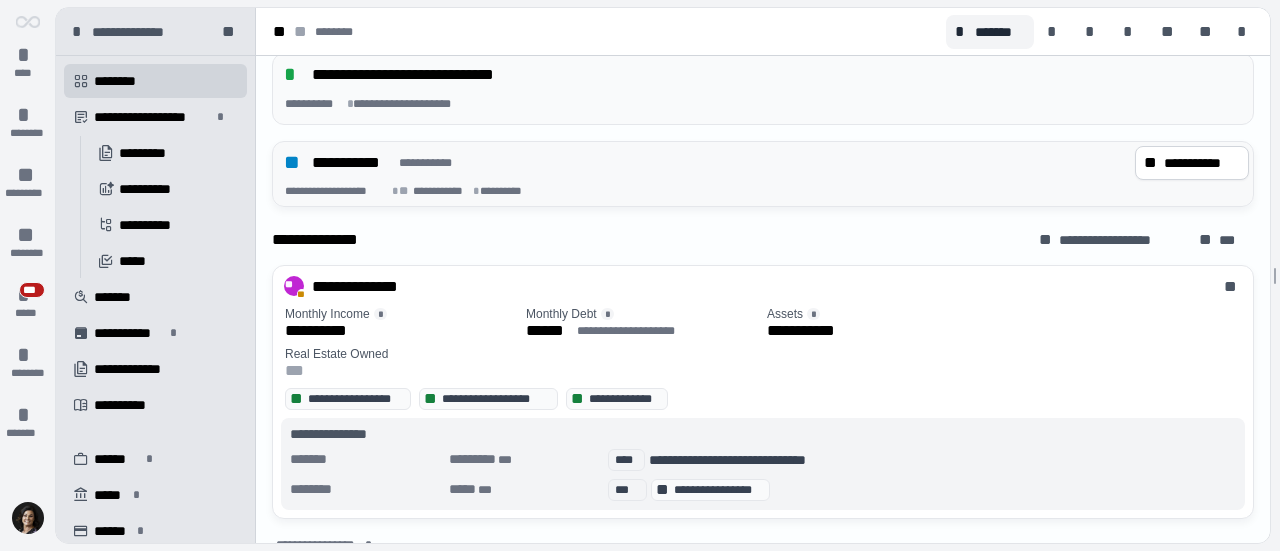 scroll, scrollTop: 800, scrollLeft: 0, axis: vertical 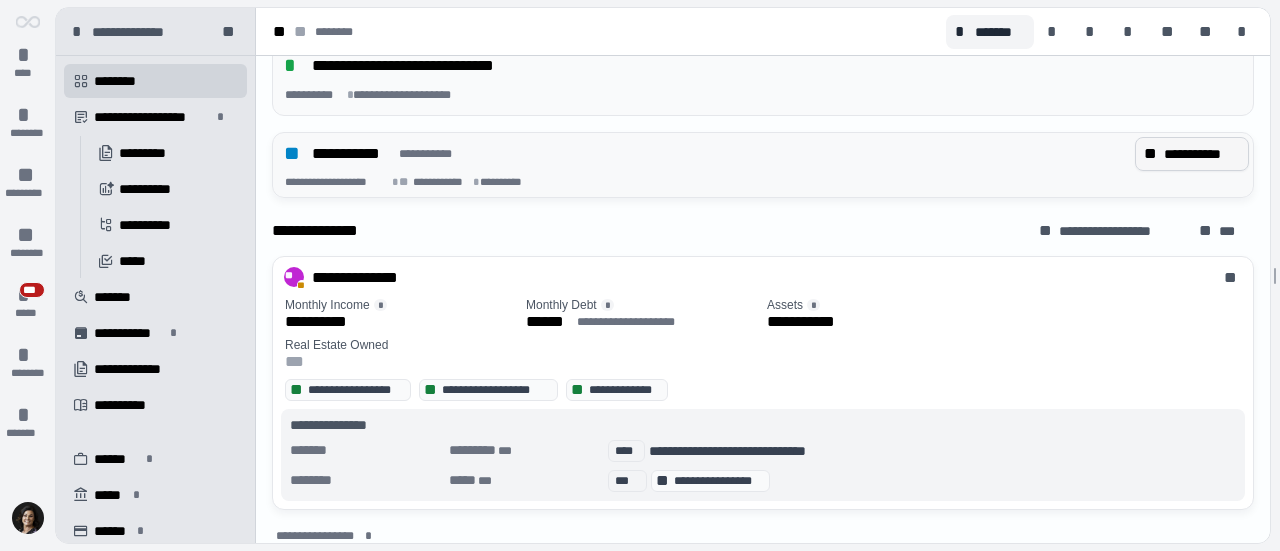 click on "**********" at bounding box center (1202, 154) 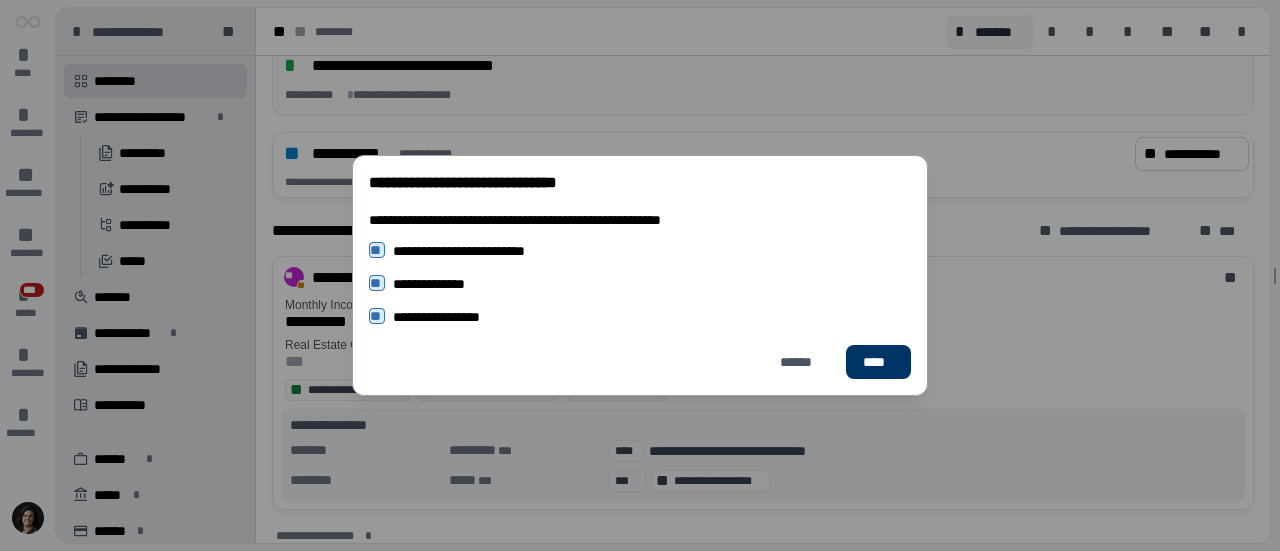 click on "**********" at bounding box center [640, 275] 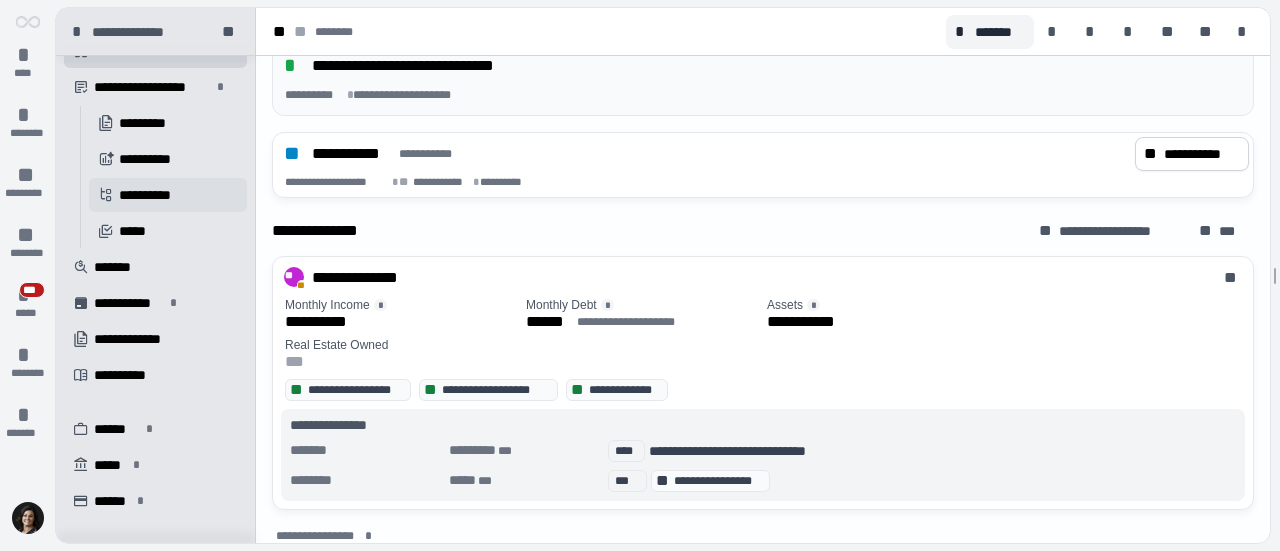 scroll, scrollTop: 0, scrollLeft: 0, axis: both 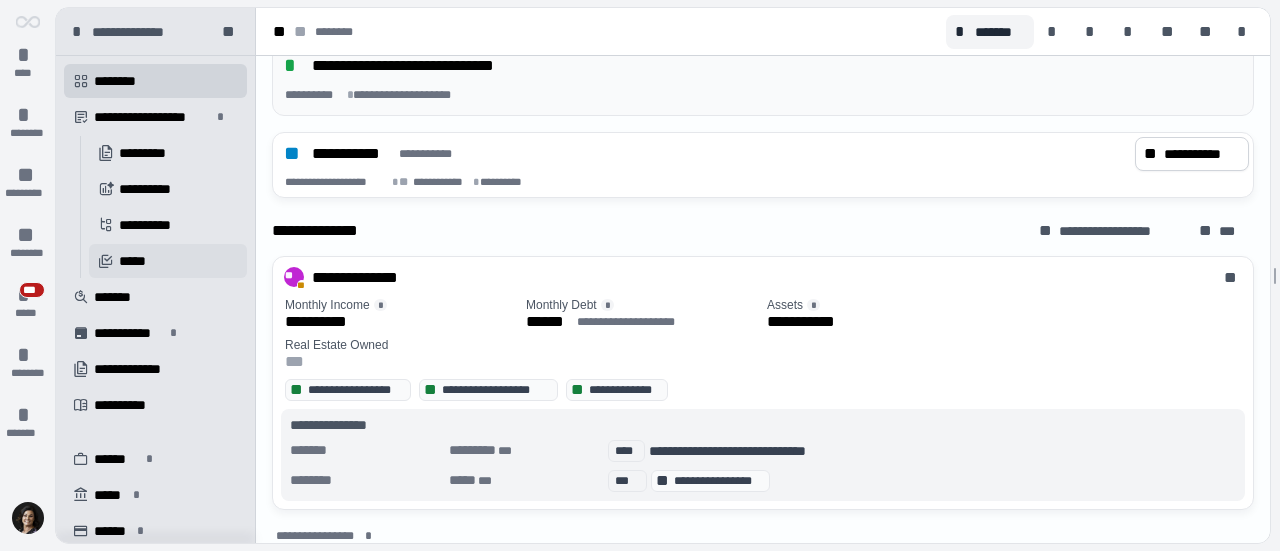 click on "󰄹 *****" at bounding box center [168, 261] 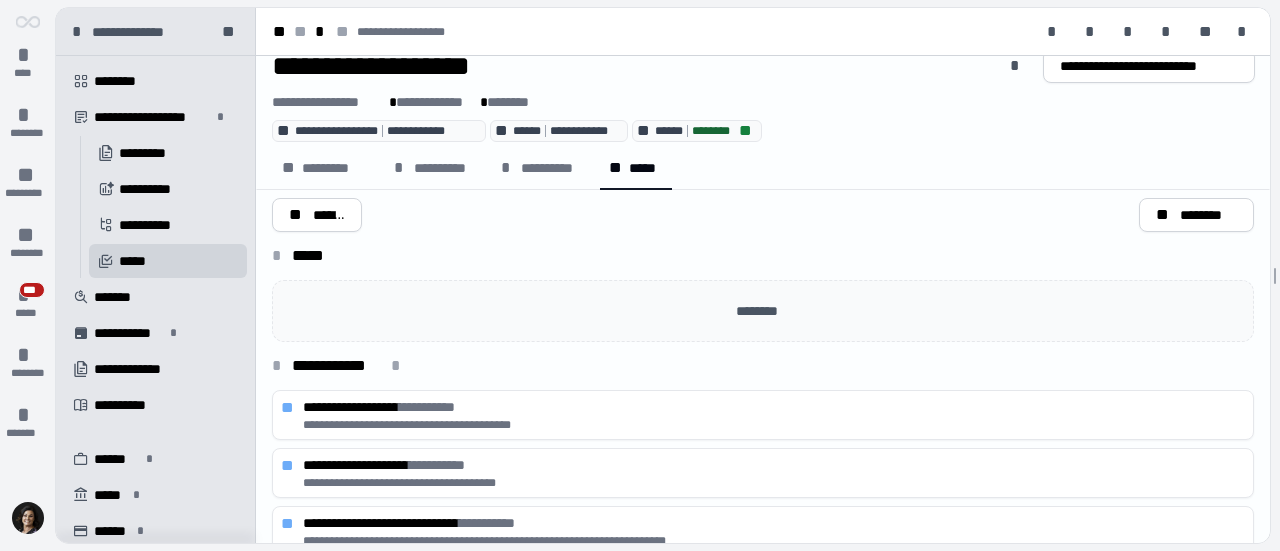 scroll, scrollTop: 68, scrollLeft: 0, axis: vertical 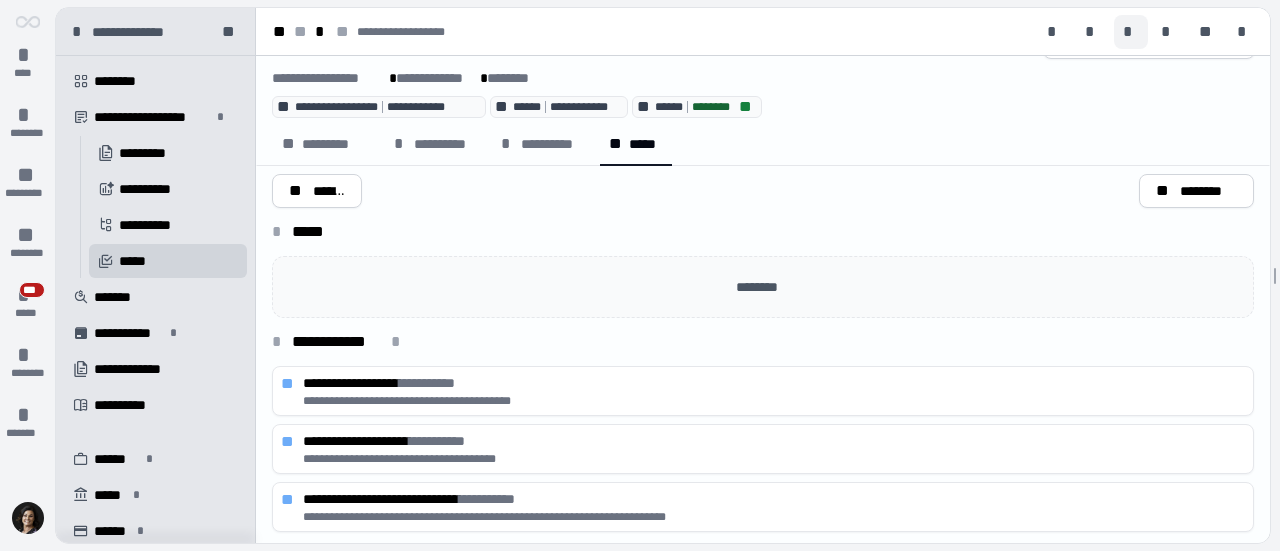 click on "*" at bounding box center [1131, 32] 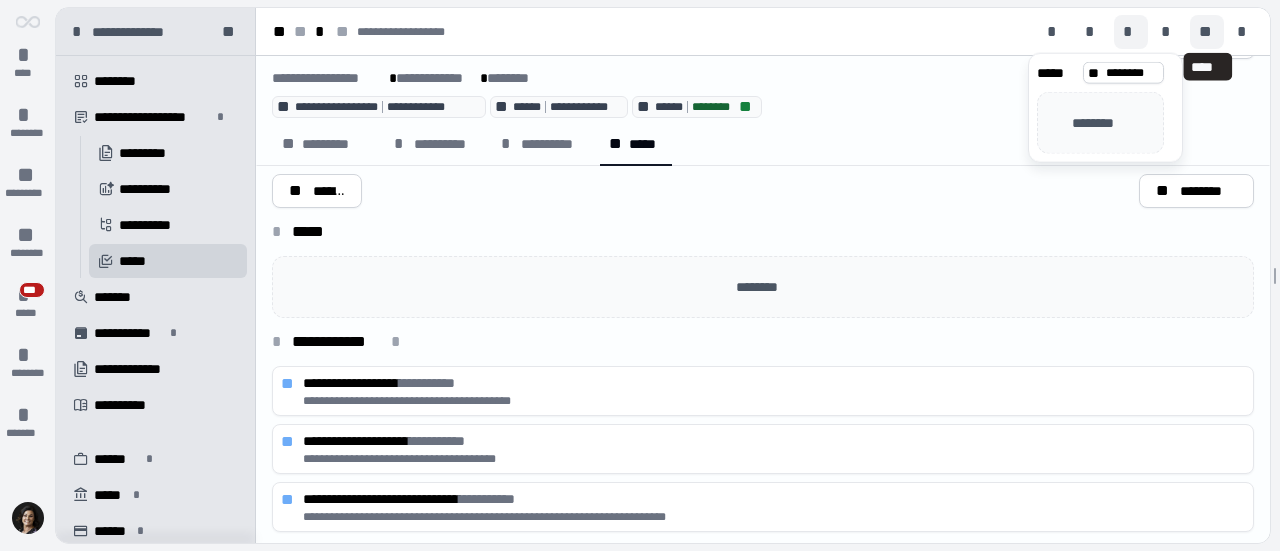 click on "**" at bounding box center (1207, 32) 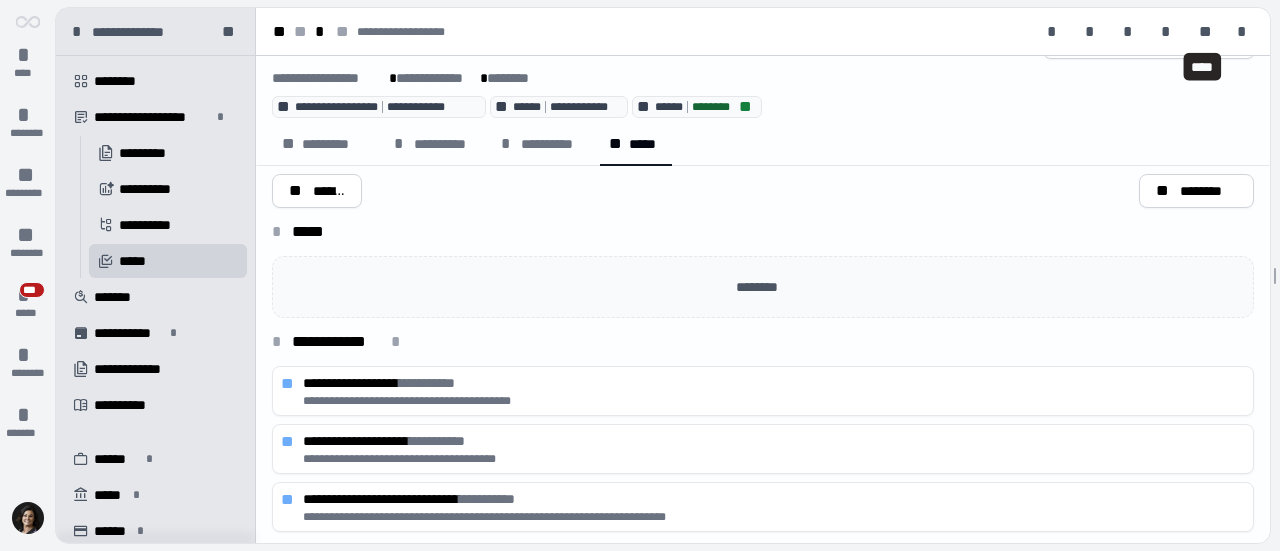 click on "**********" at bounding box center (763, 107) 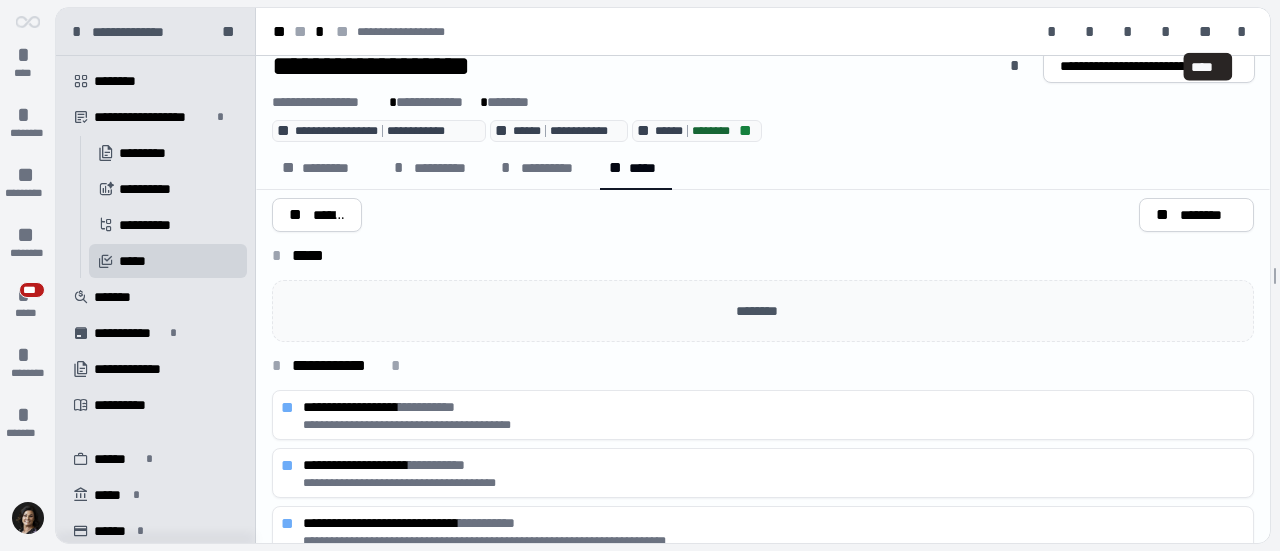 scroll, scrollTop: 68, scrollLeft: 0, axis: vertical 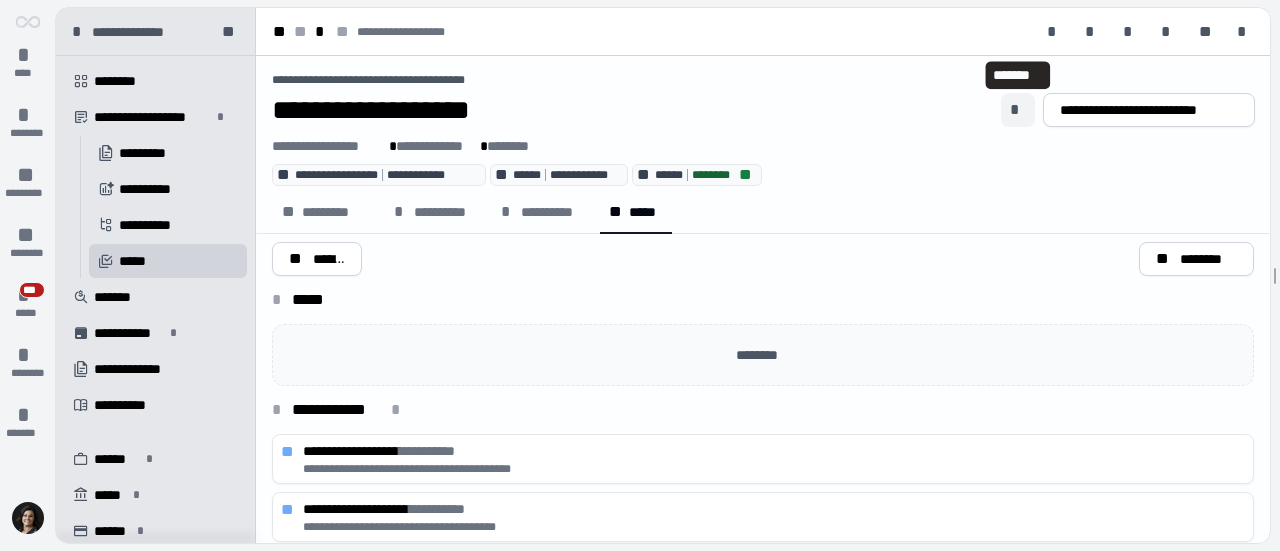 click on "*" at bounding box center (1018, 110) 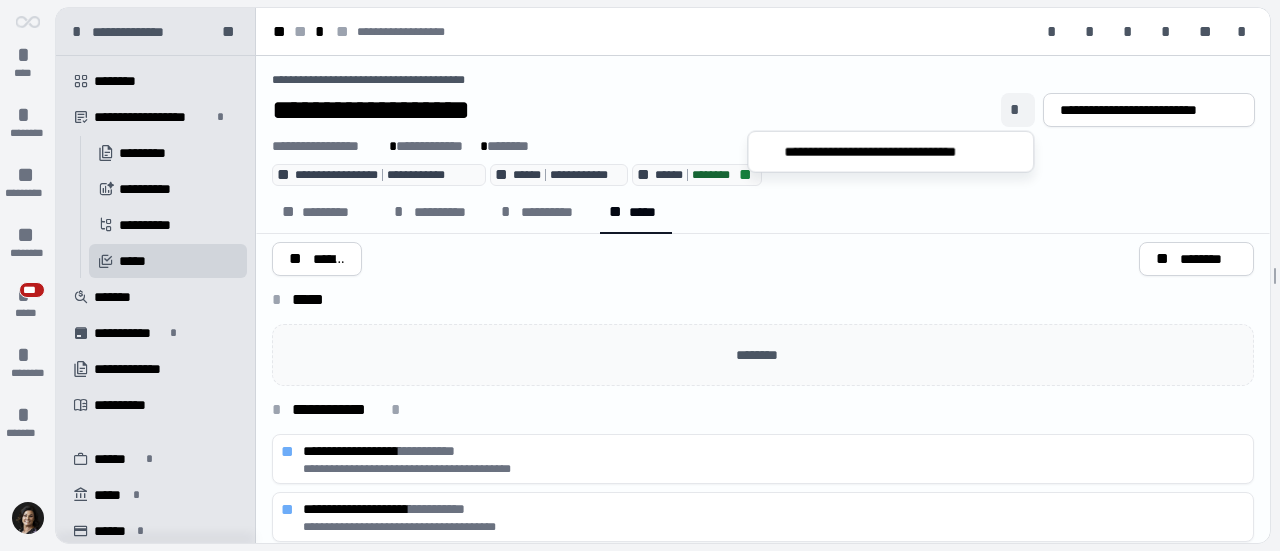 click on "**********" at bounding box center [763, 175] 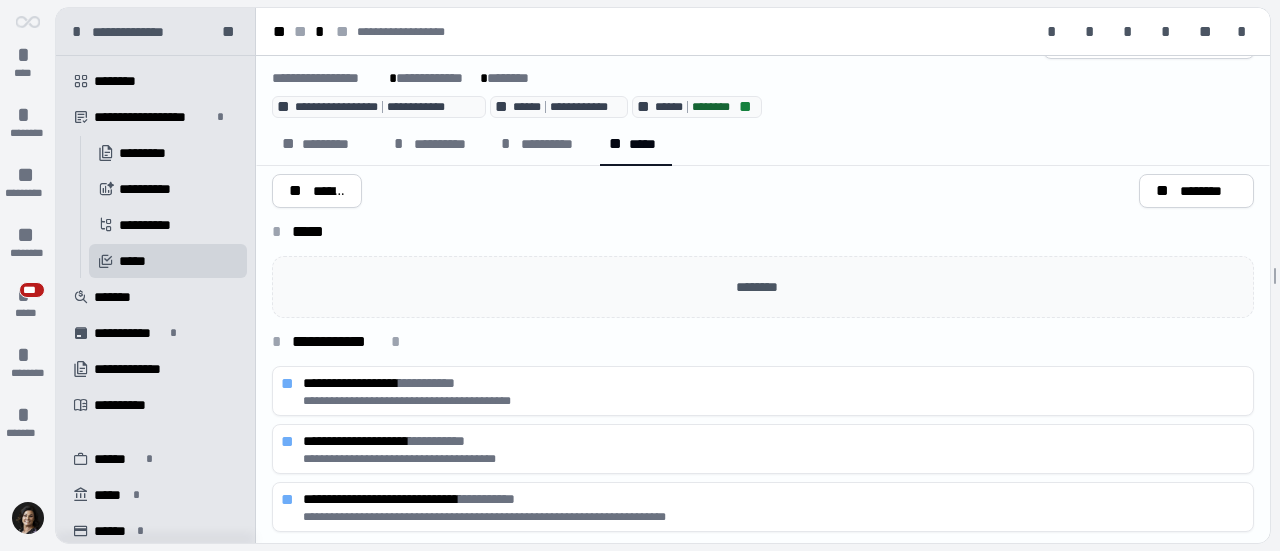 scroll, scrollTop: 0, scrollLeft: 0, axis: both 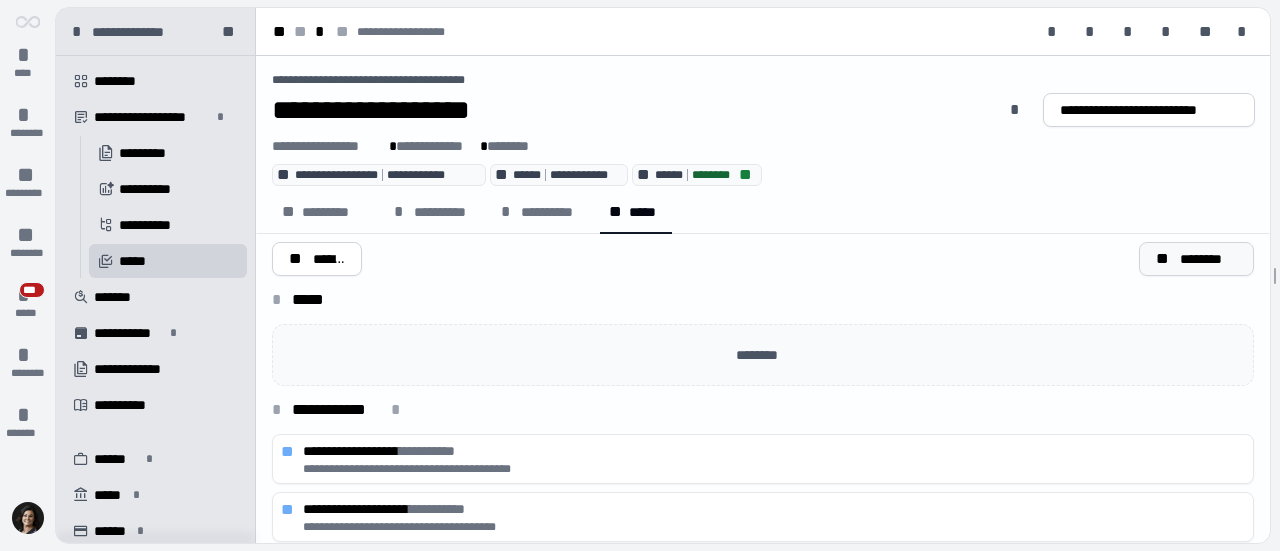 click on "********" at bounding box center [1208, 259] 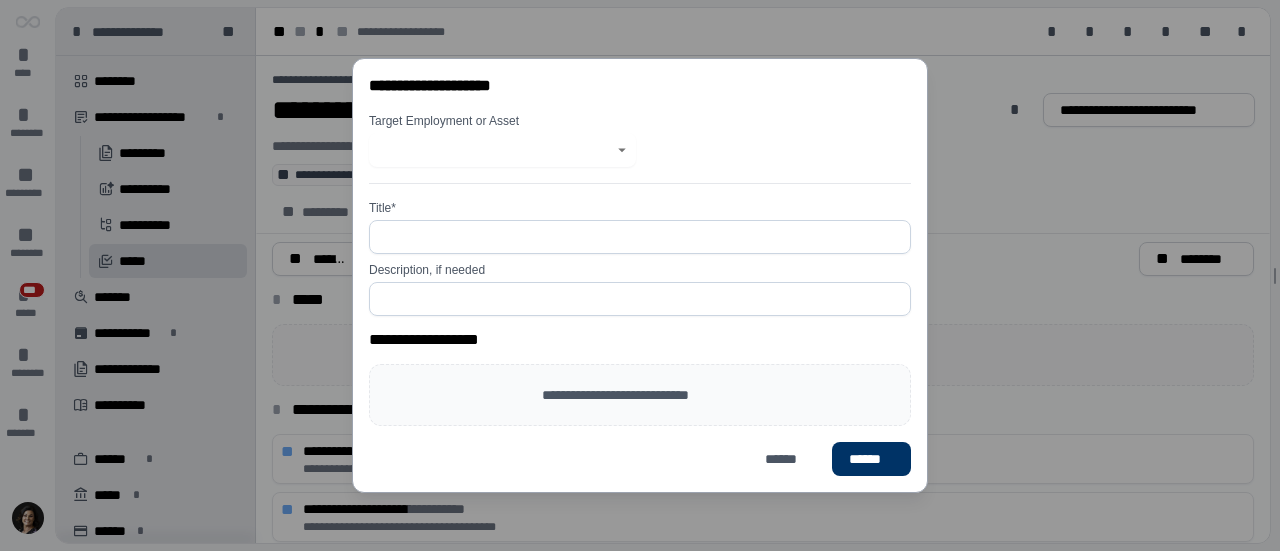 click 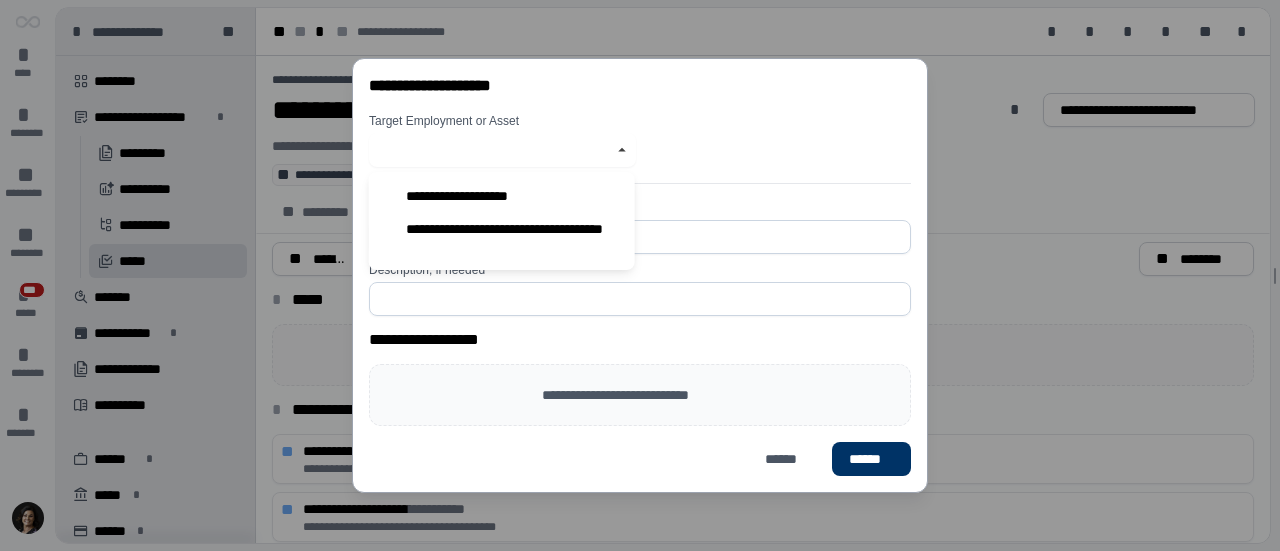 click 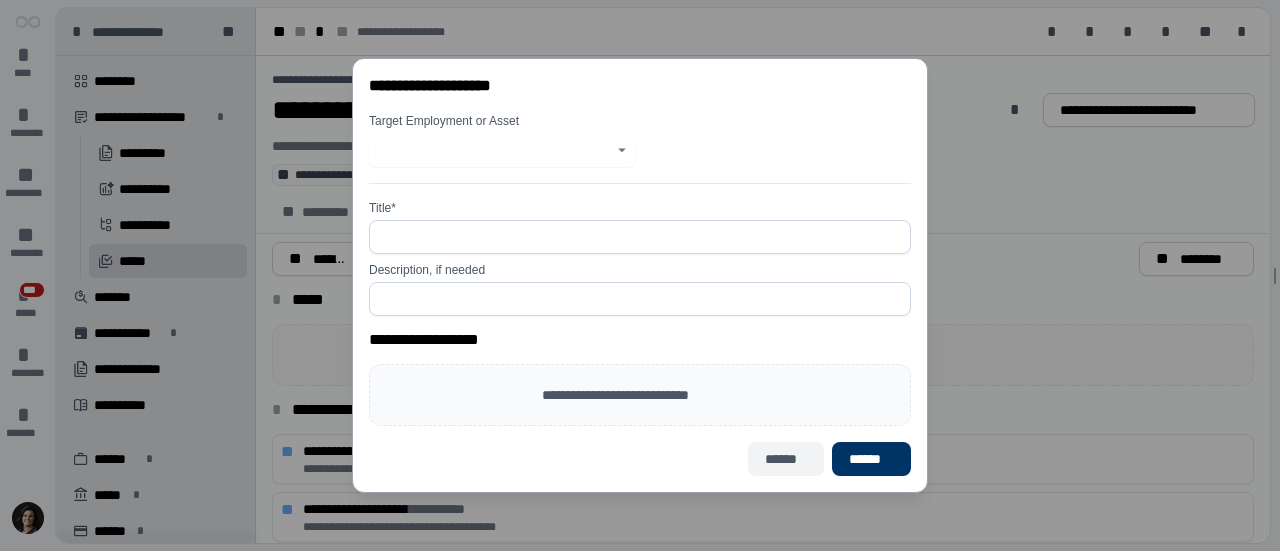 click on "******" at bounding box center (786, 459) 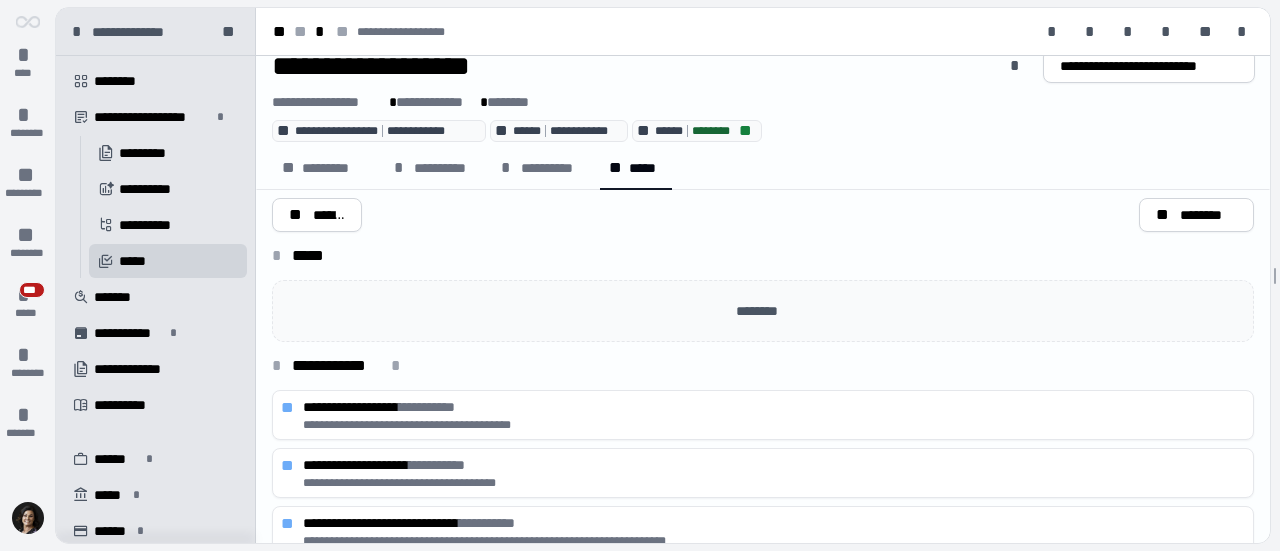 scroll, scrollTop: 68, scrollLeft: 0, axis: vertical 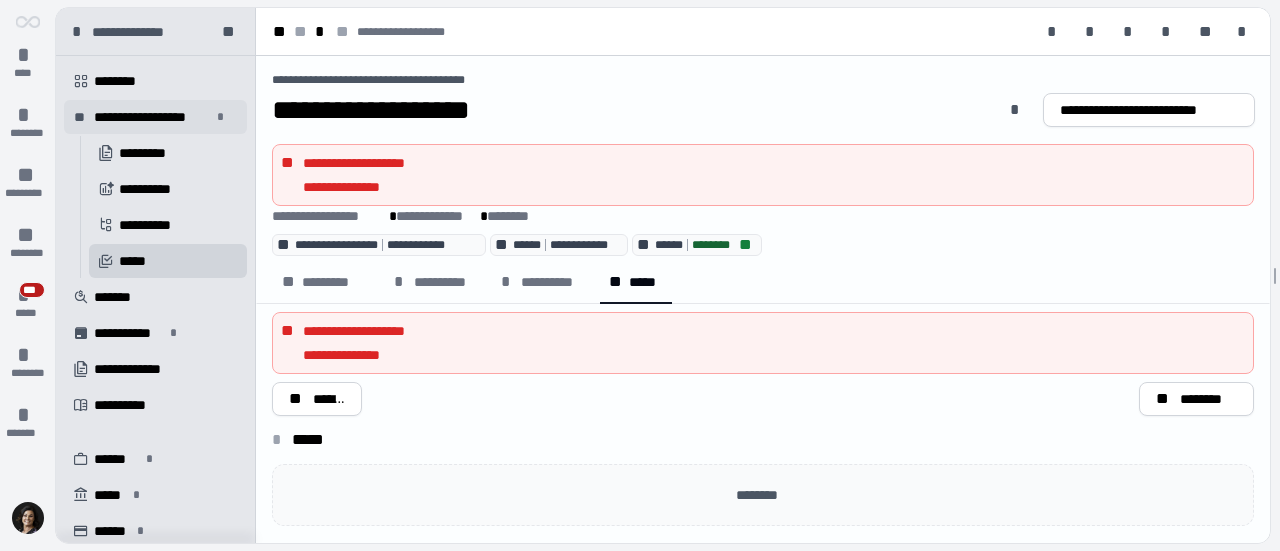 click on "**********" at bounding box center (152, 117) 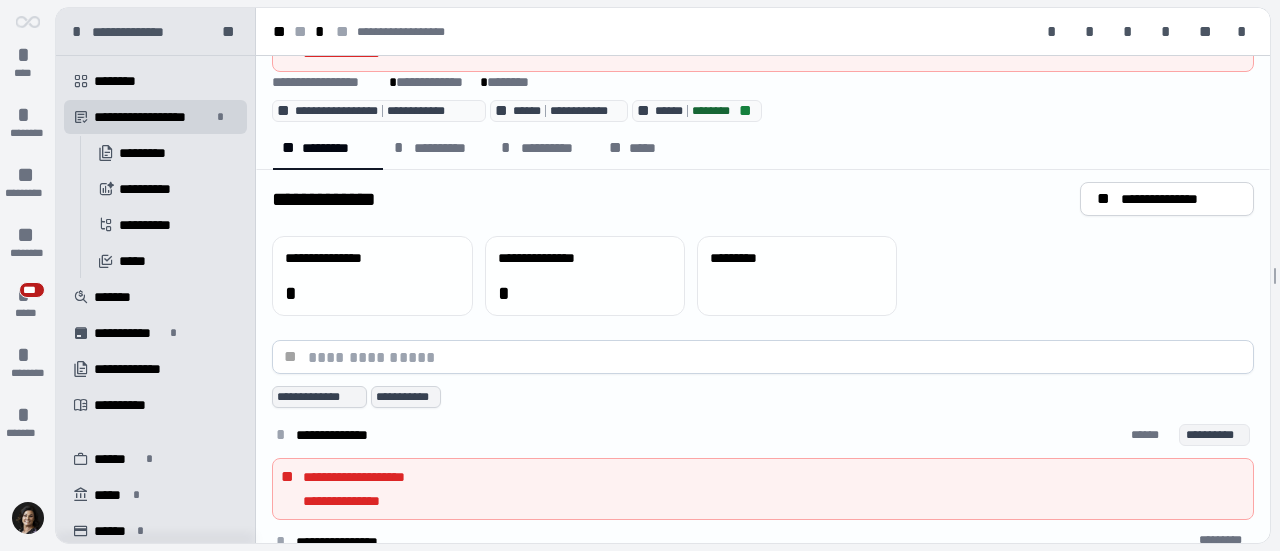 scroll, scrollTop: 158, scrollLeft: 0, axis: vertical 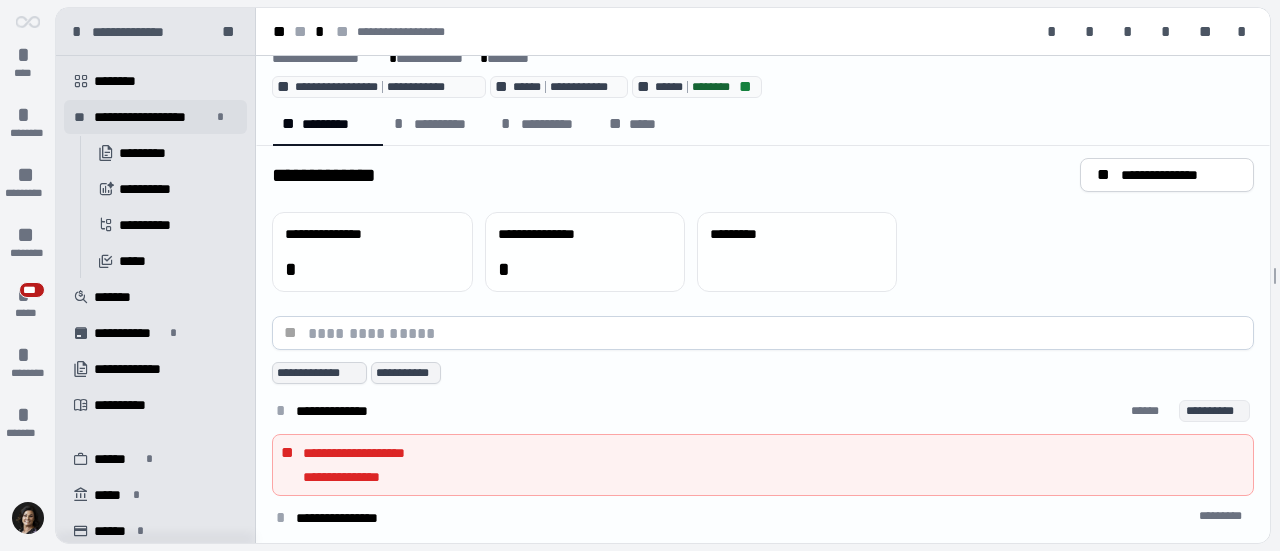 click on "**********" at bounding box center (152, 117) 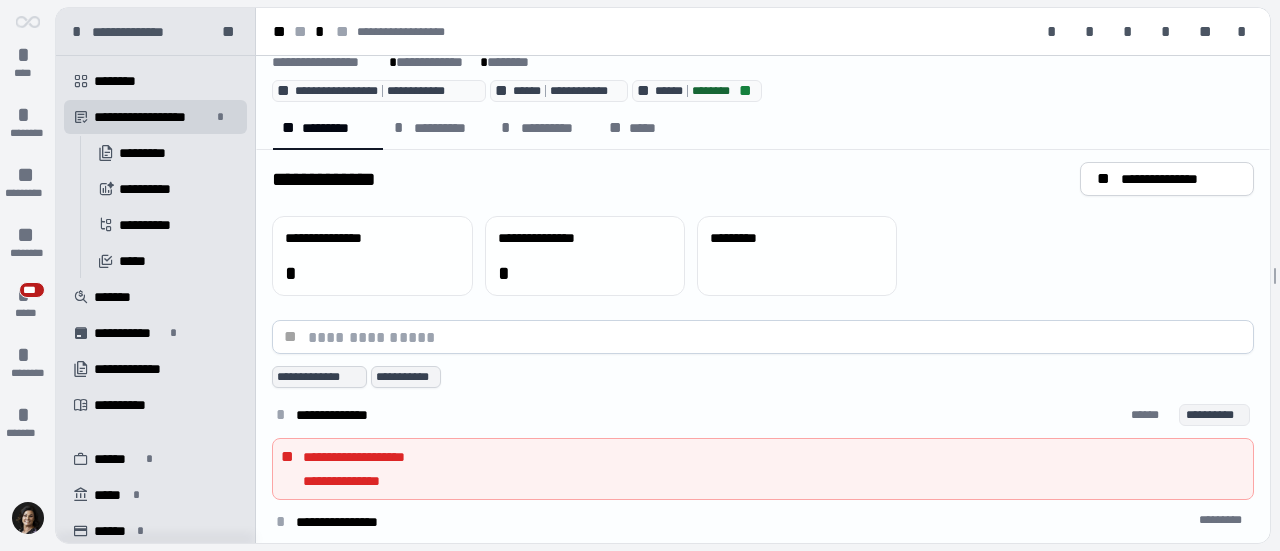 scroll, scrollTop: 158, scrollLeft: 0, axis: vertical 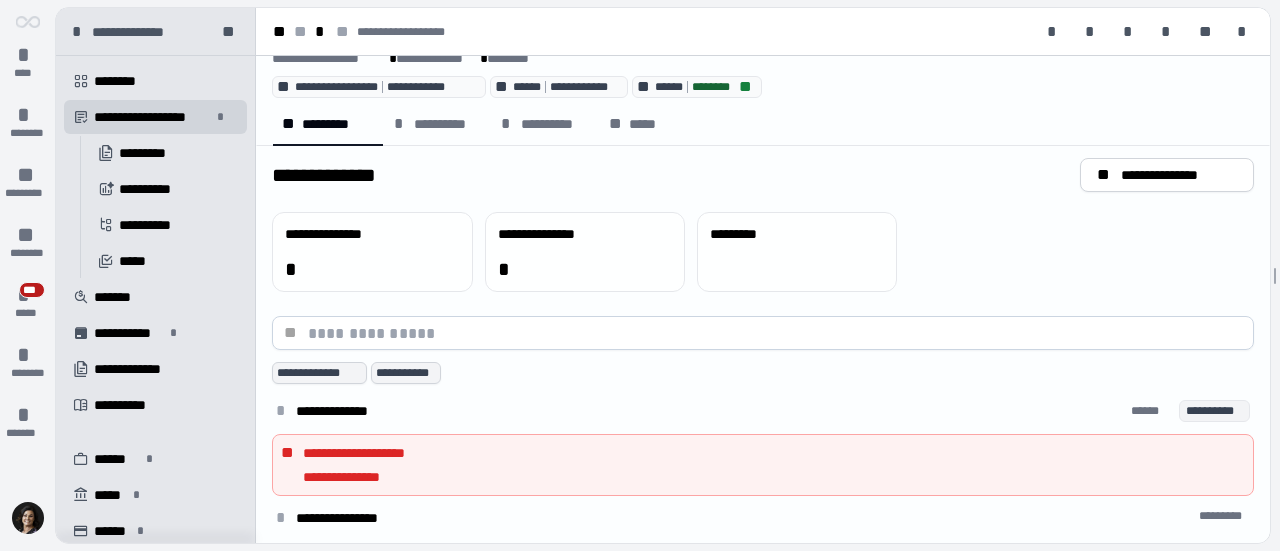 click on "**" at bounding box center (289, 453) 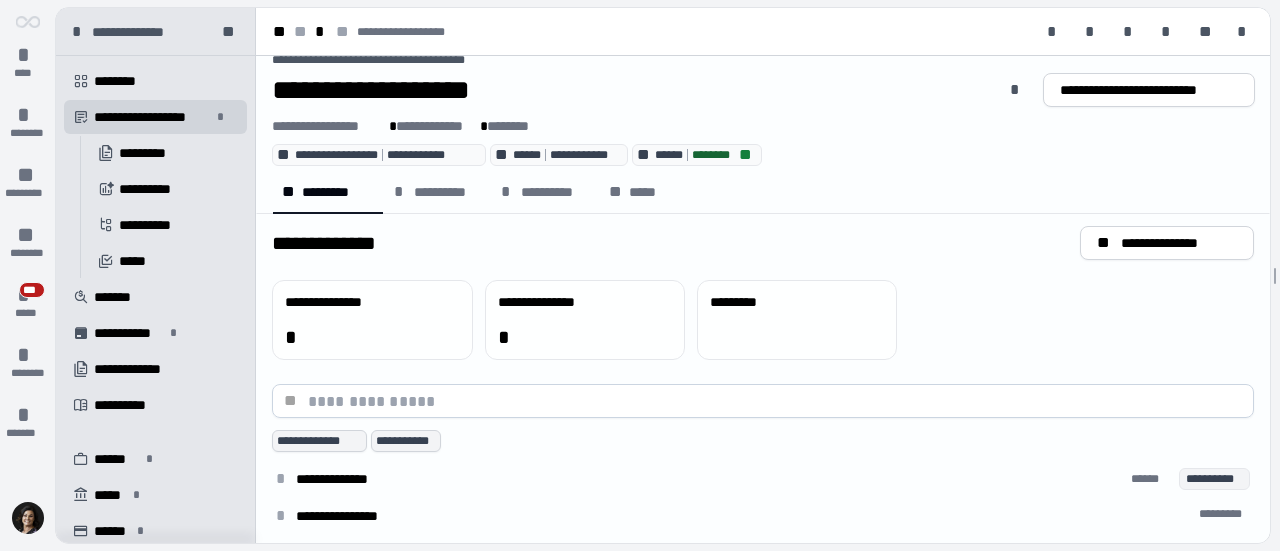 scroll, scrollTop: 0, scrollLeft: 0, axis: both 